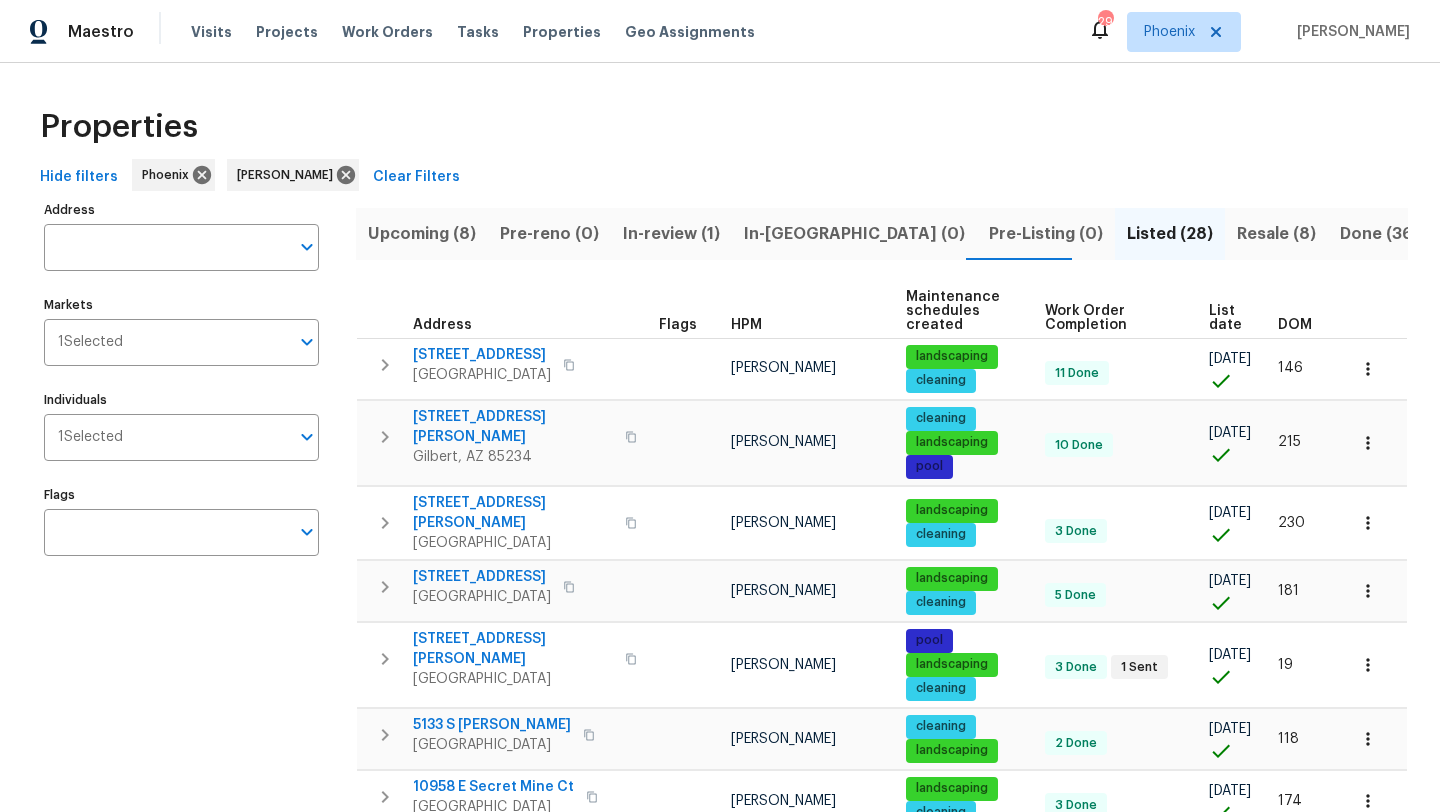 scroll, scrollTop: 0, scrollLeft: 0, axis: both 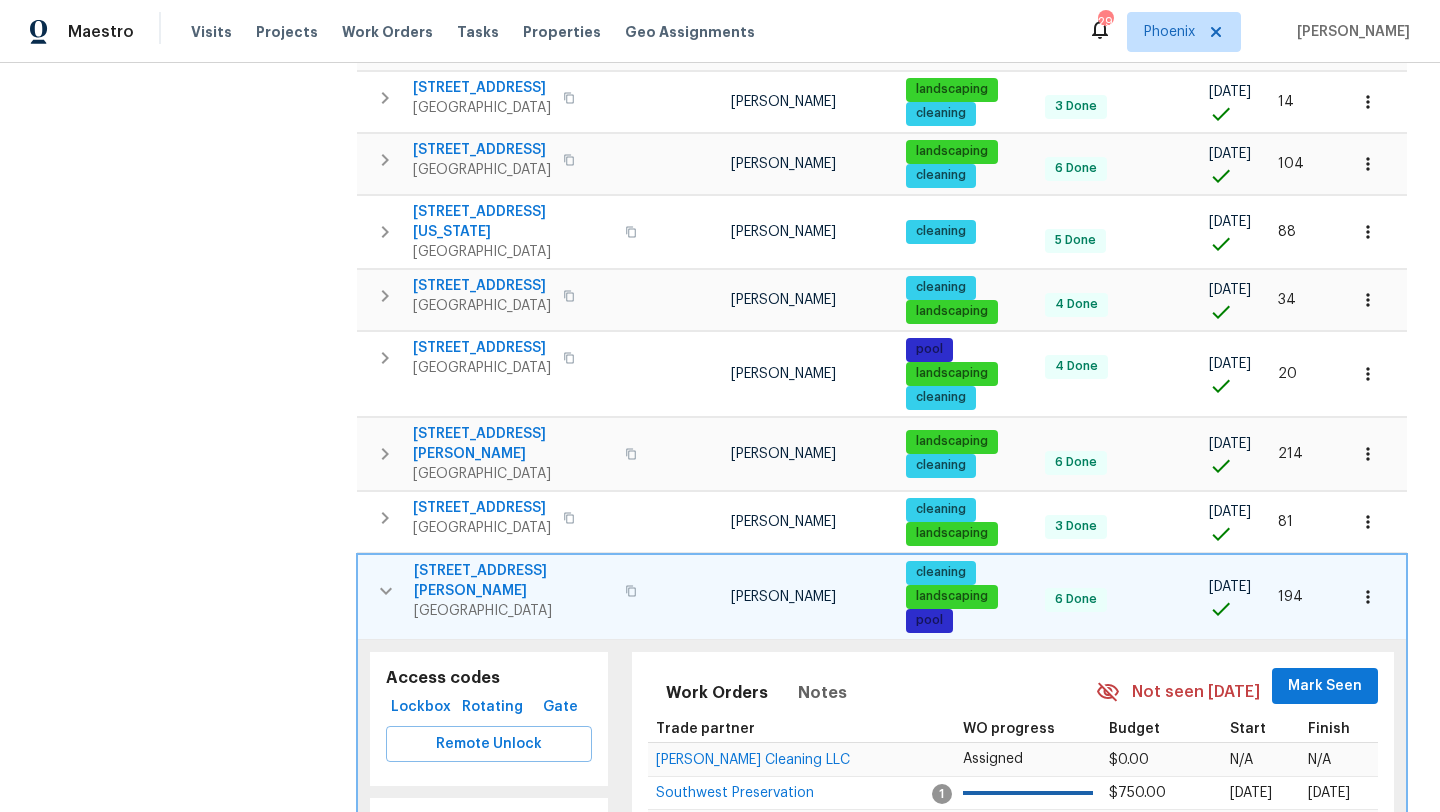 click 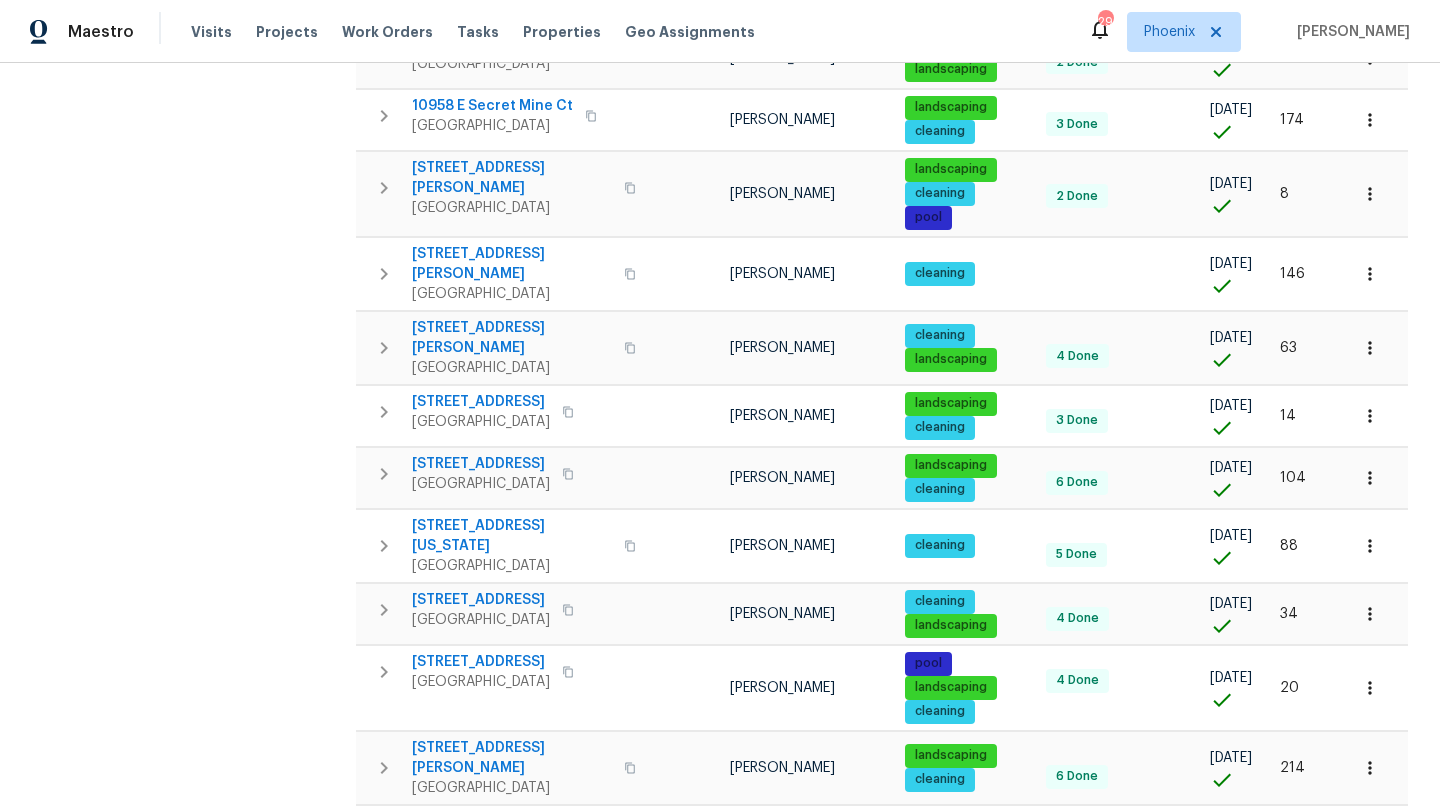 scroll, scrollTop: 0, scrollLeft: 0, axis: both 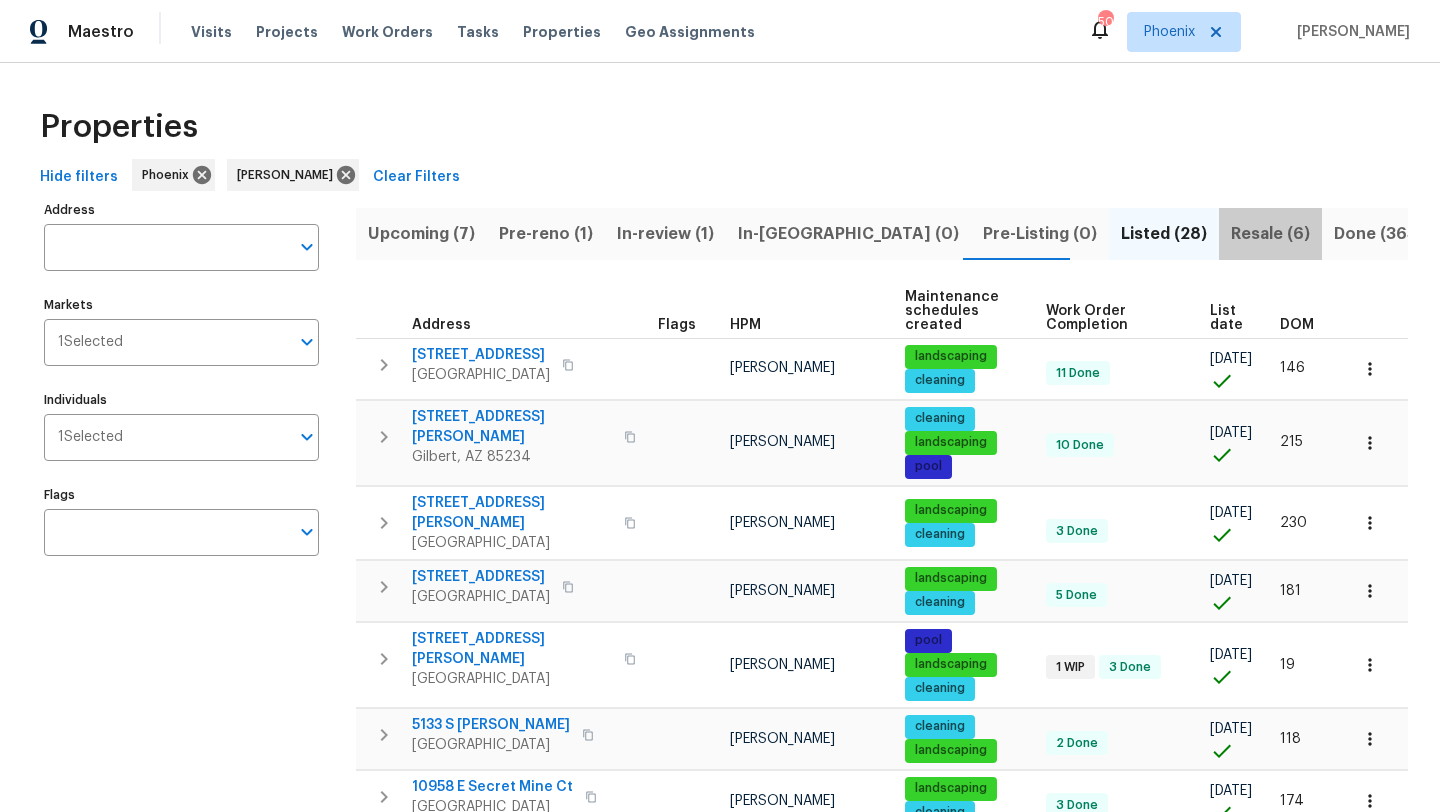 click on "Resale (6)" at bounding box center (1270, 234) 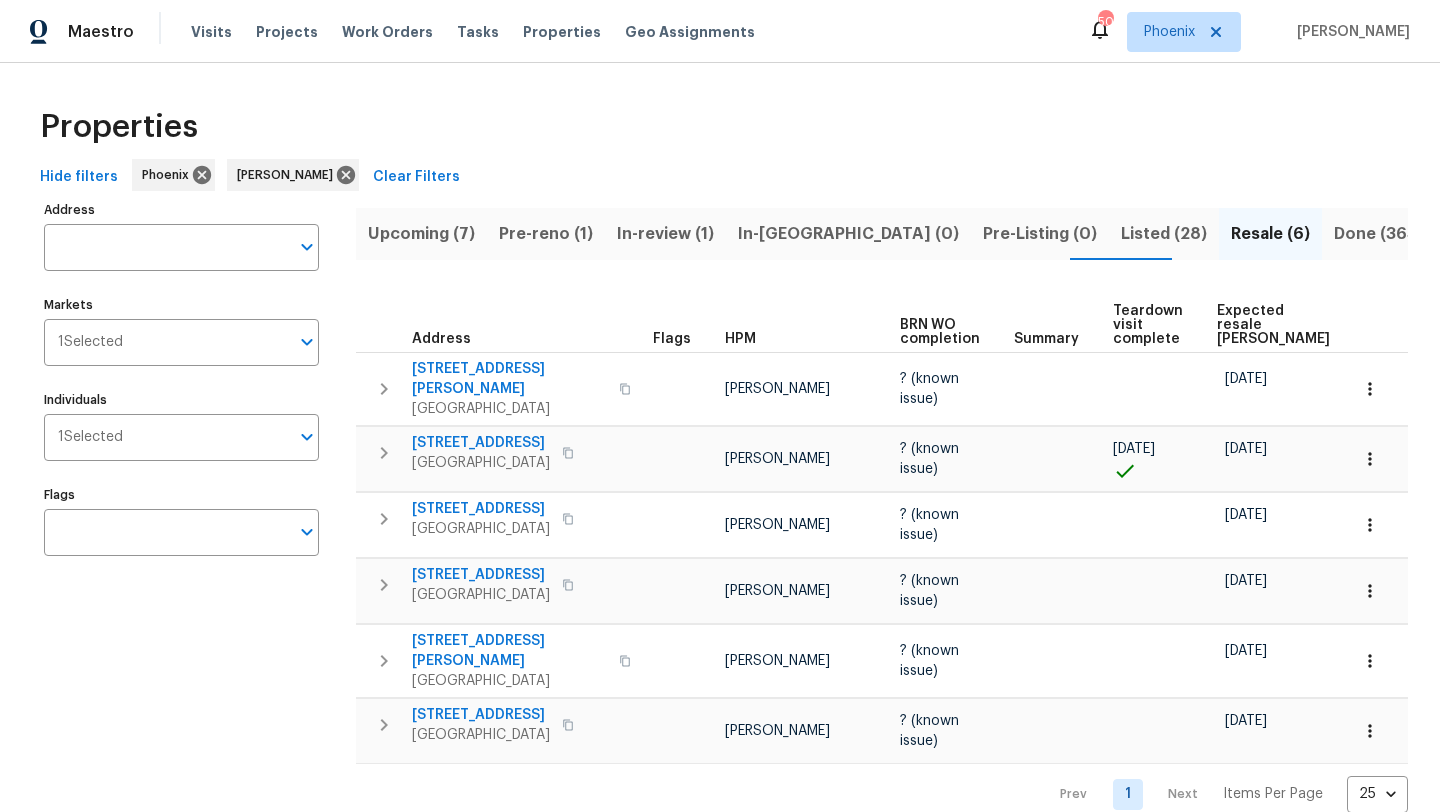 click on "Done (365)" at bounding box center [1378, 234] 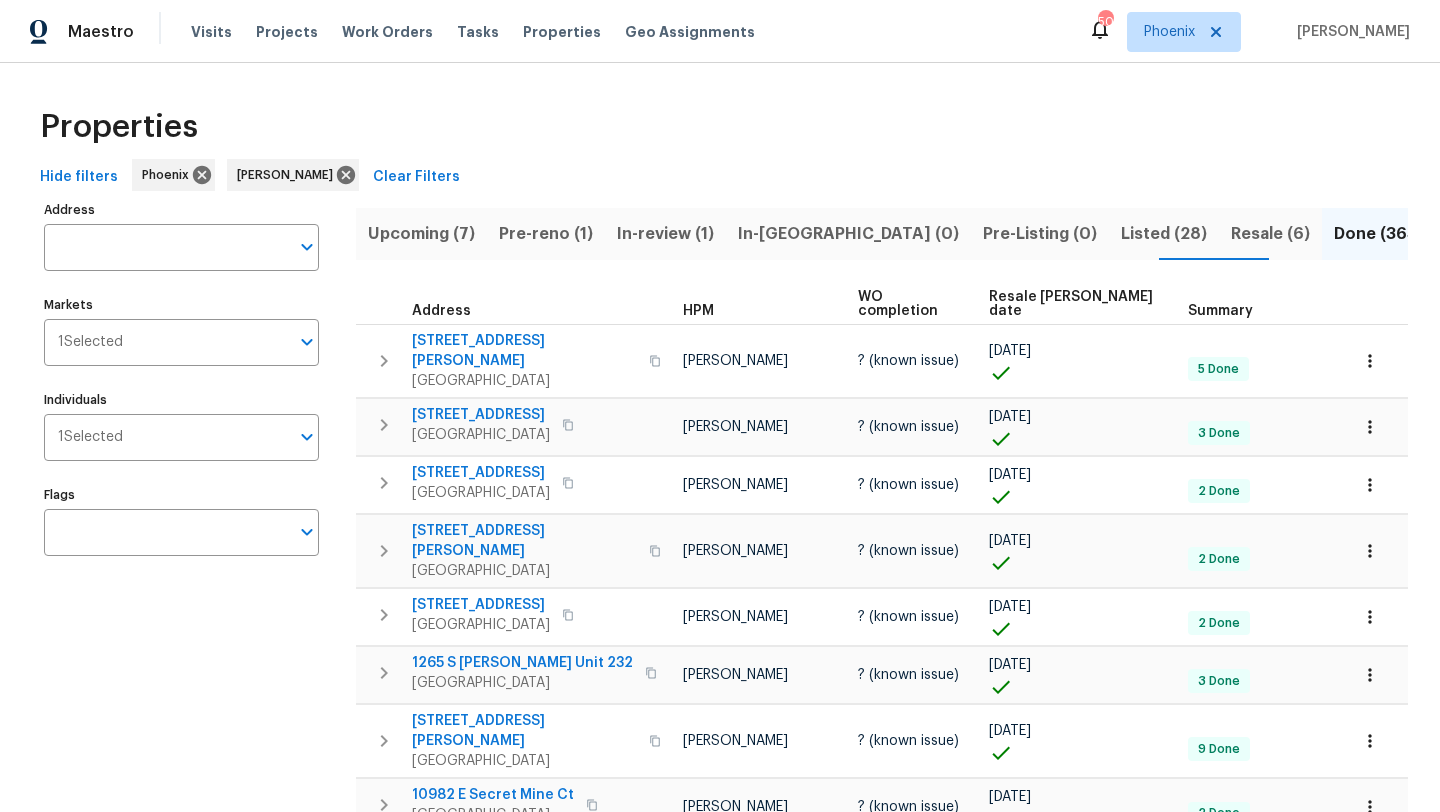 click on "Resale COE date" at bounding box center (1071, 304) 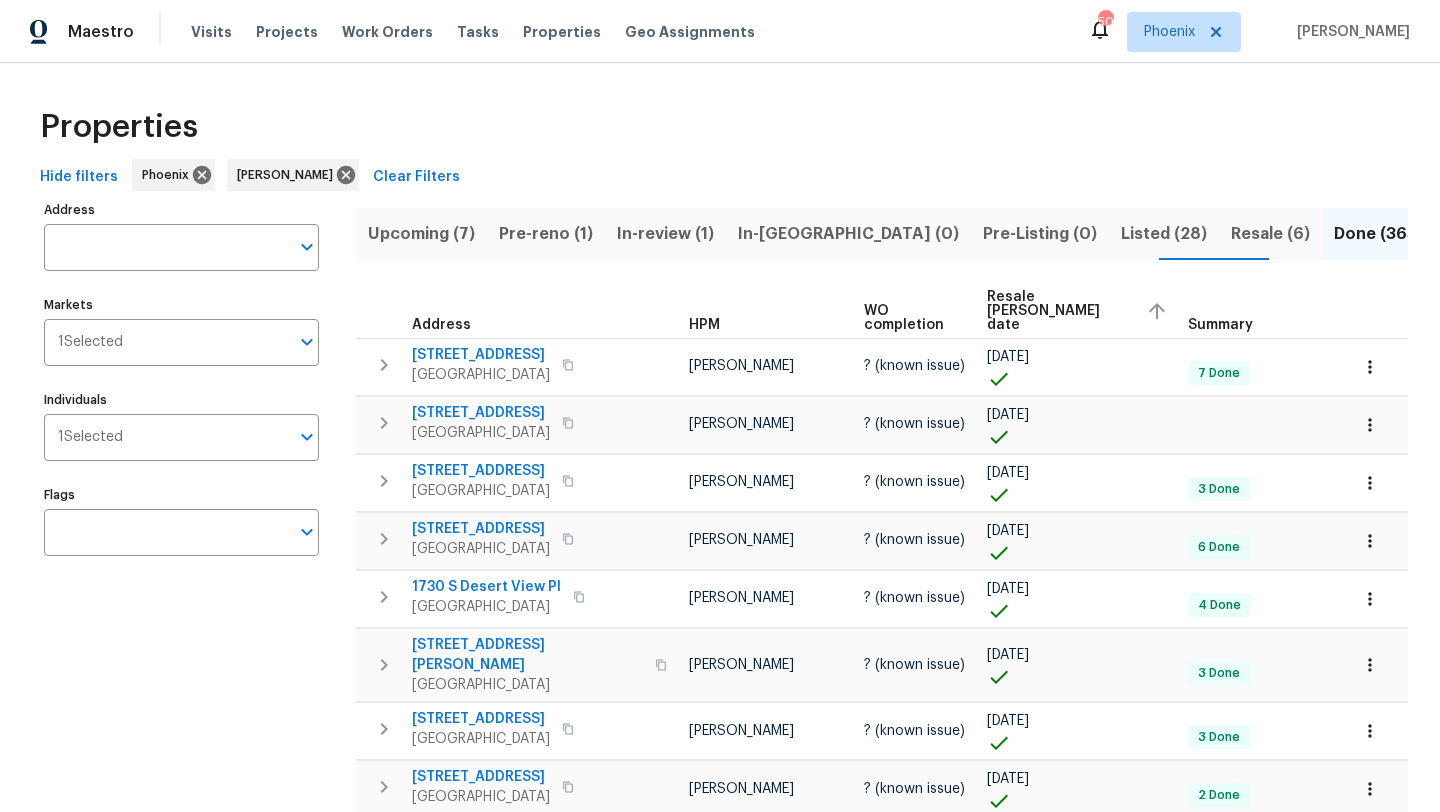 click on "Resale COE date" at bounding box center [1079, 311] 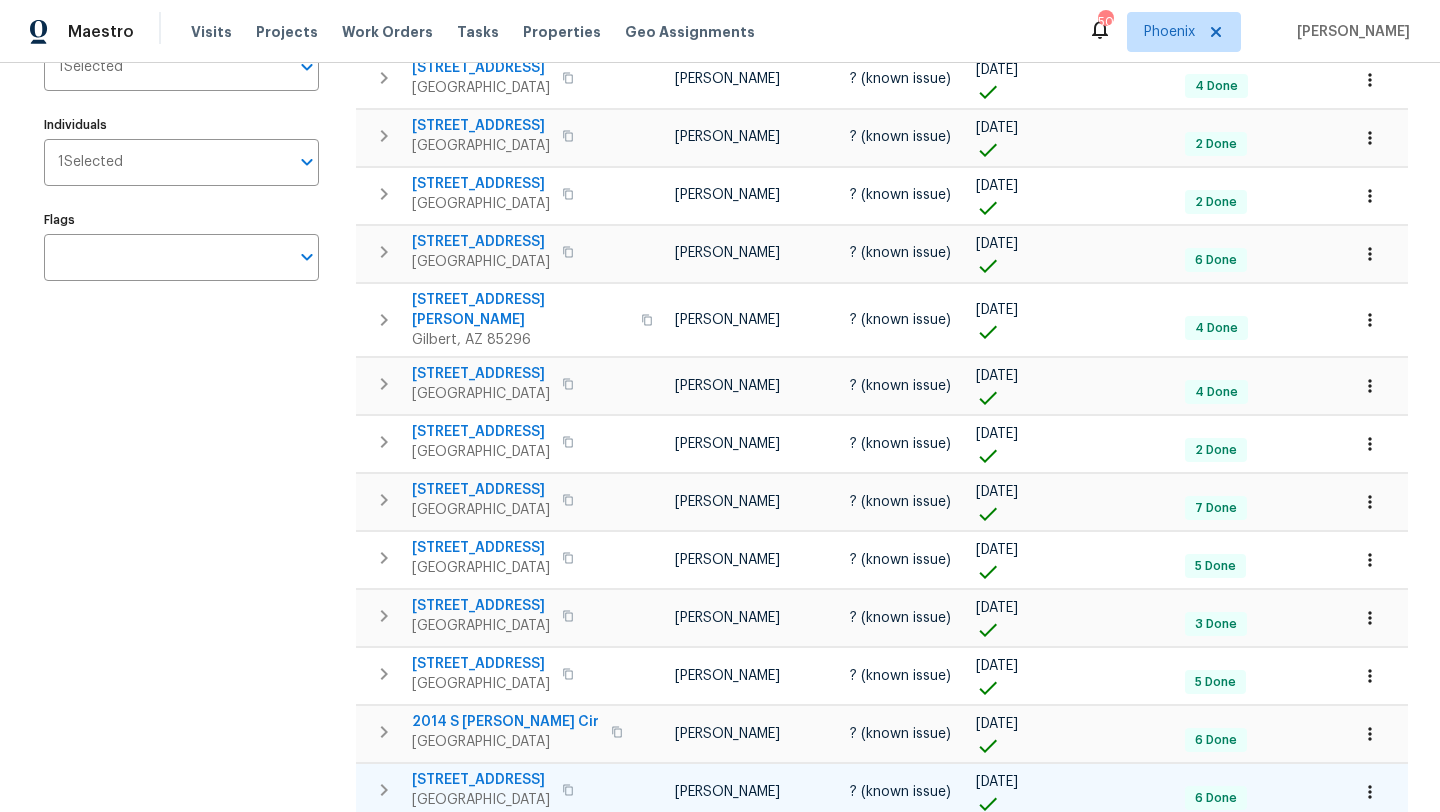 scroll, scrollTop: 0, scrollLeft: 0, axis: both 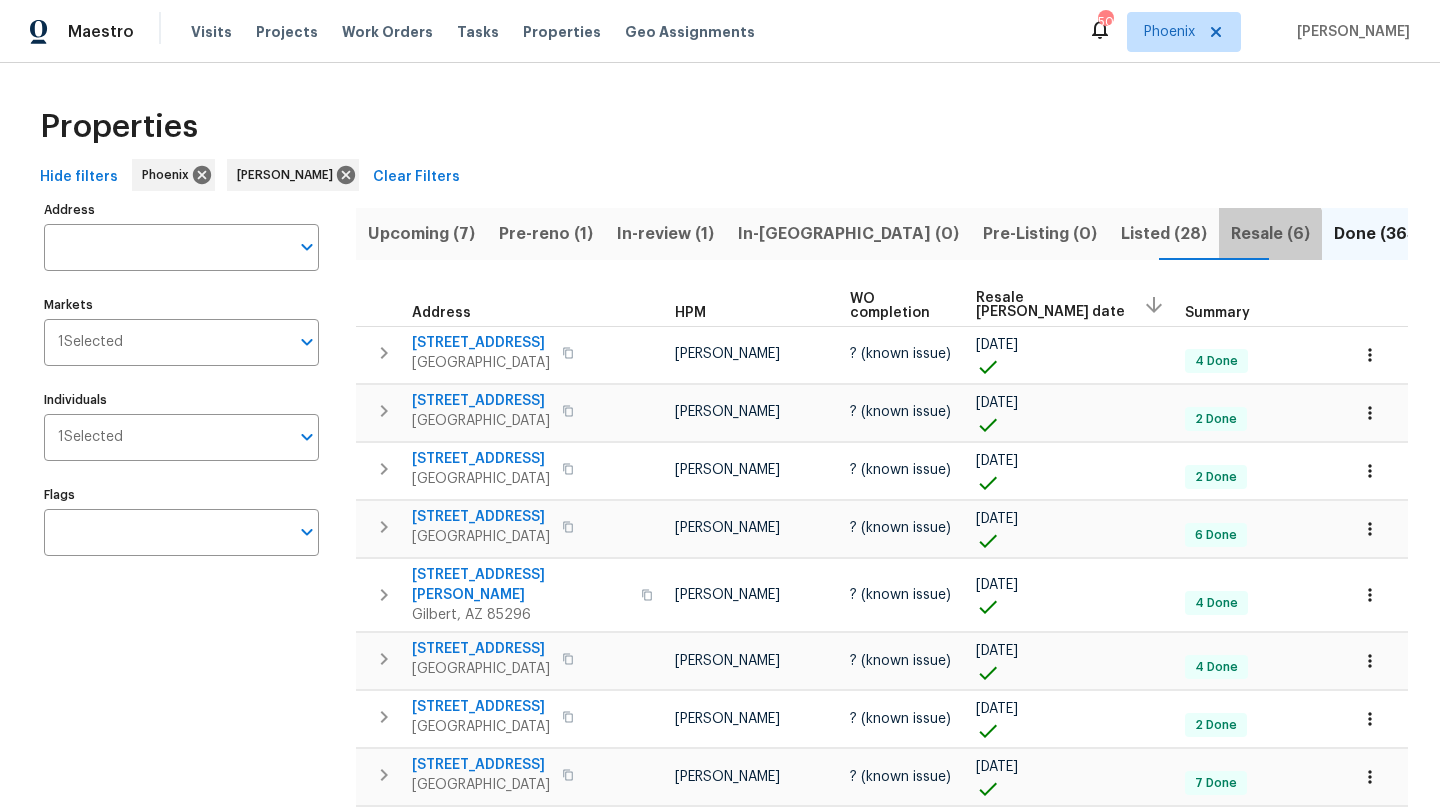 click on "Resale (6)" at bounding box center [1270, 234] 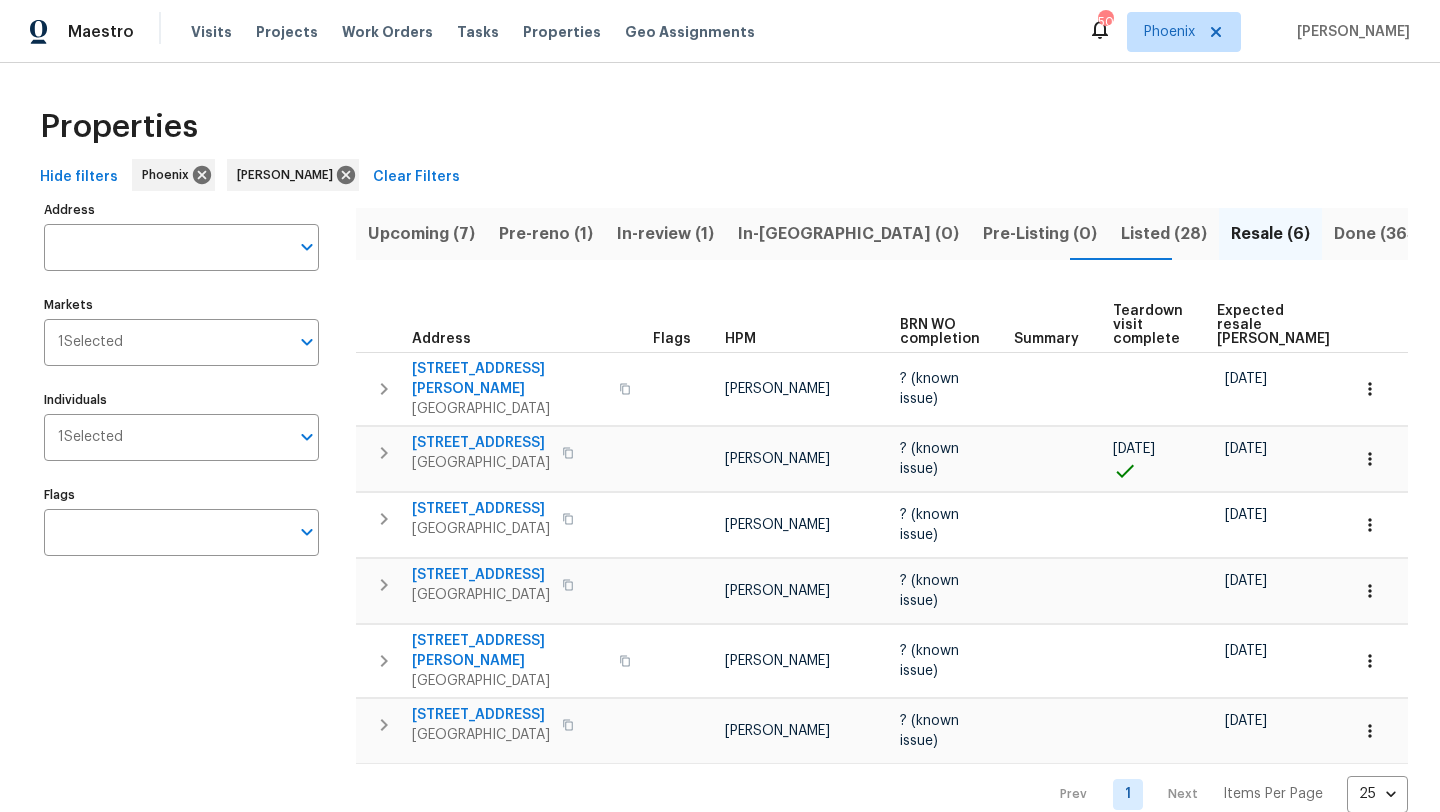 click on "Upcoming (7)" at bounding box center [421, 234] 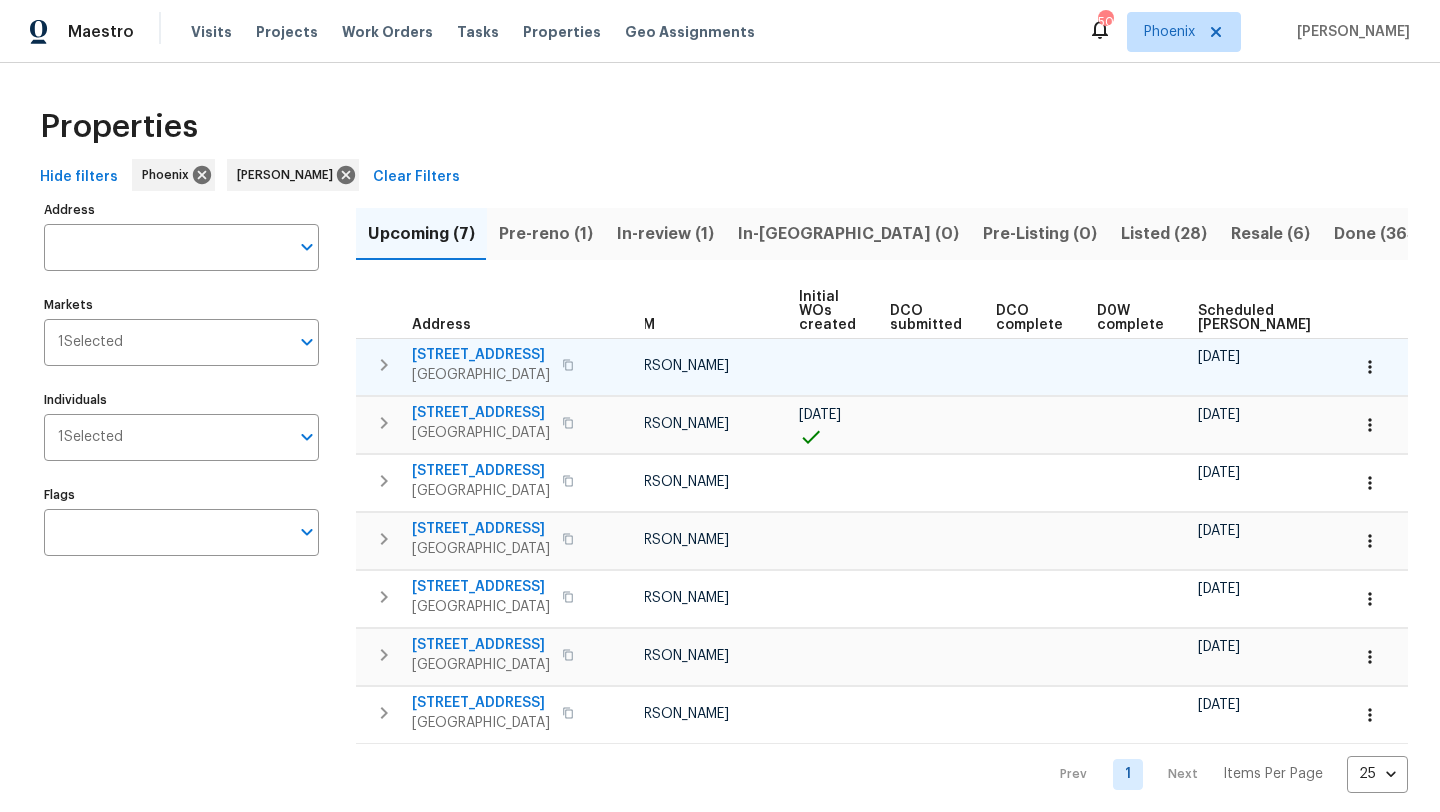 scroll, scrollTop: 0, scrollLeft: 219, axis: horizontal 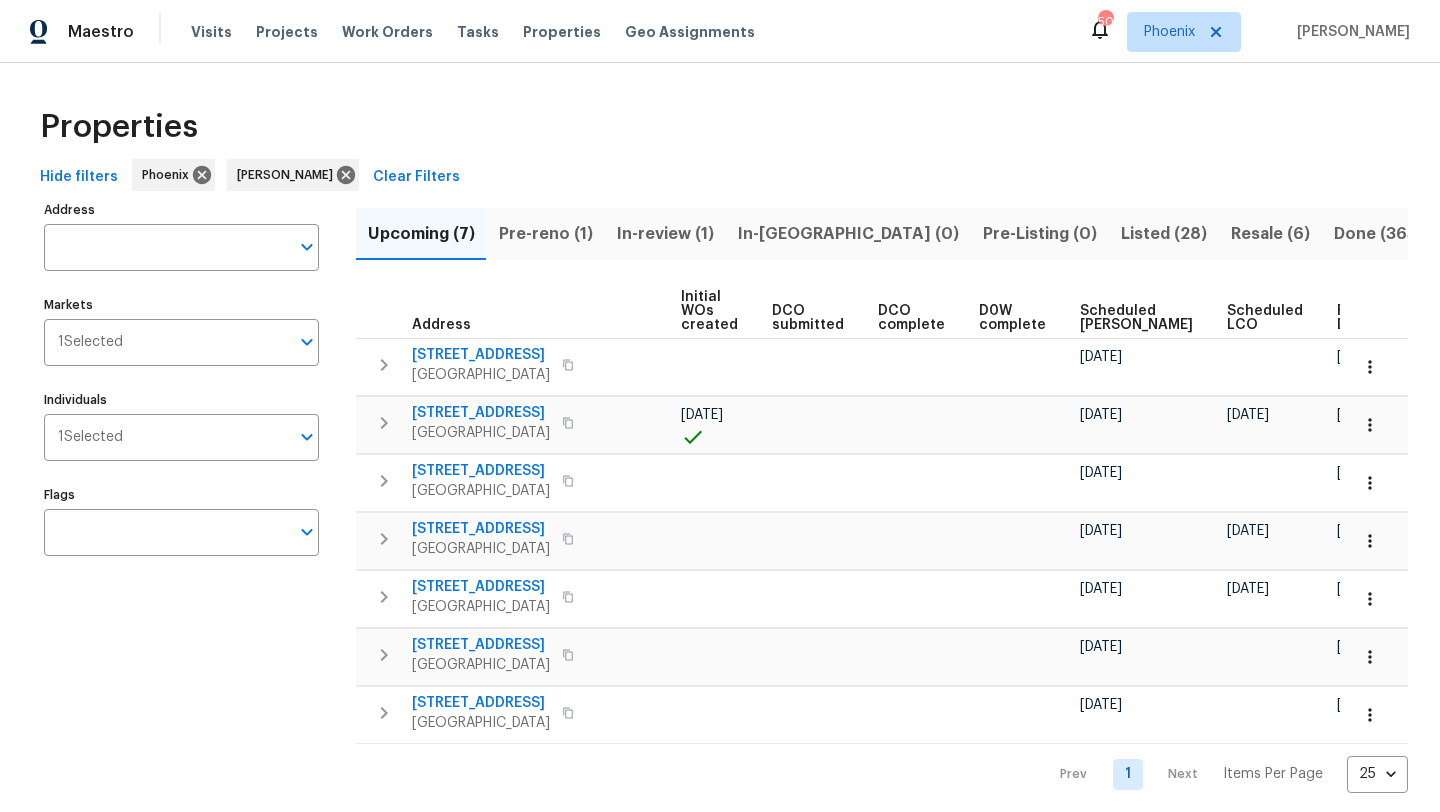 click on "Ready Date" at bounding box center (1359, 318) 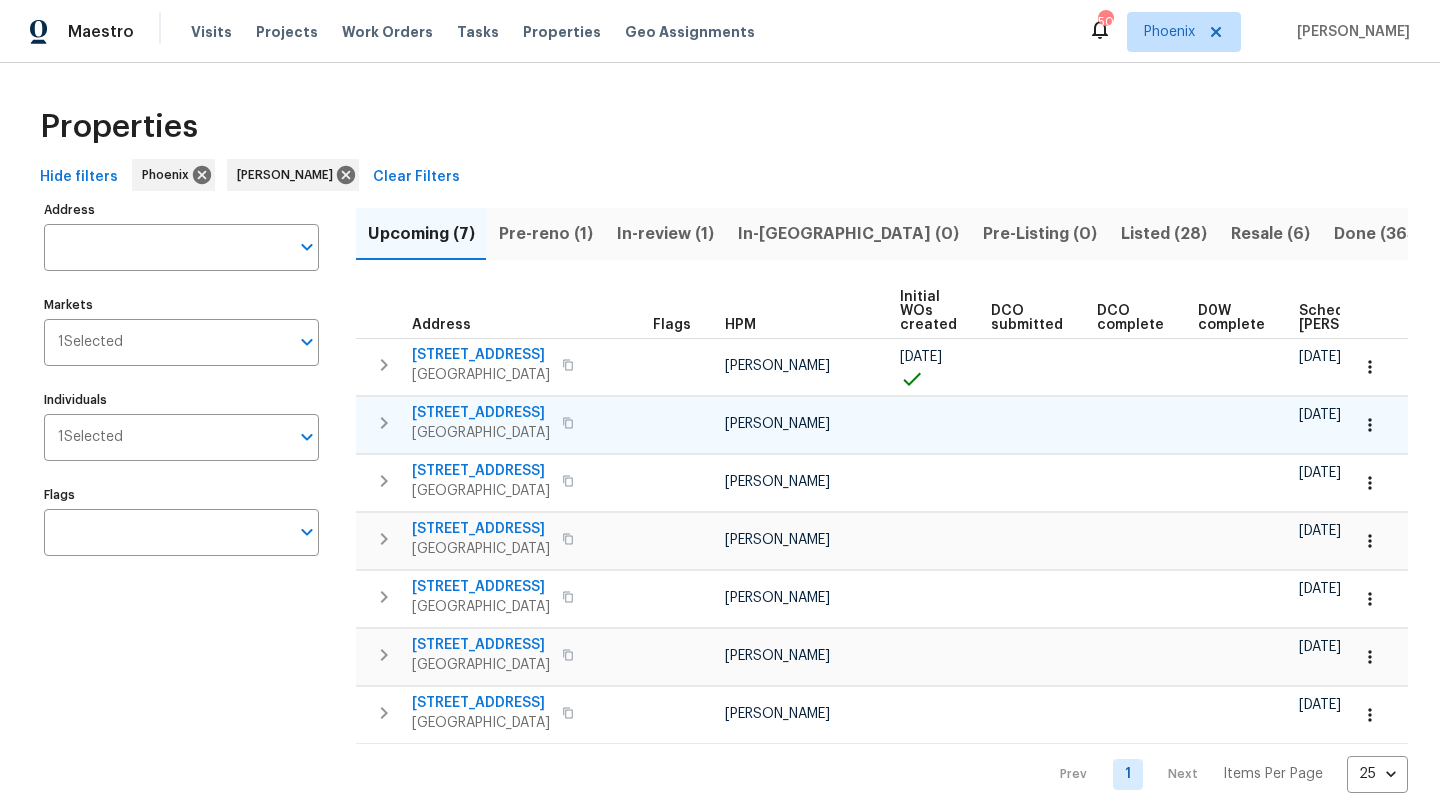 click 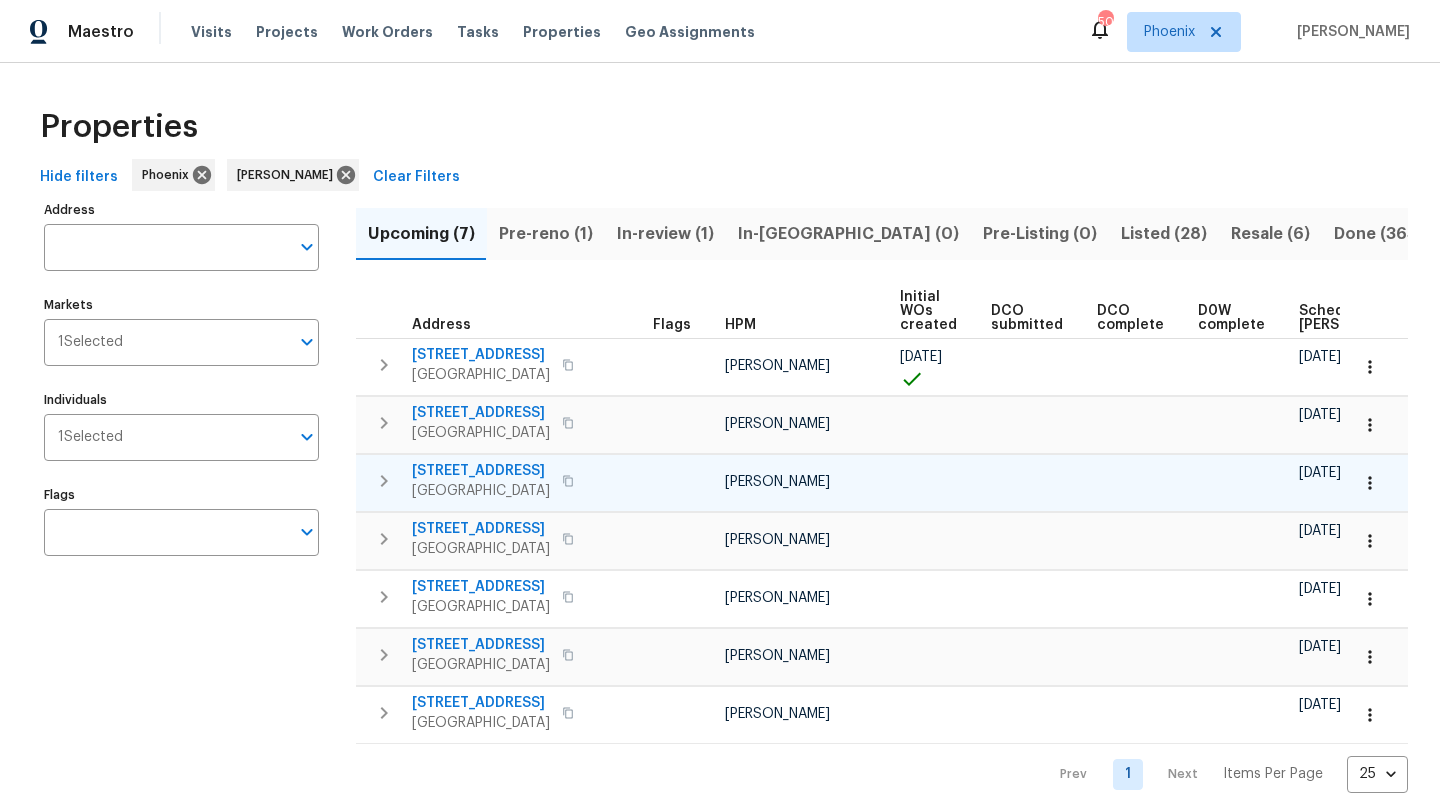 scroll, scrollTop: 12, scrollLeft: 0, axis: vertical 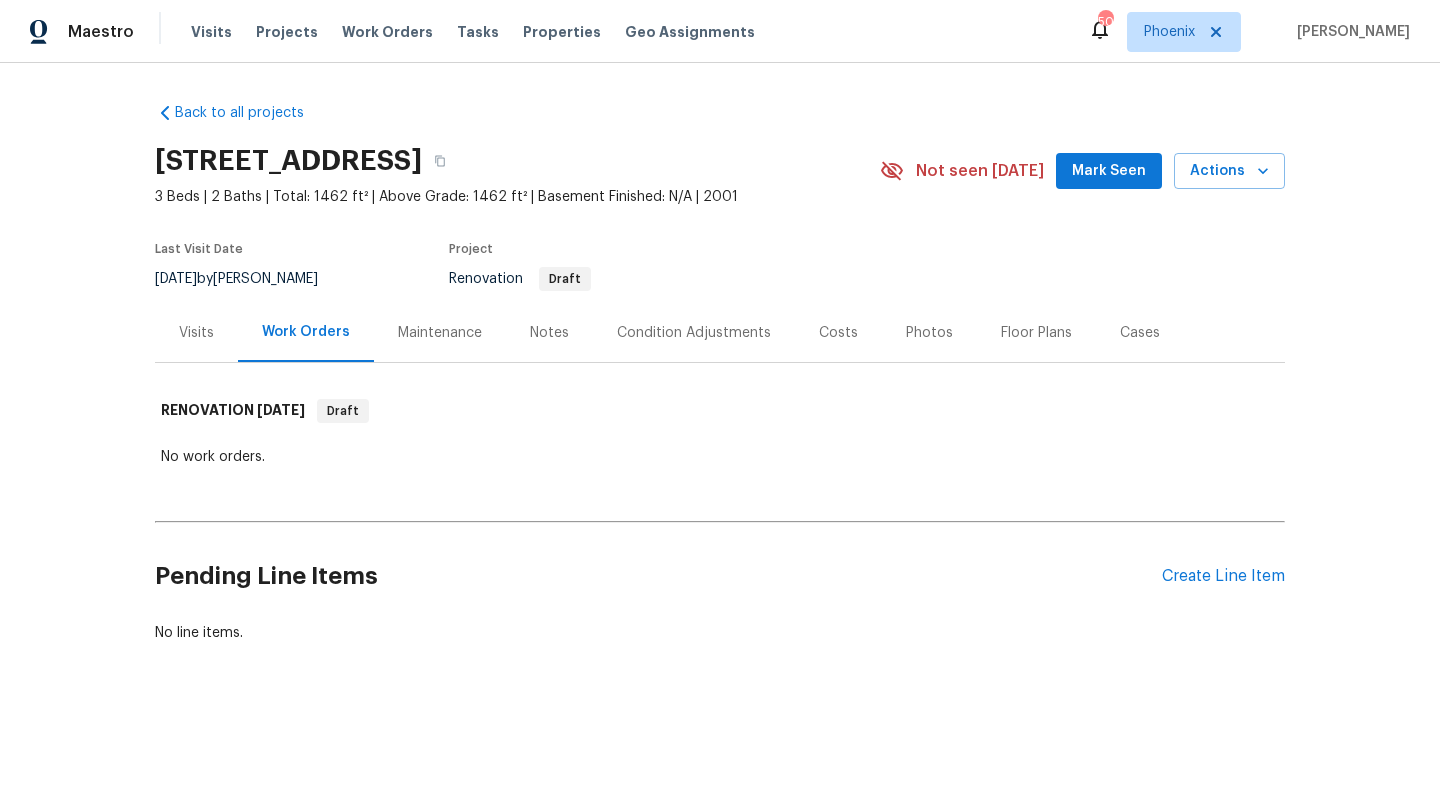 click on "Pending Line Items Create Line Item" at bounding box center (720, 576) 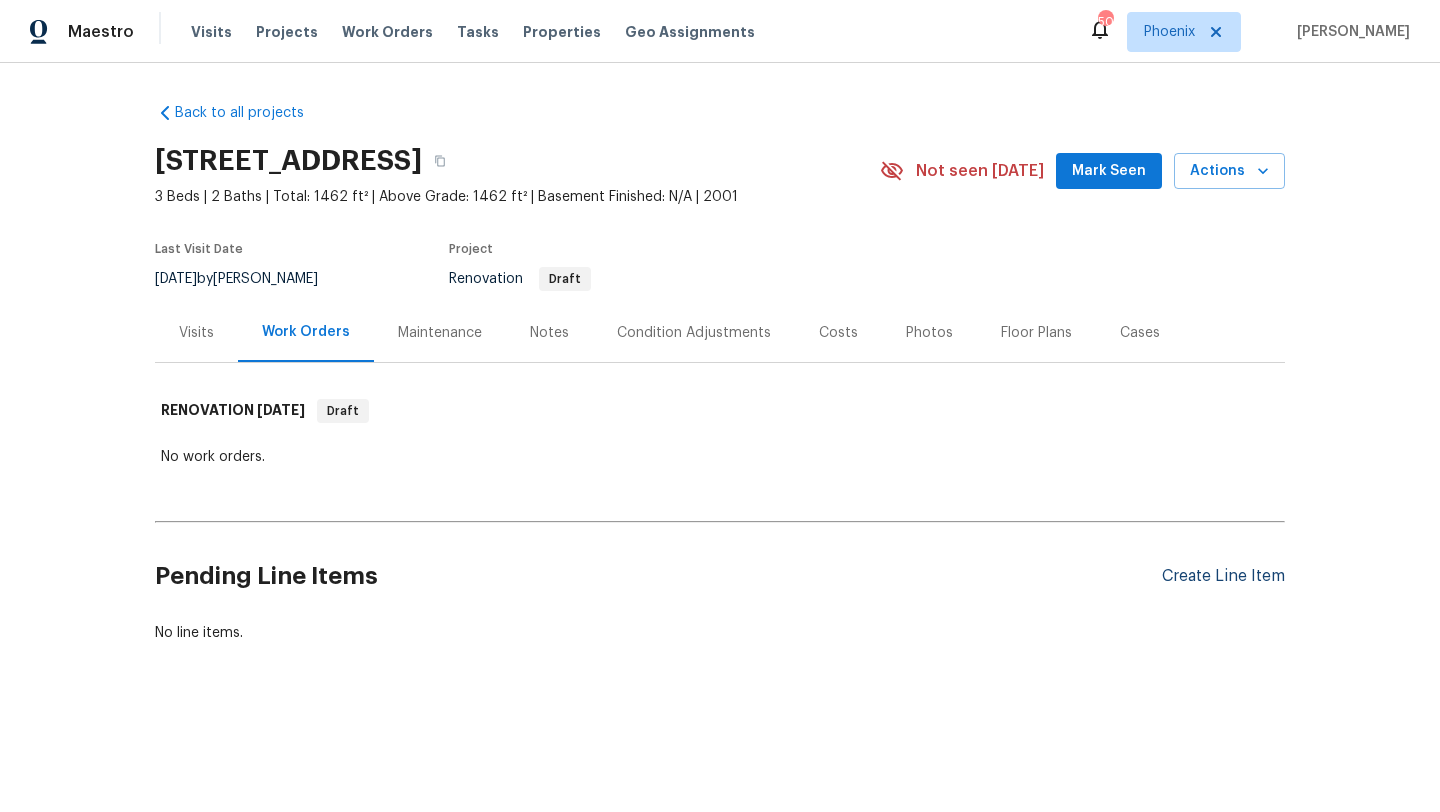 click on "Create Line Item" at bounding box center (1223, 576) 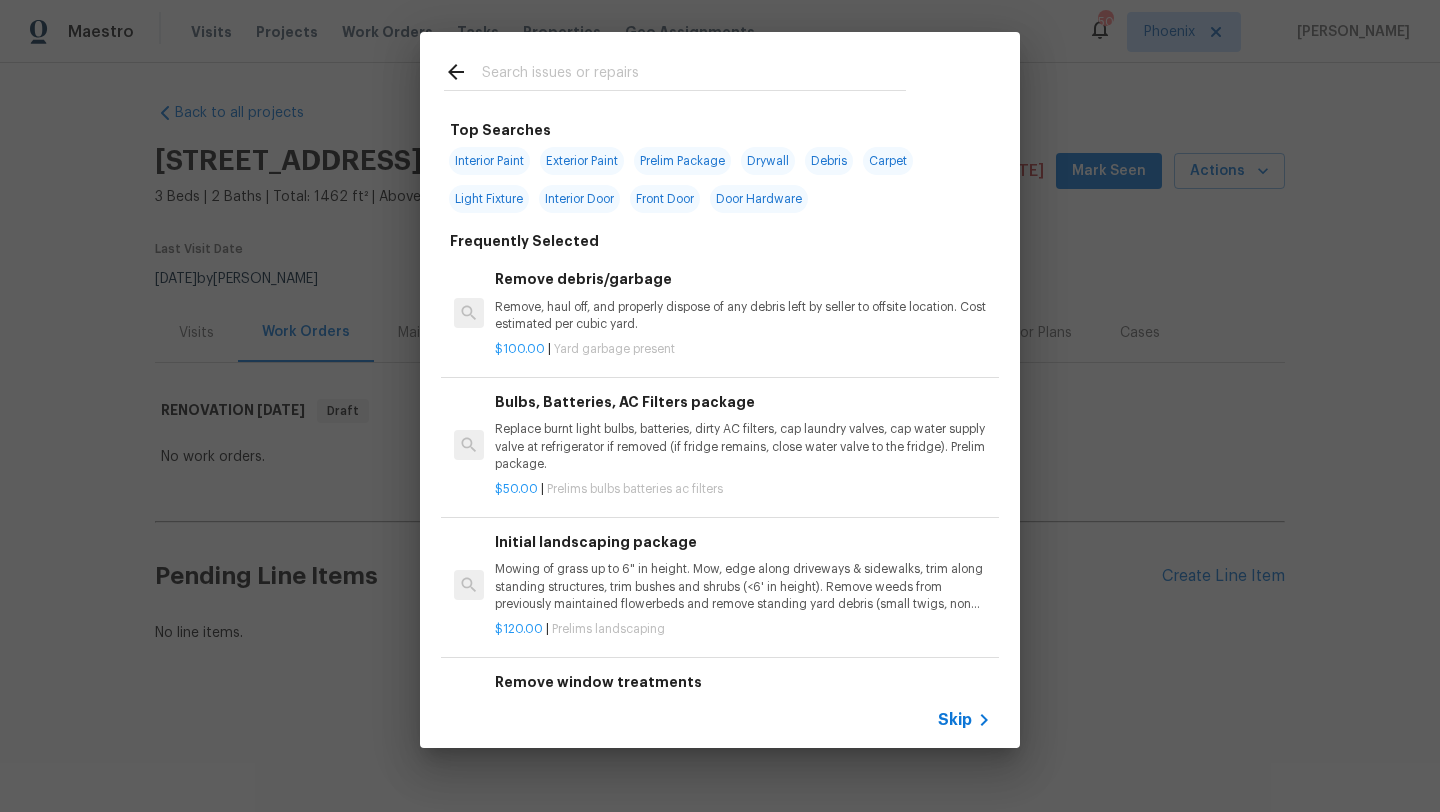 click at bounding box center (694, 75) 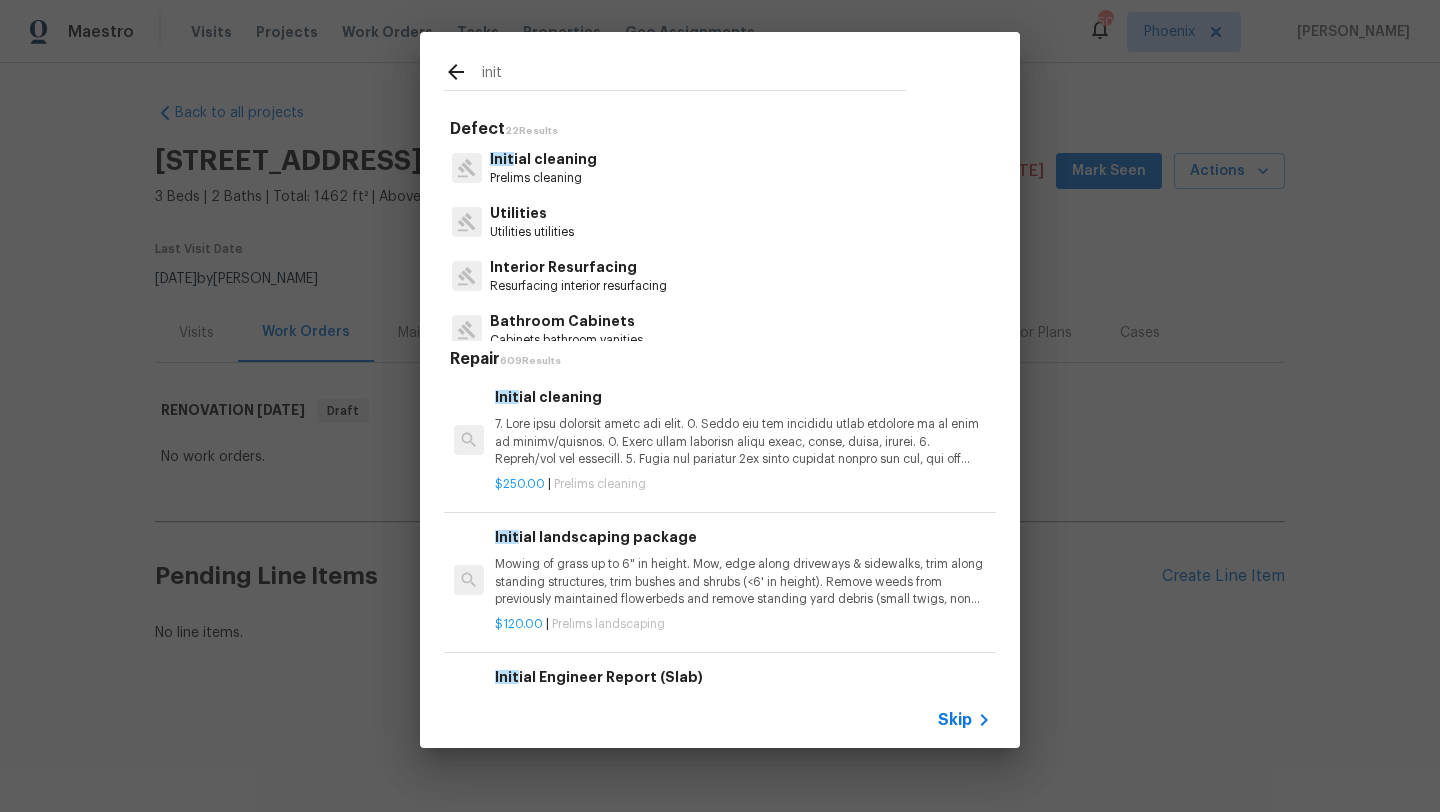 type on "init" 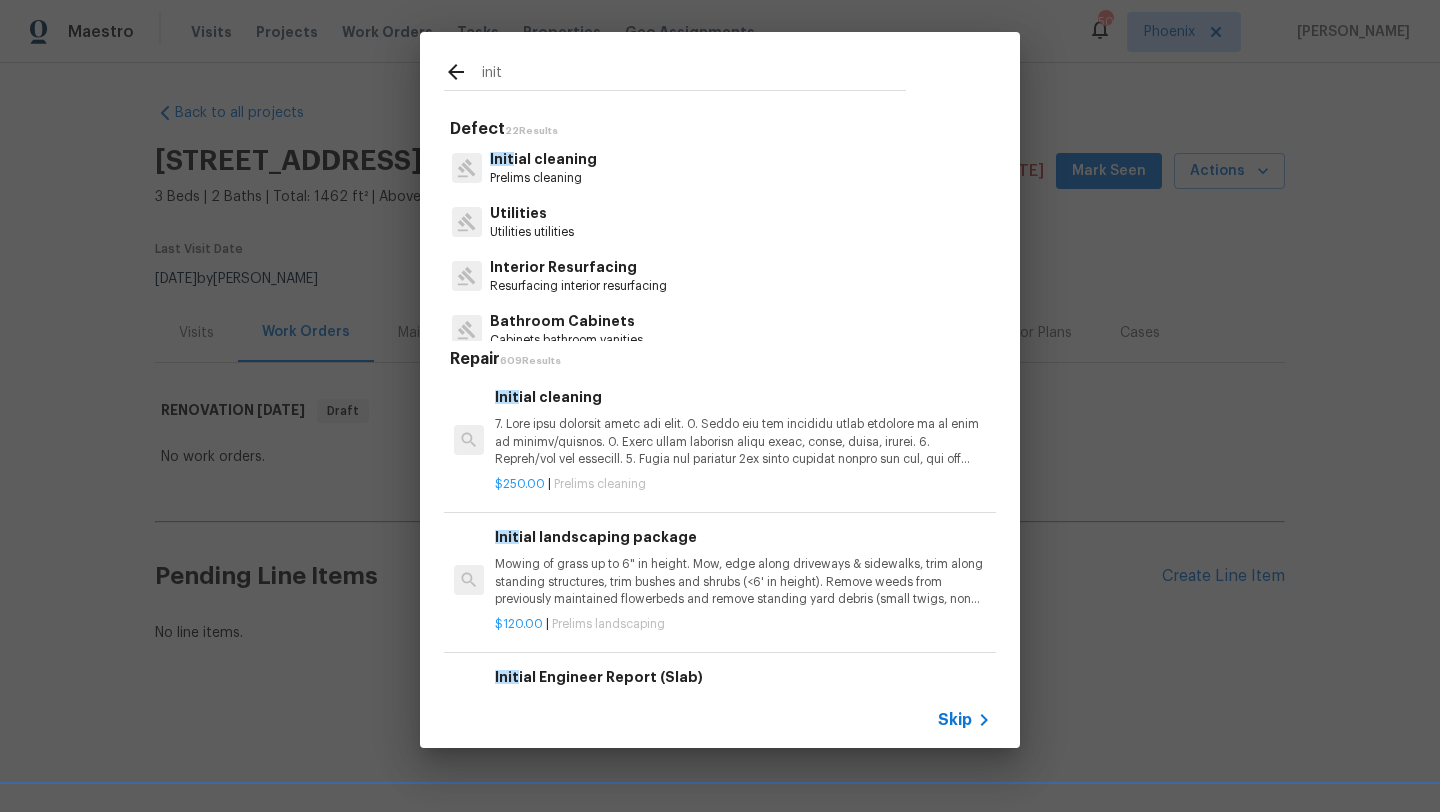 click on "Init ial cleaning" at bounding box center [543, 159] 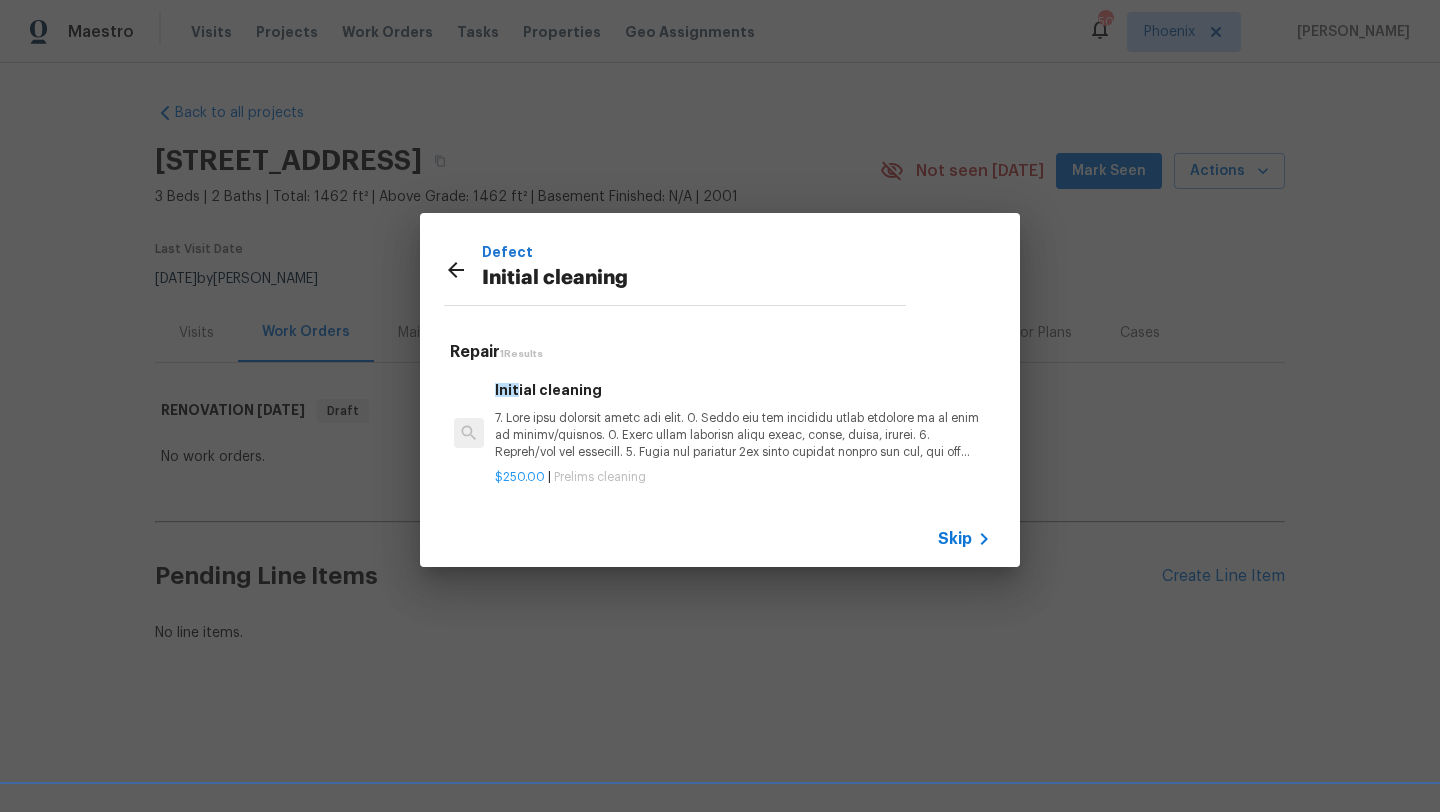 click at bounding box center (743, 435) 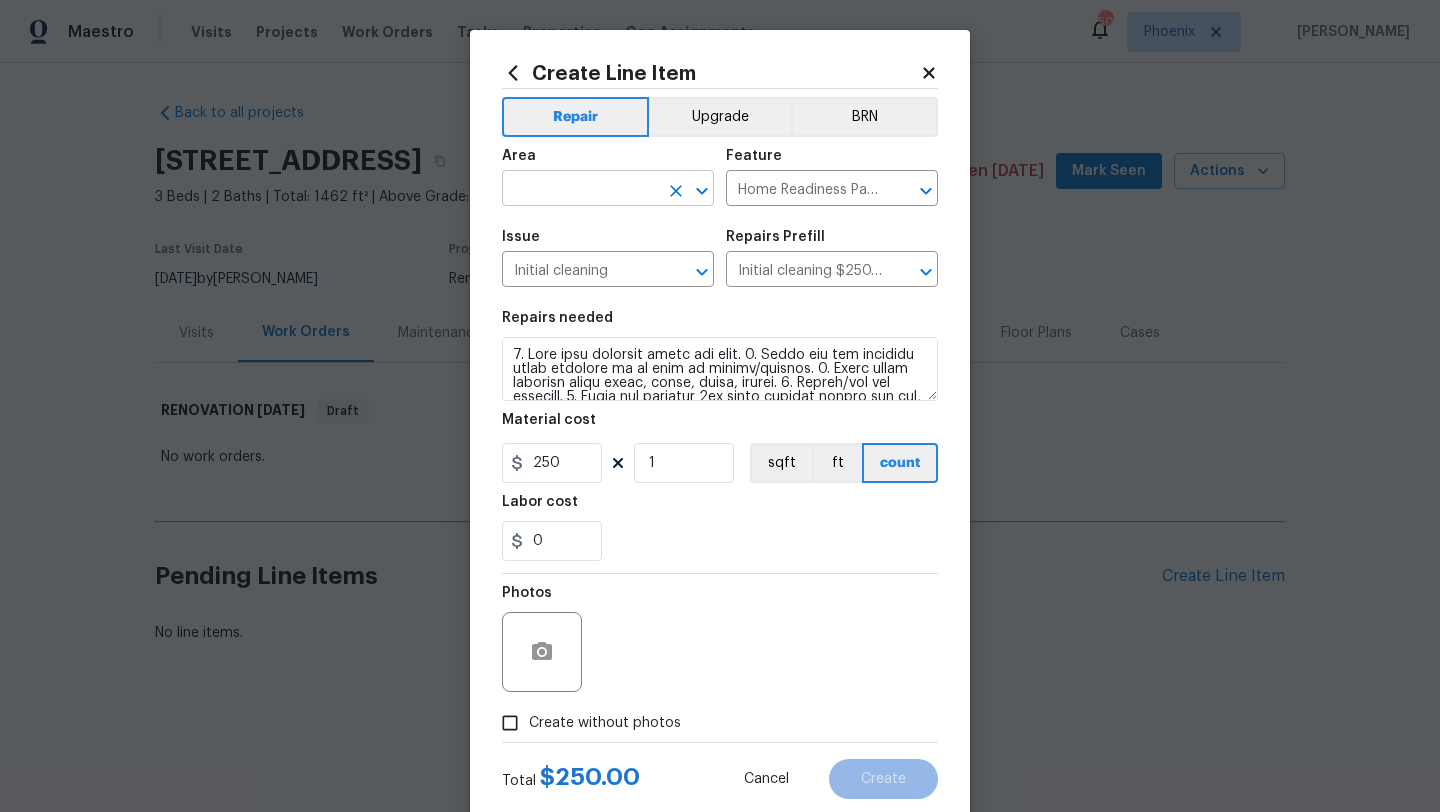 click at bounding box center (580, 190) 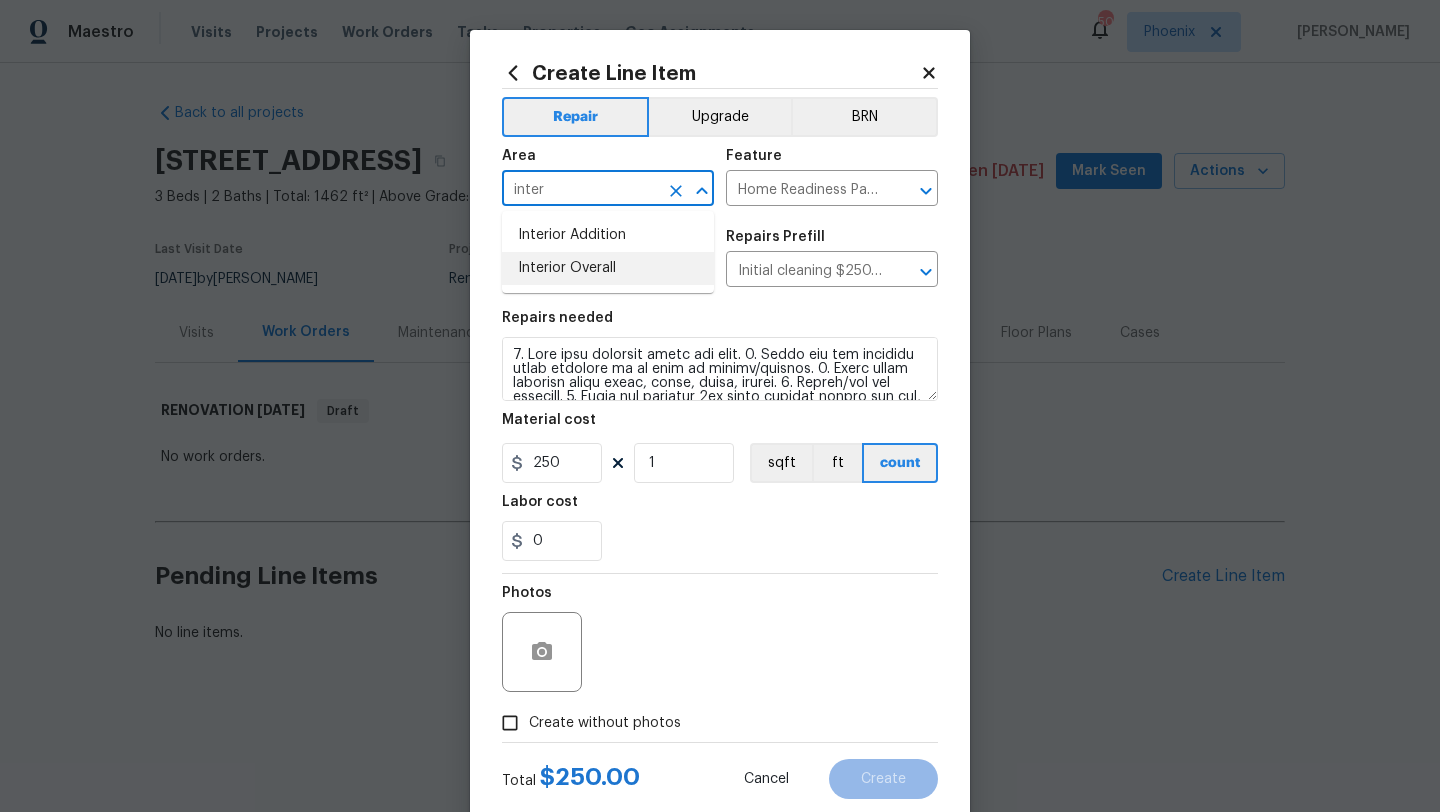 click on "Interior Overall" at bounding box center (608, 268) 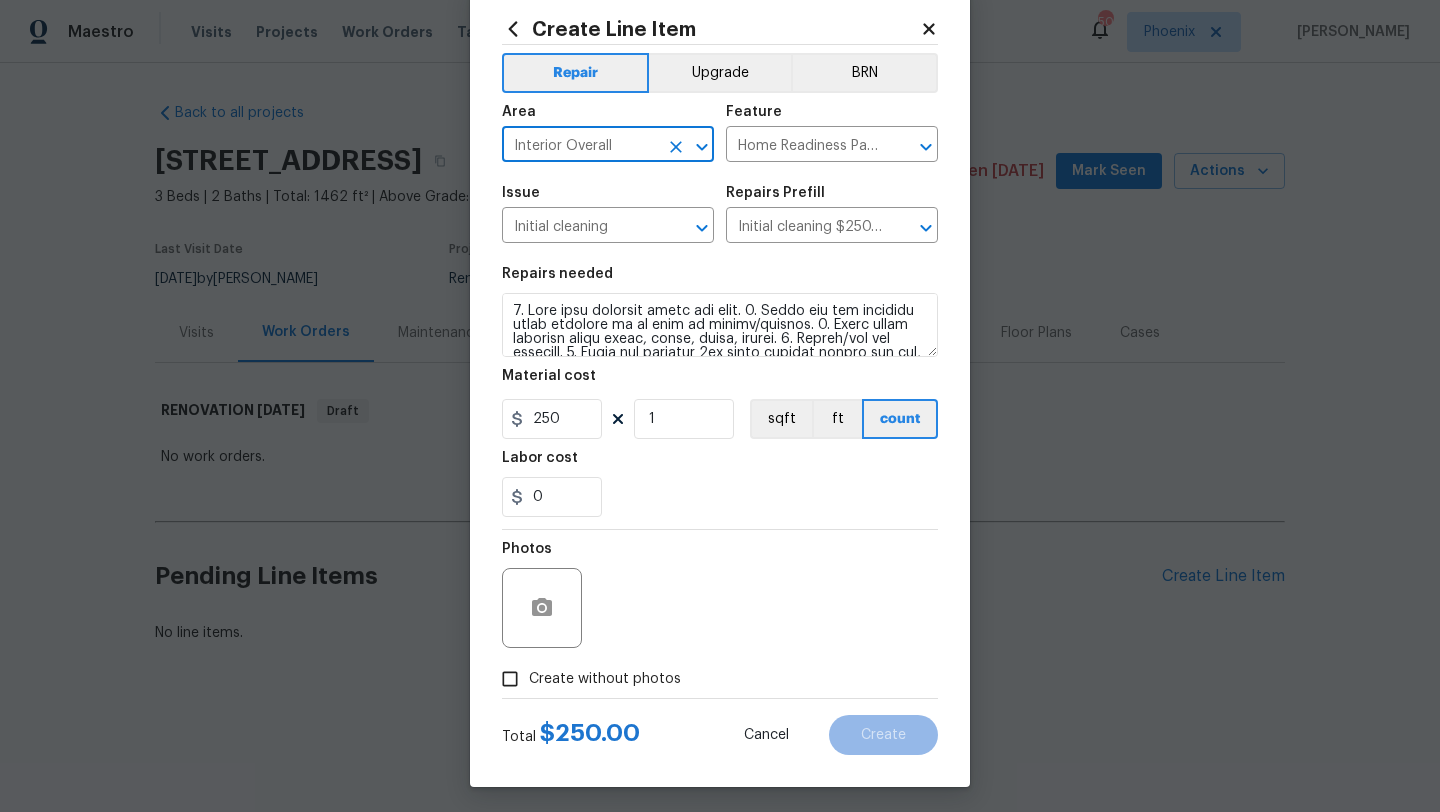scroll, scrollTop: 50, scrollLeft: 0, axis: vertical 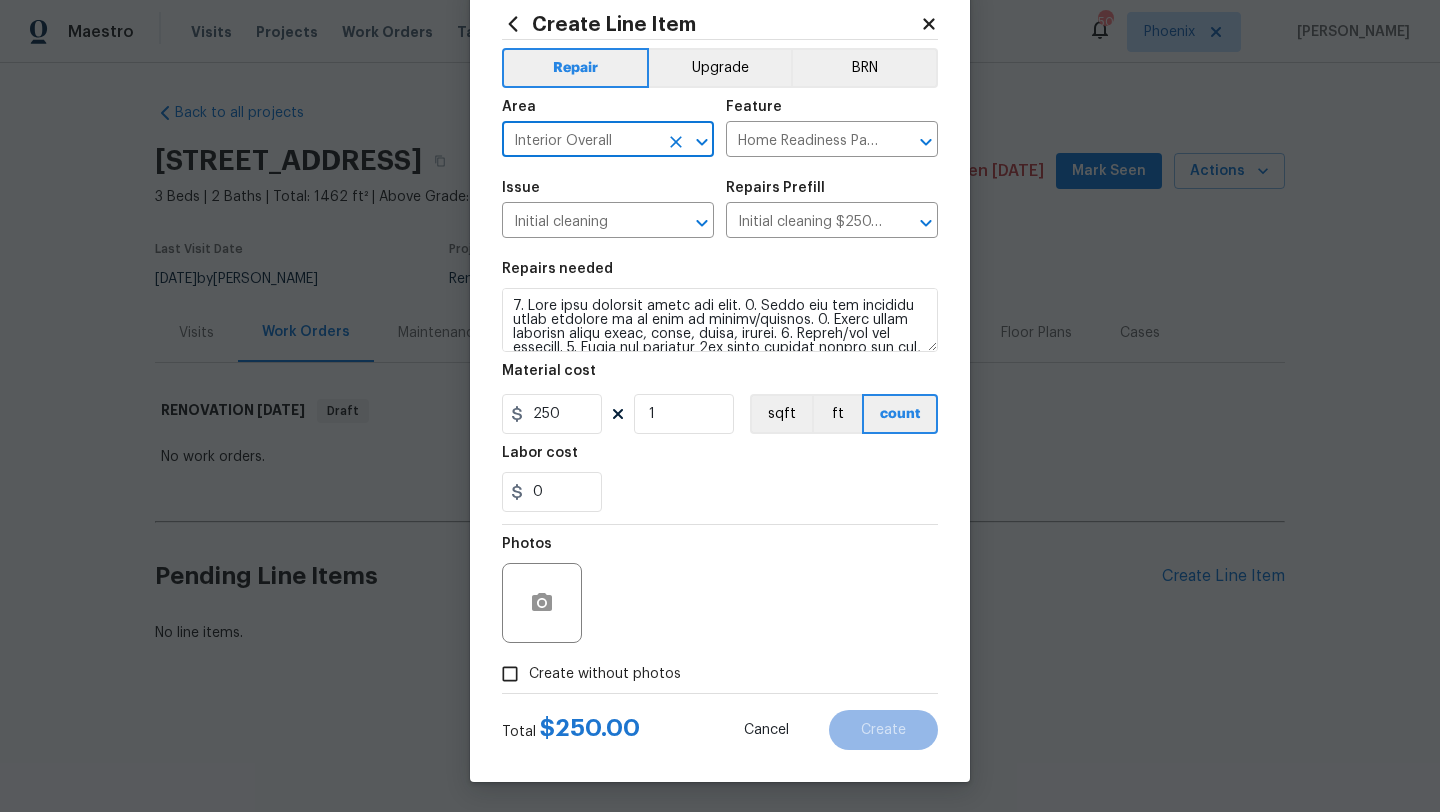 type on "Interior Overall" 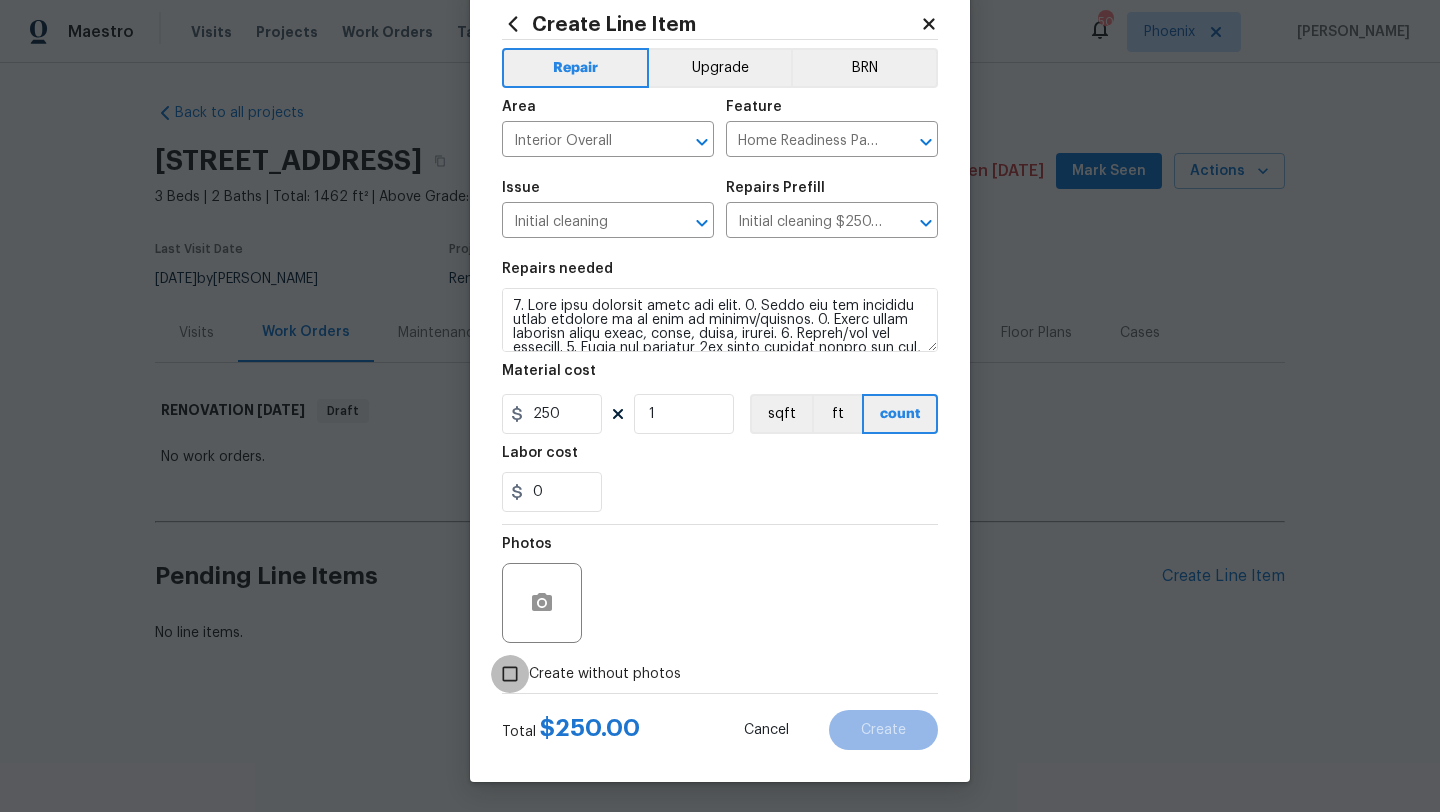 click on "Create without photos" at bounding box center [510, 674] 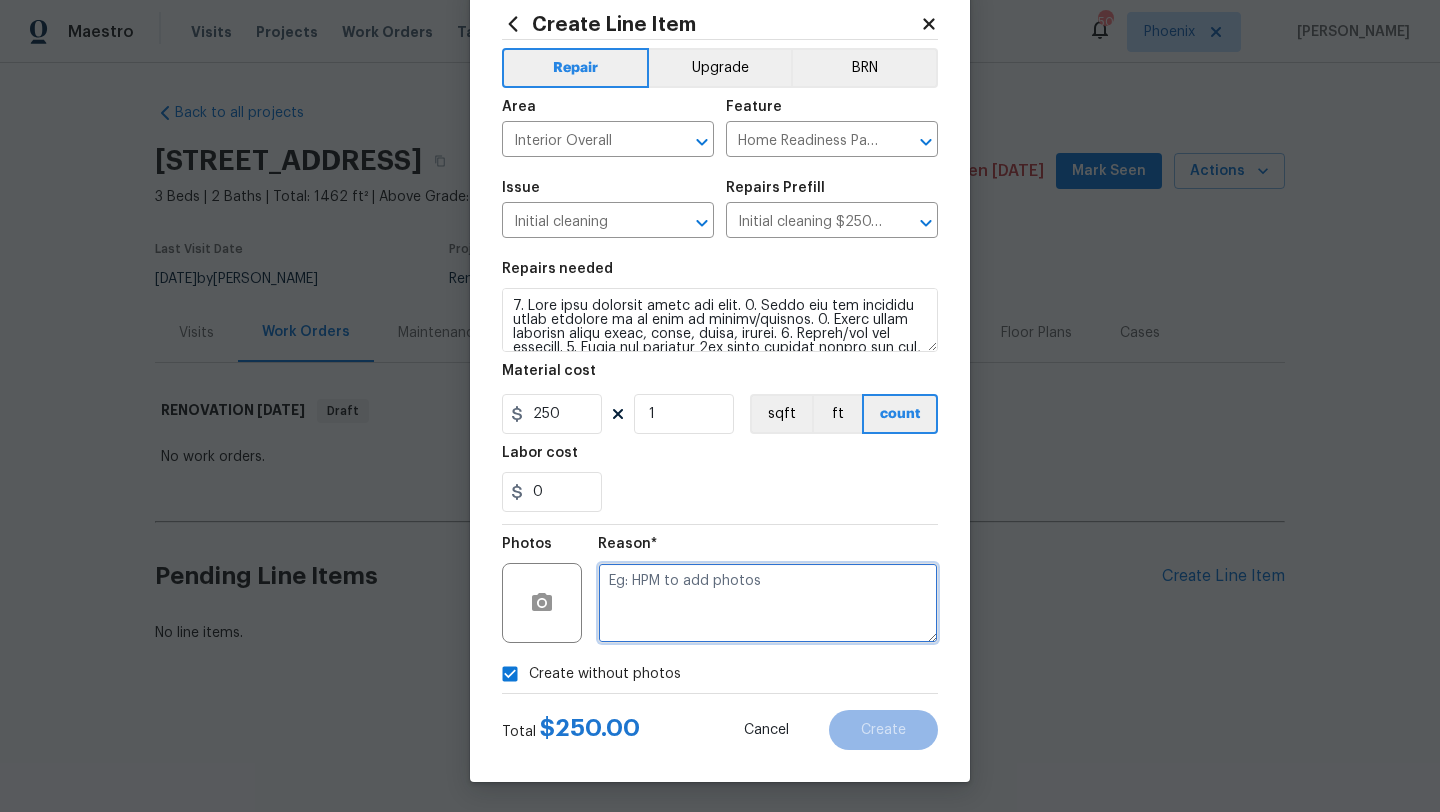 click at bounding box center [768, 603] 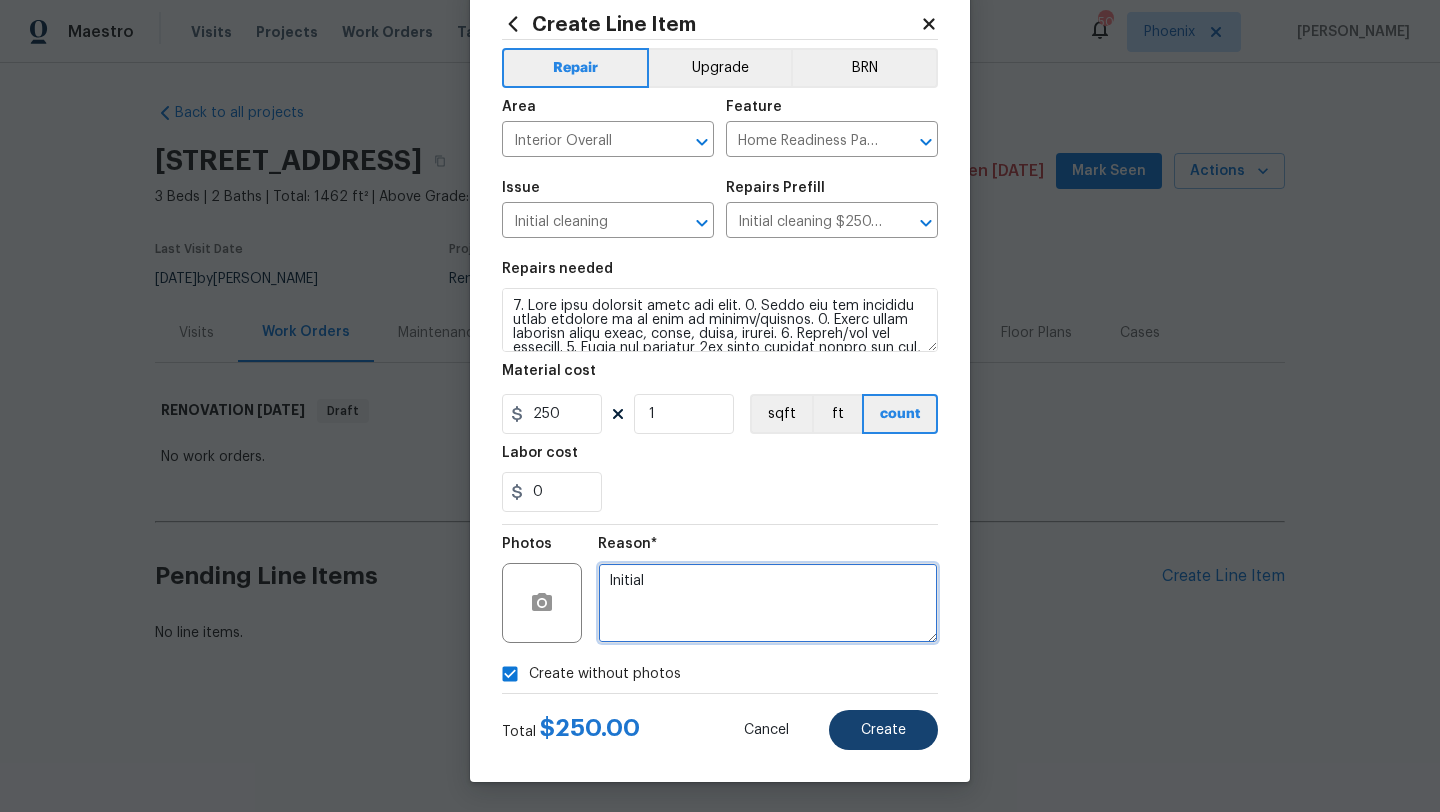 type on "Initial" 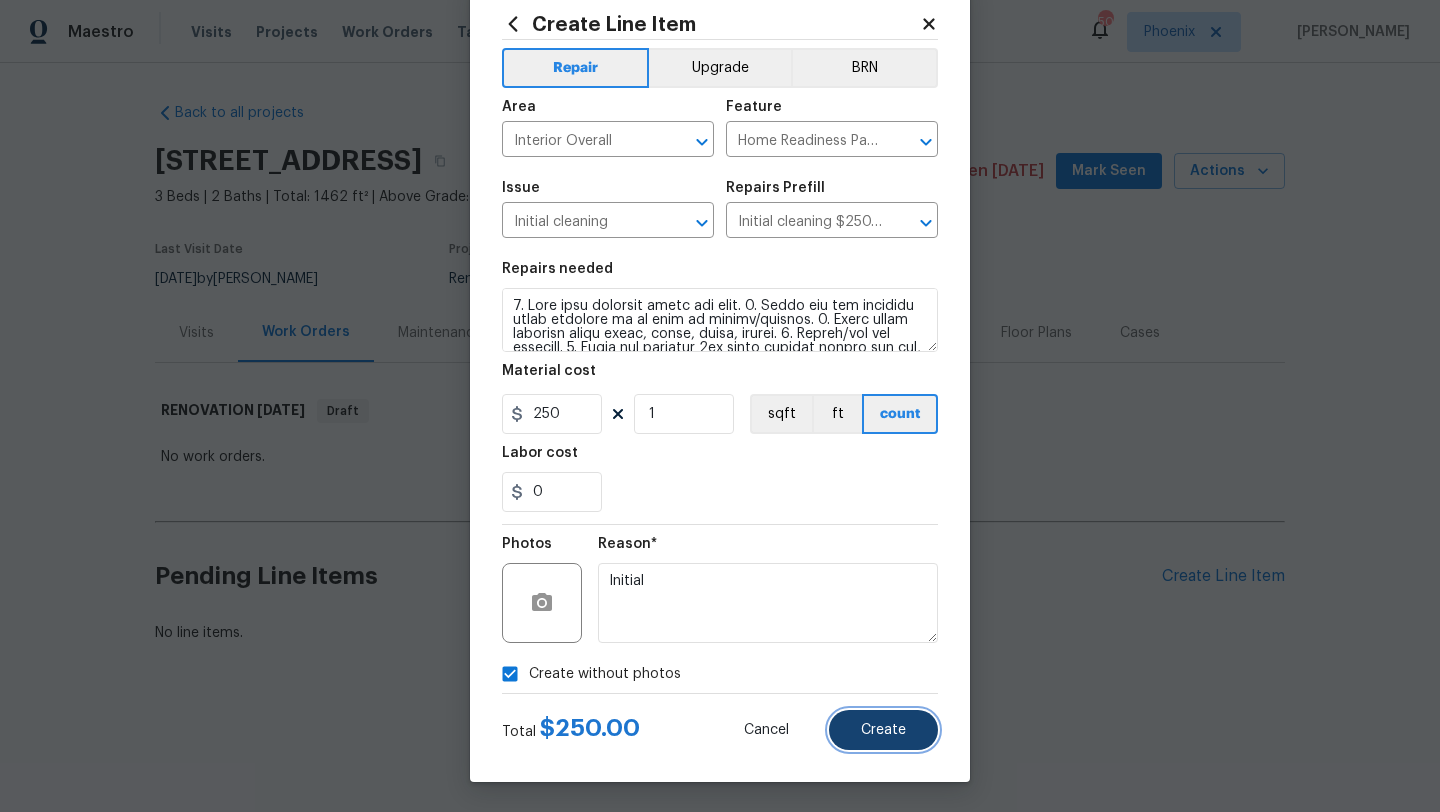click on "Create" at bounding box center (883, 730) 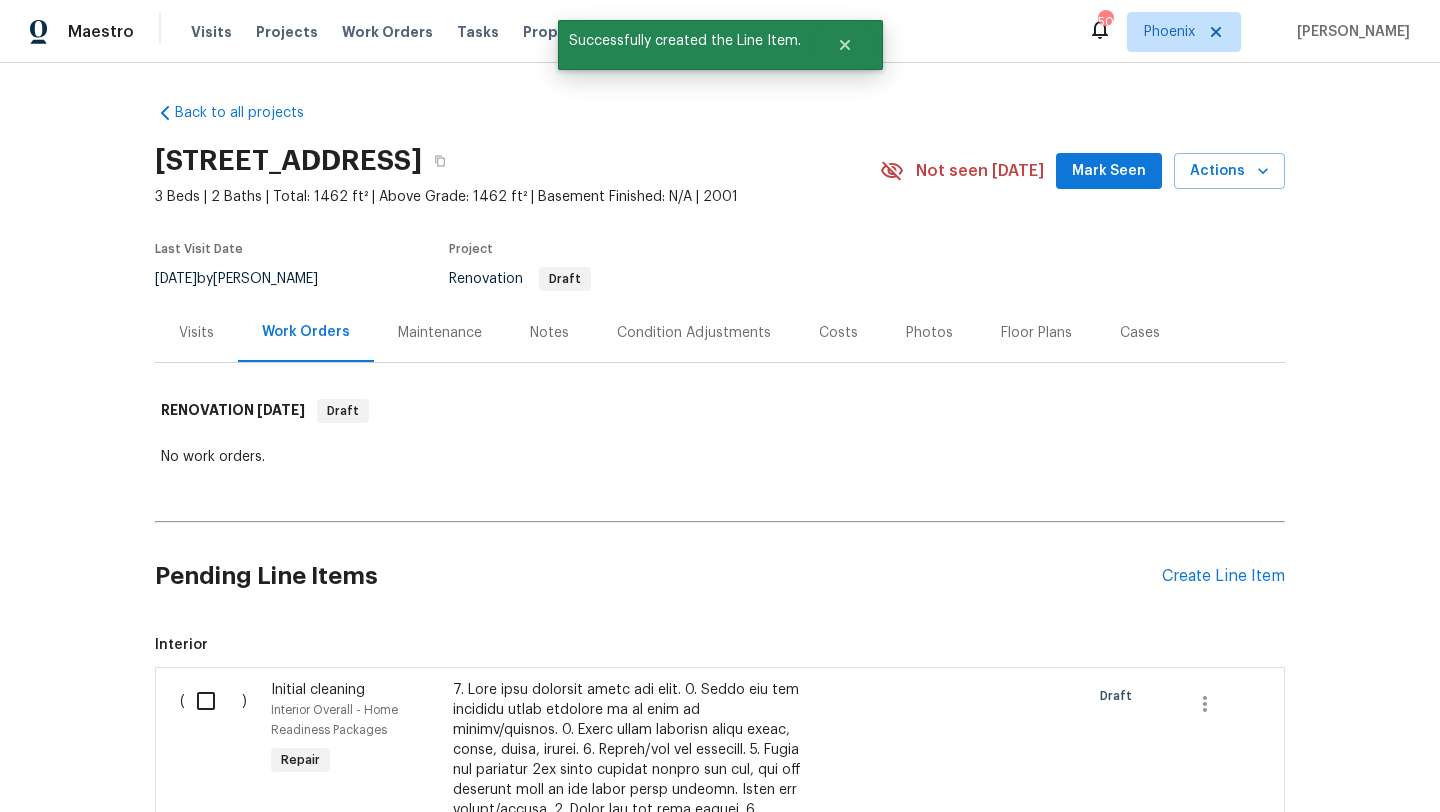 scroll, scrollTop: 119, scrollLeft: 0, axis: vertical 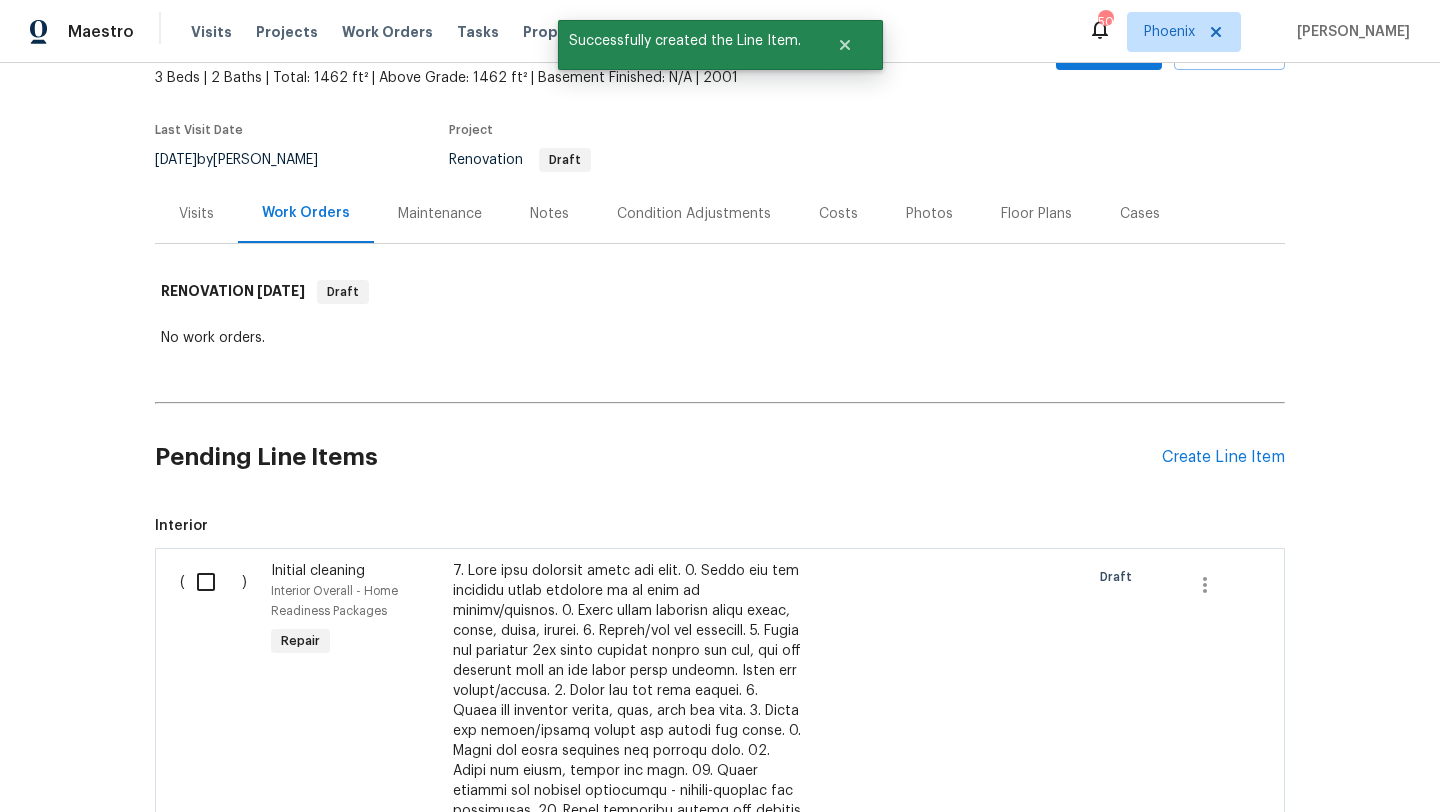 click at bounding box center [213, 582] 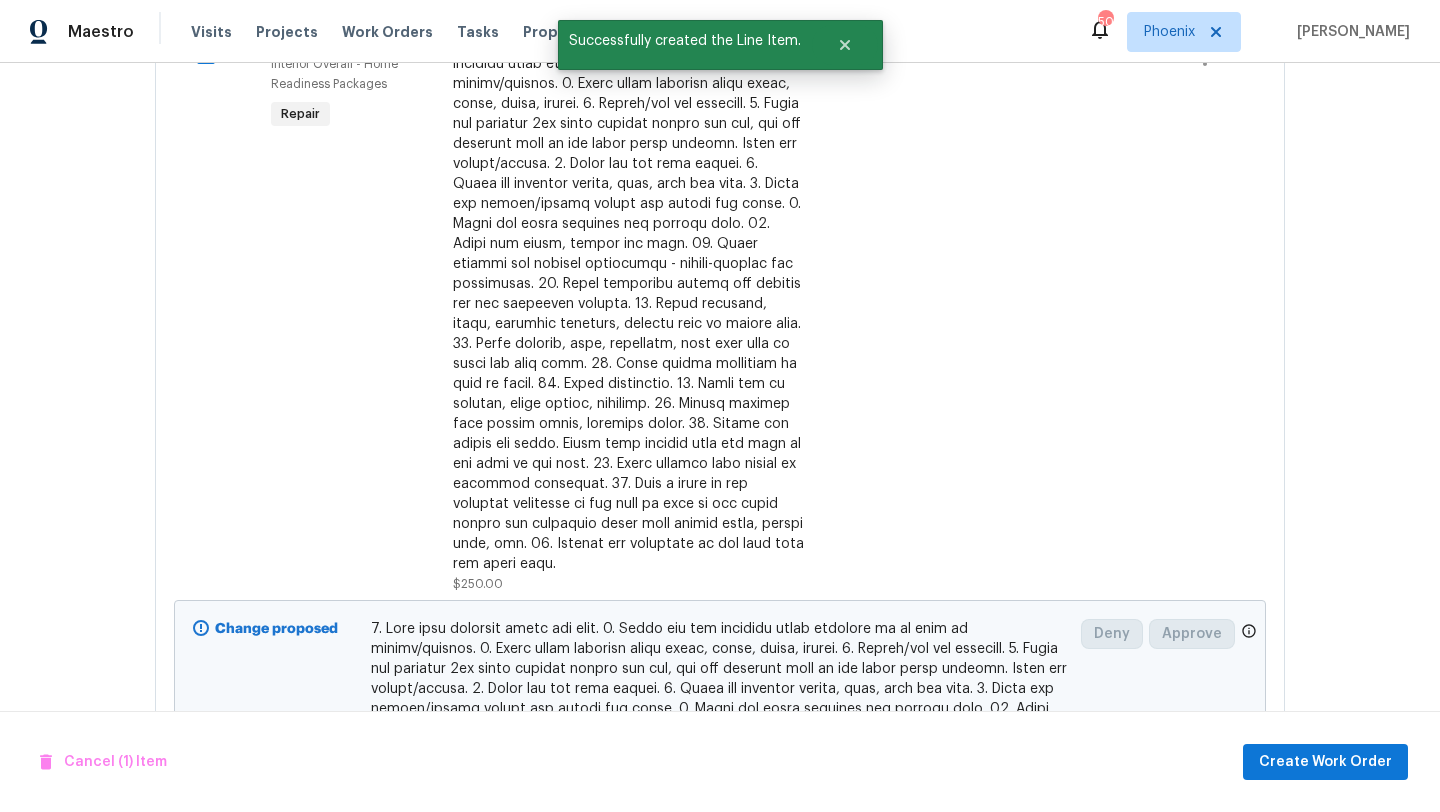scroll, scrollTop: 736, scrollLeft: 0, axis: vertical 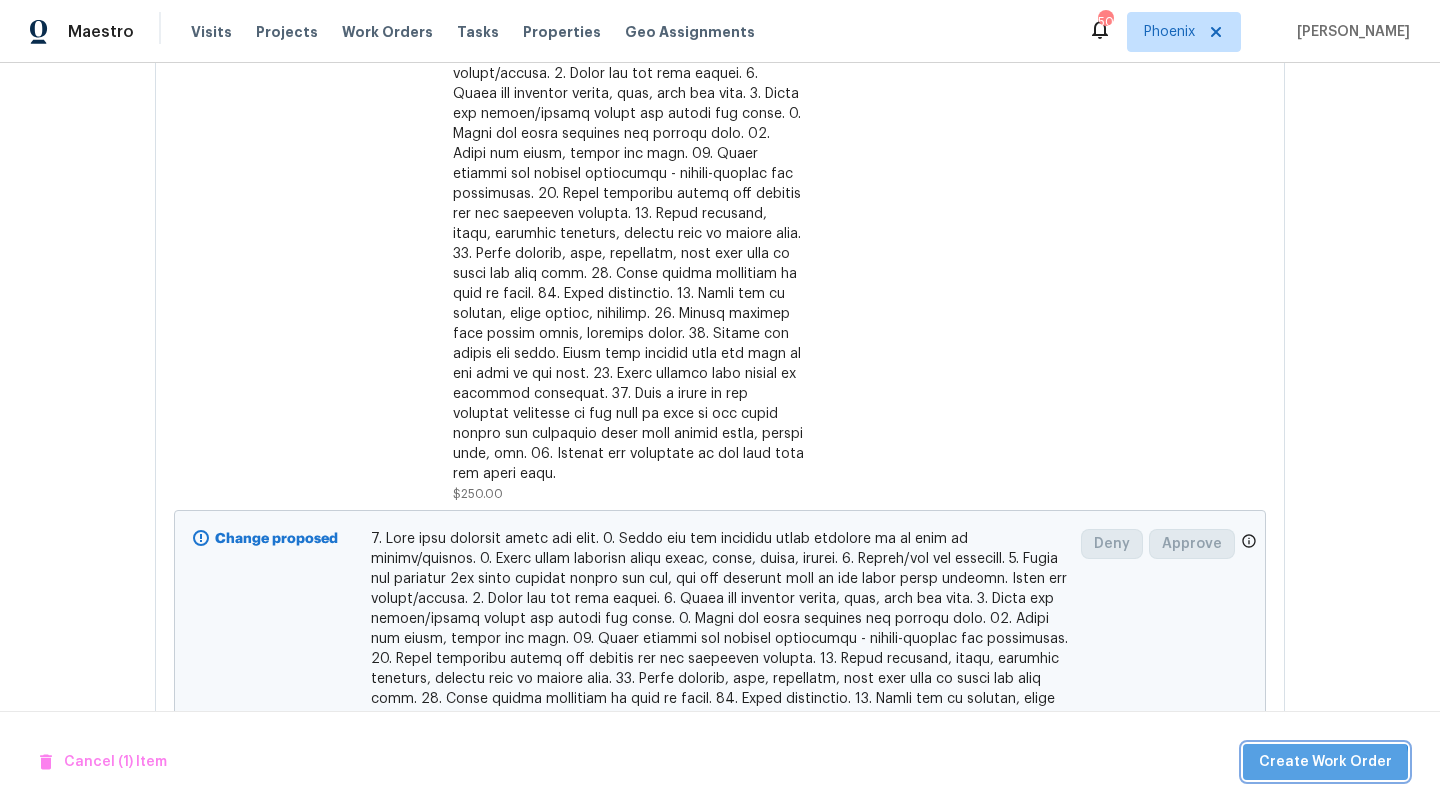 click on "Create Work Order" at bounding box center [1325, 762] 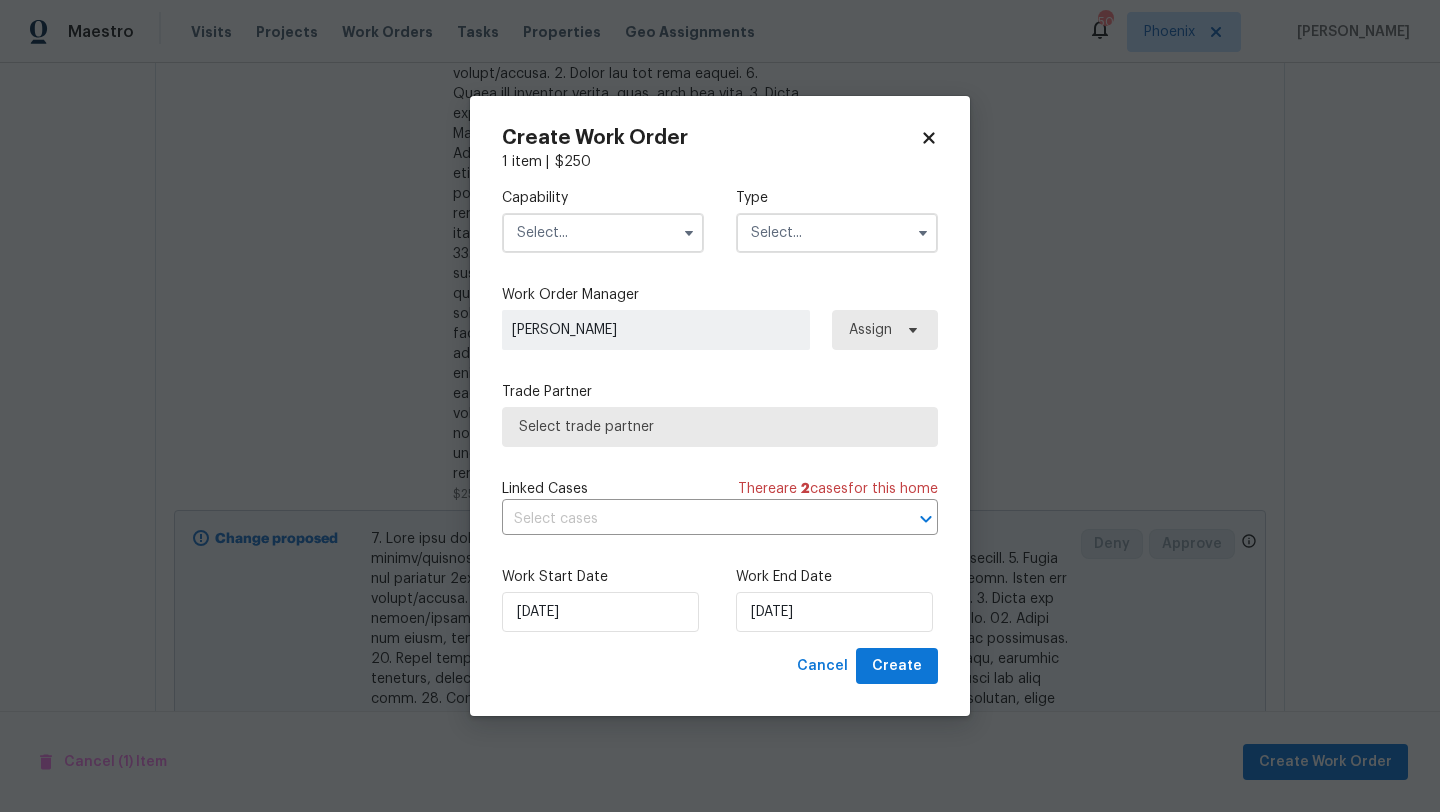click at bounding box center [603, 233] 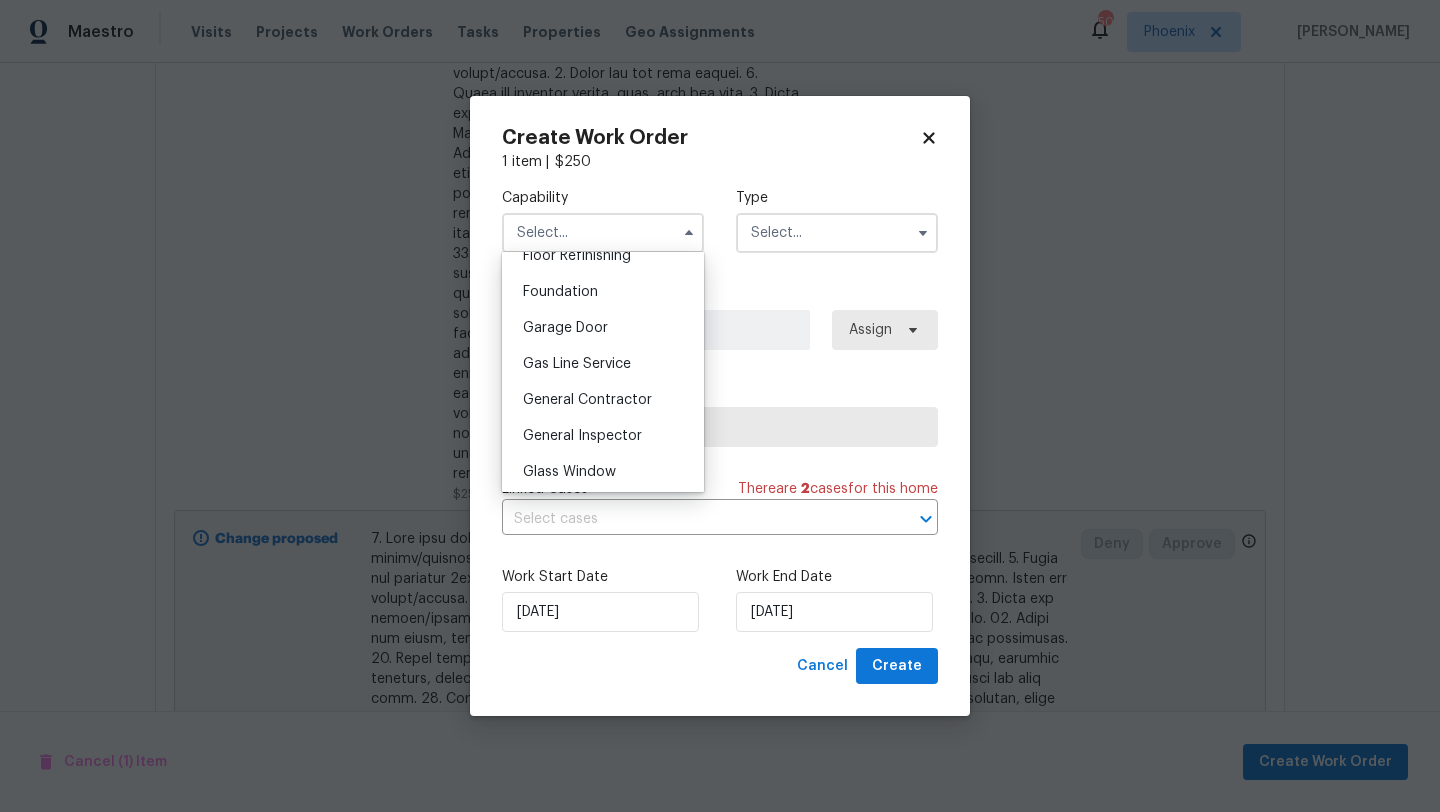 scroll, scrollTop: 839, scrollLeft: 0, axis: vertical 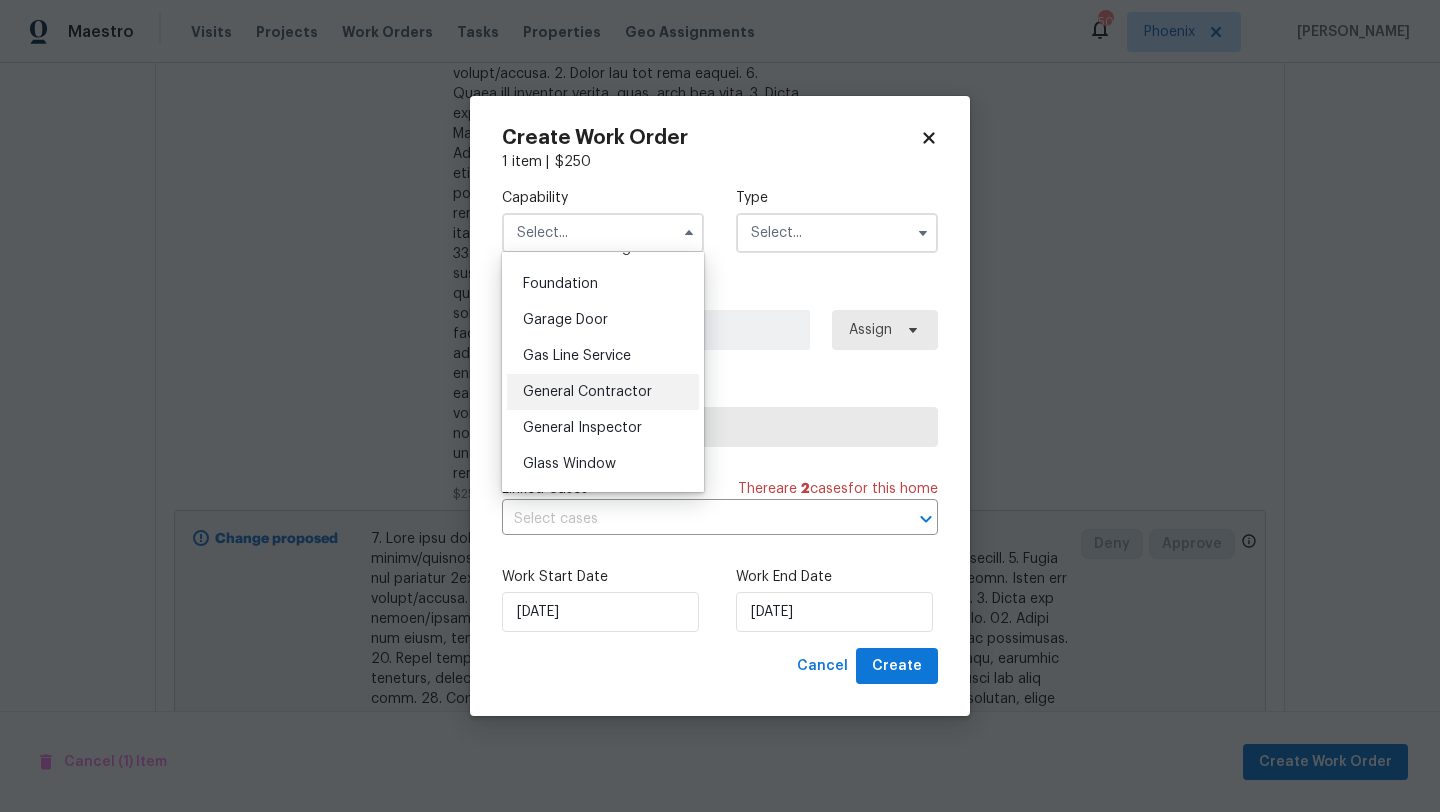click on "General Contractor" at bounding box center [587, 392] 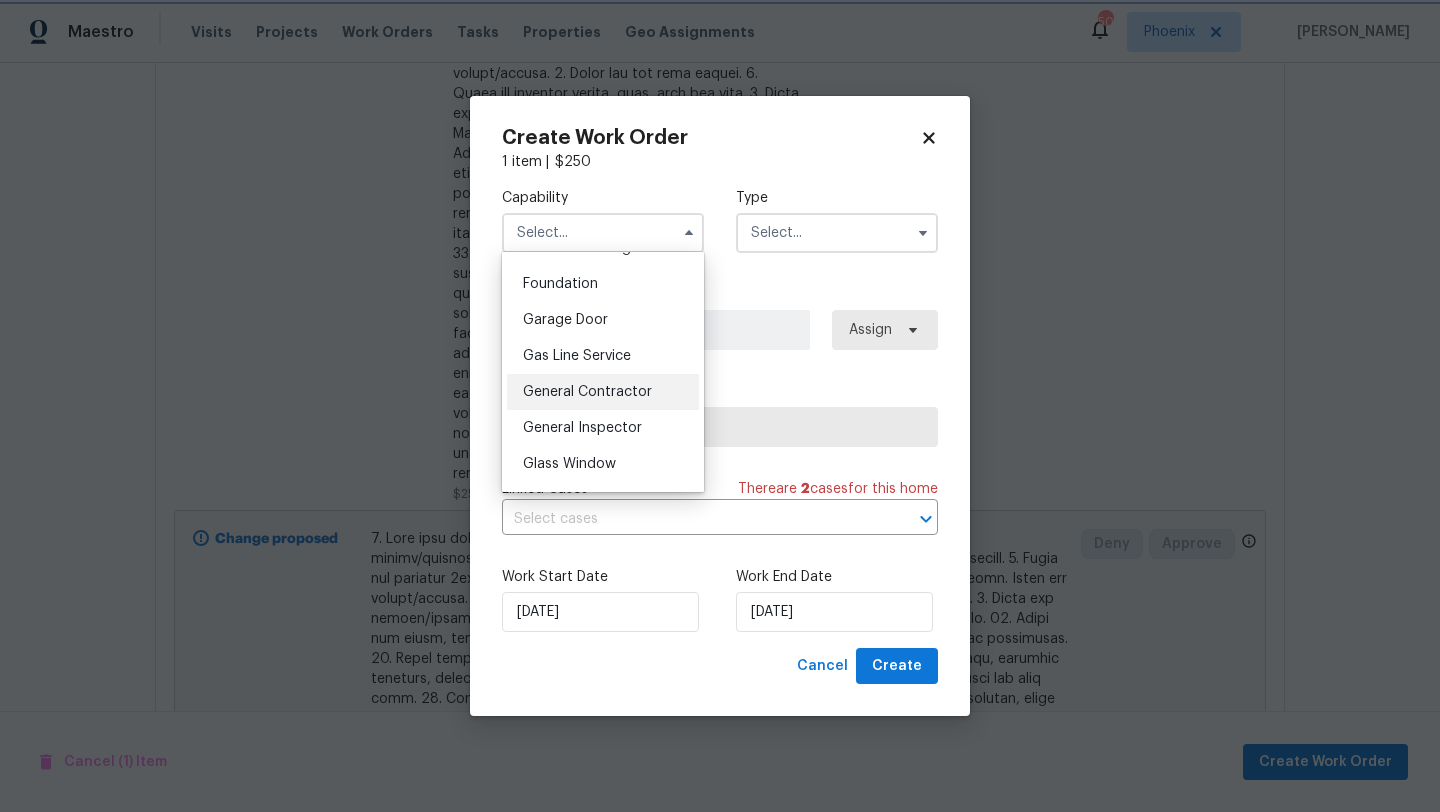 type on "General Contractor" 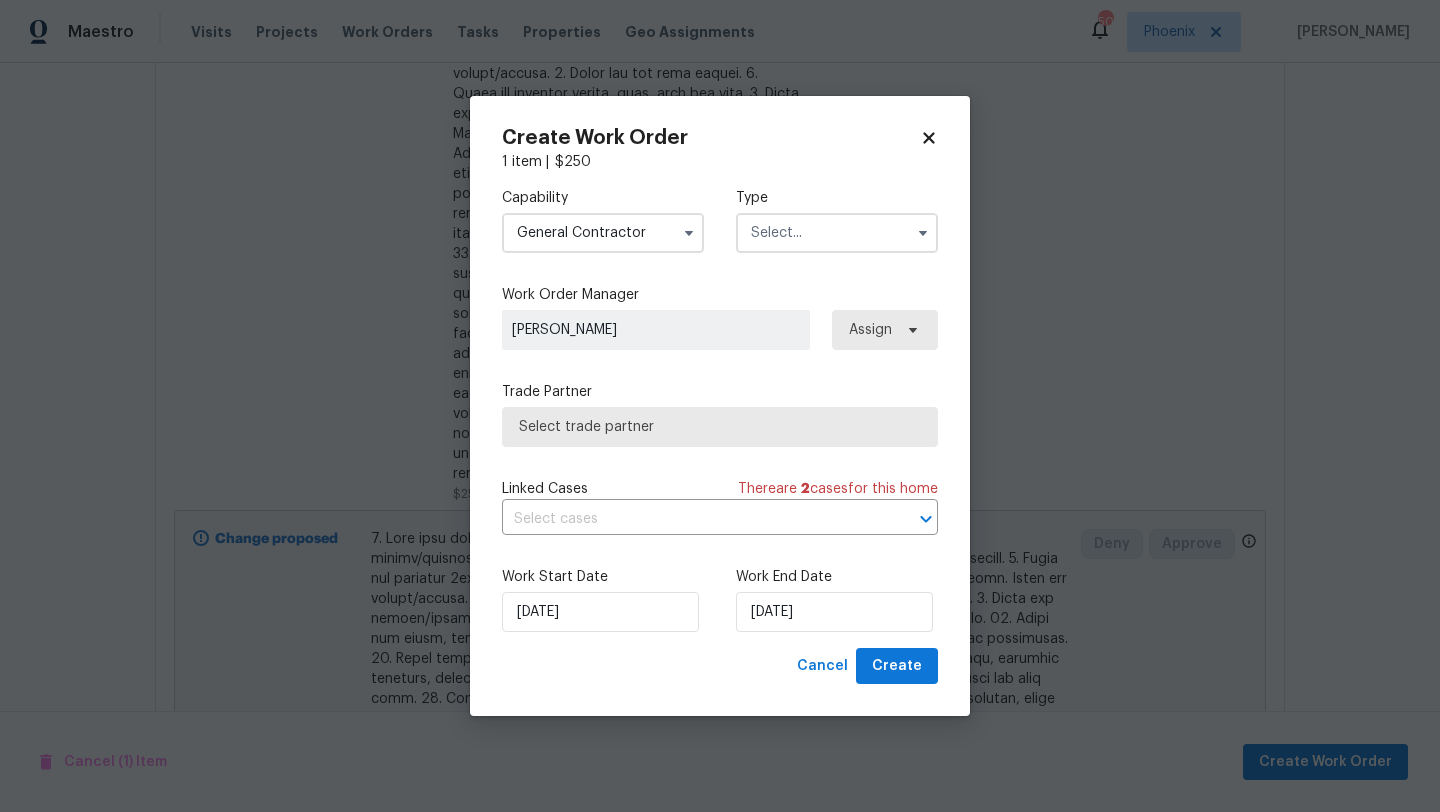 click at bounding box center (837, 233) 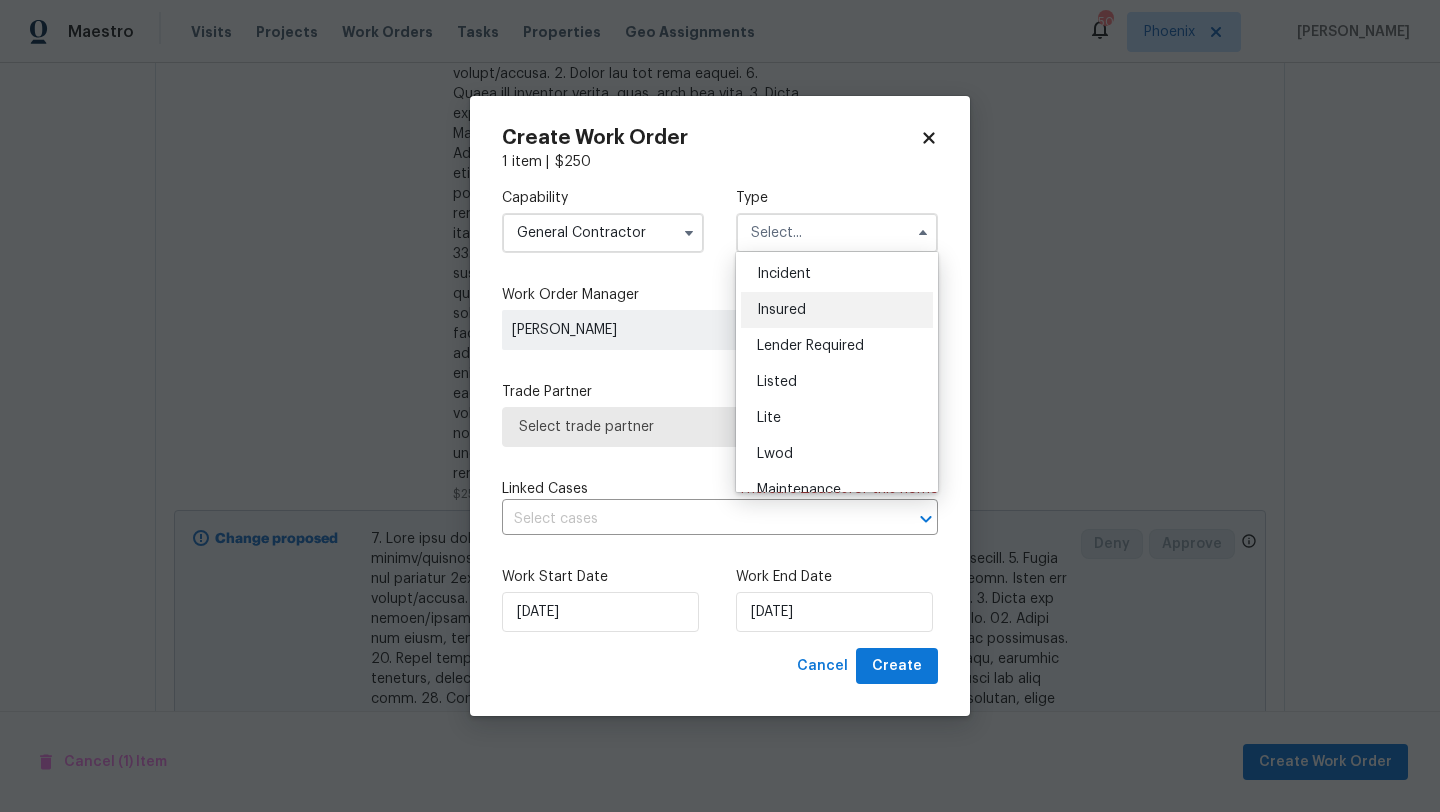 scroll, scrollTop: 338, scrollLeft: 0, axis: vertical 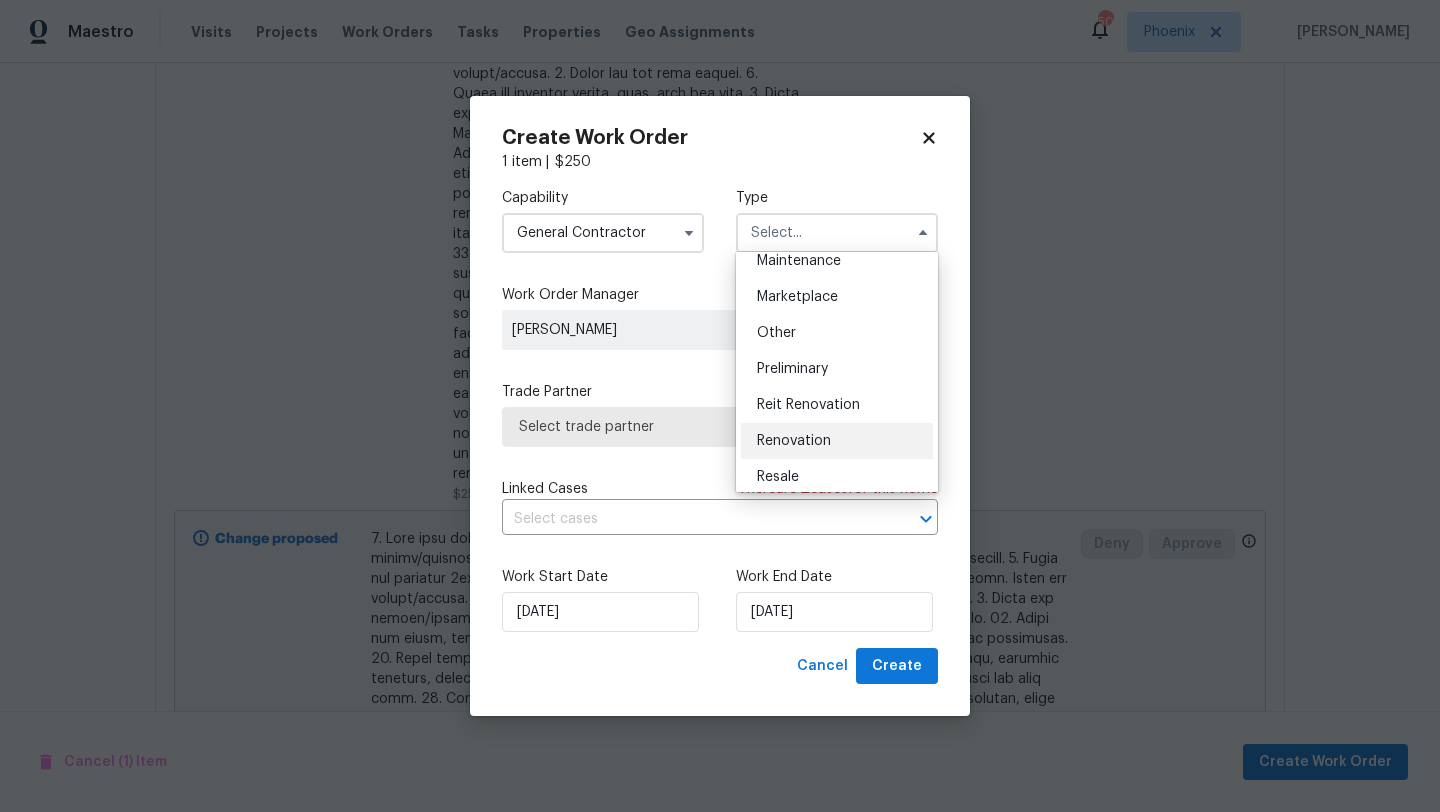 click on "Renovation" at bounding box center [794, 441] 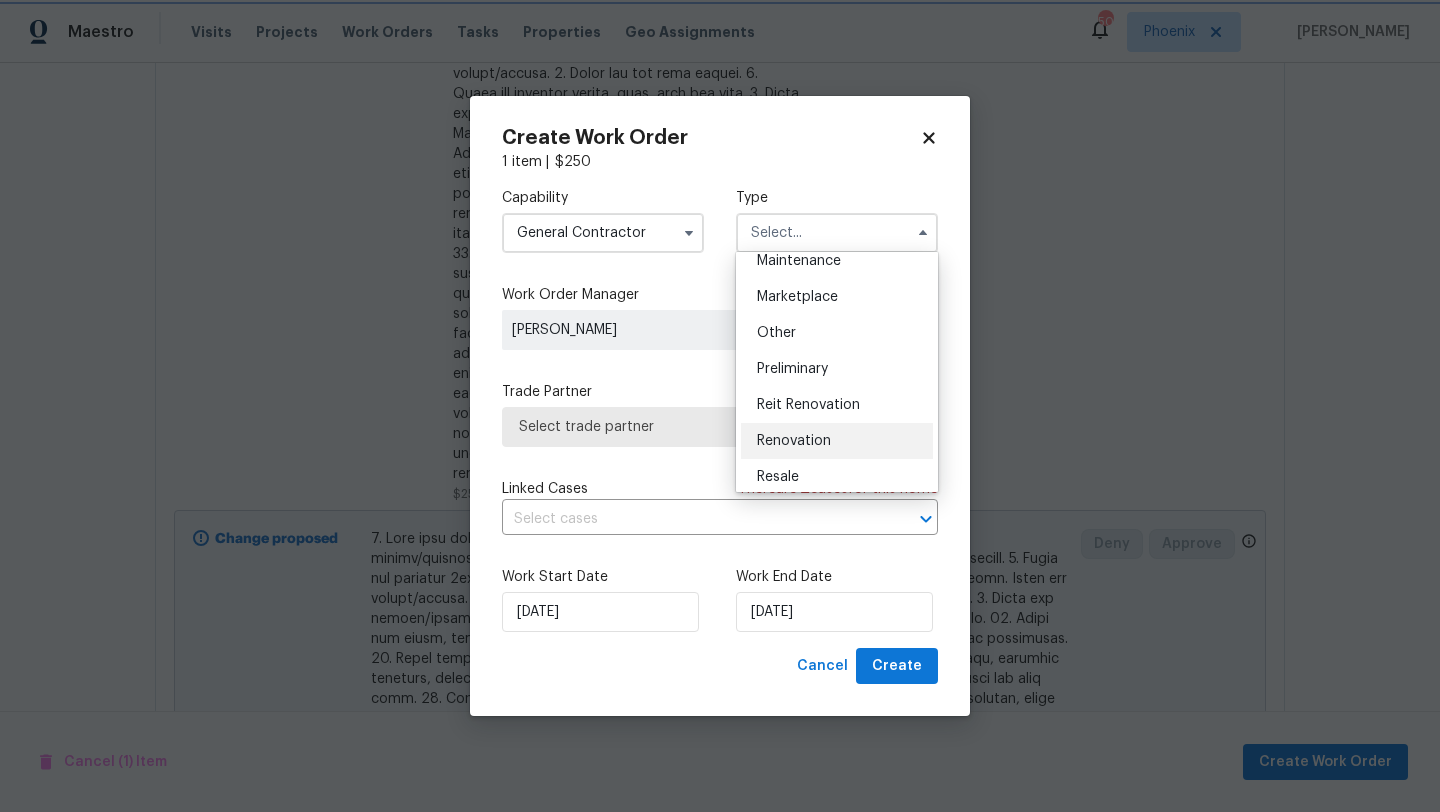 type on "Renovation" 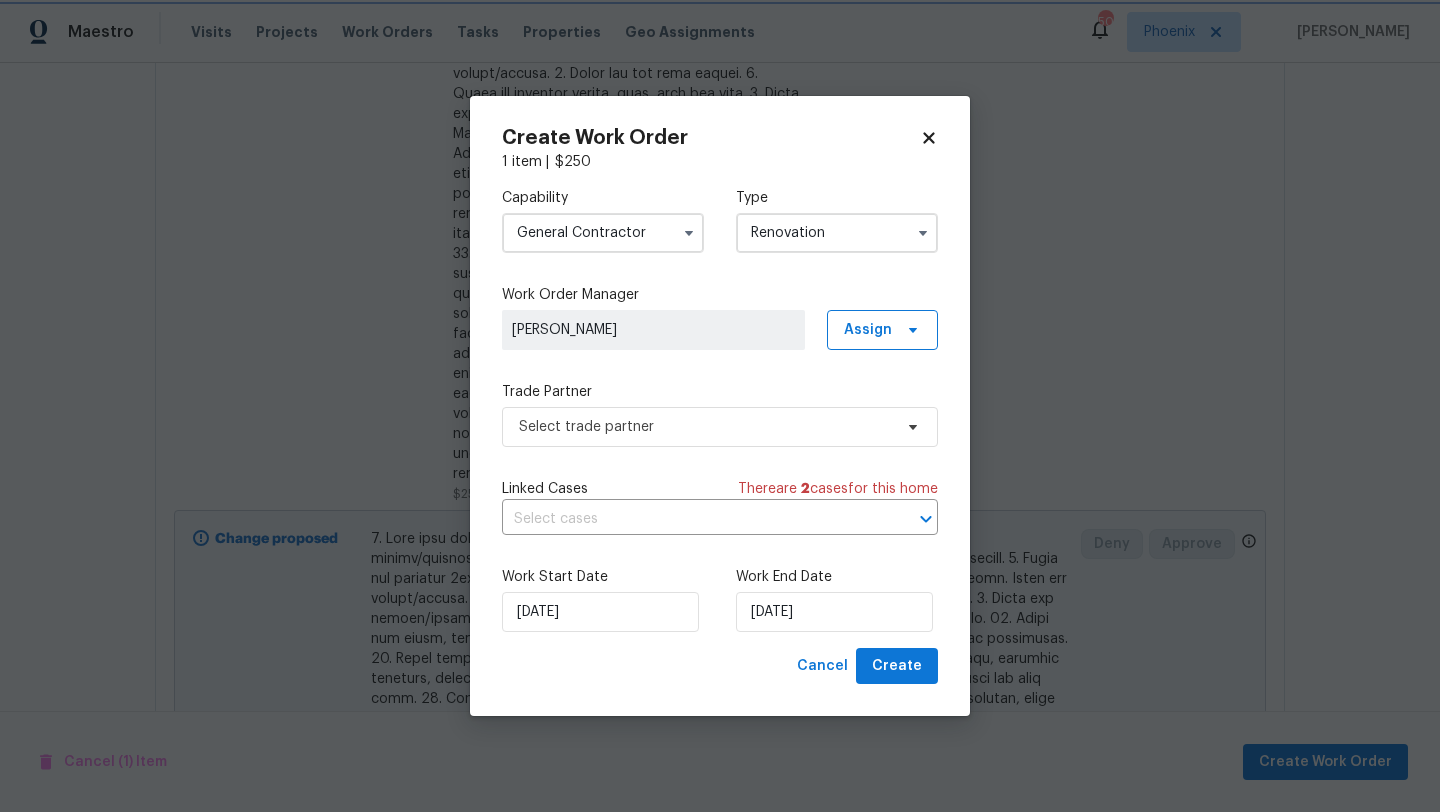 scroll, scrollTop: 0, scrollLeft: 0, axis: both 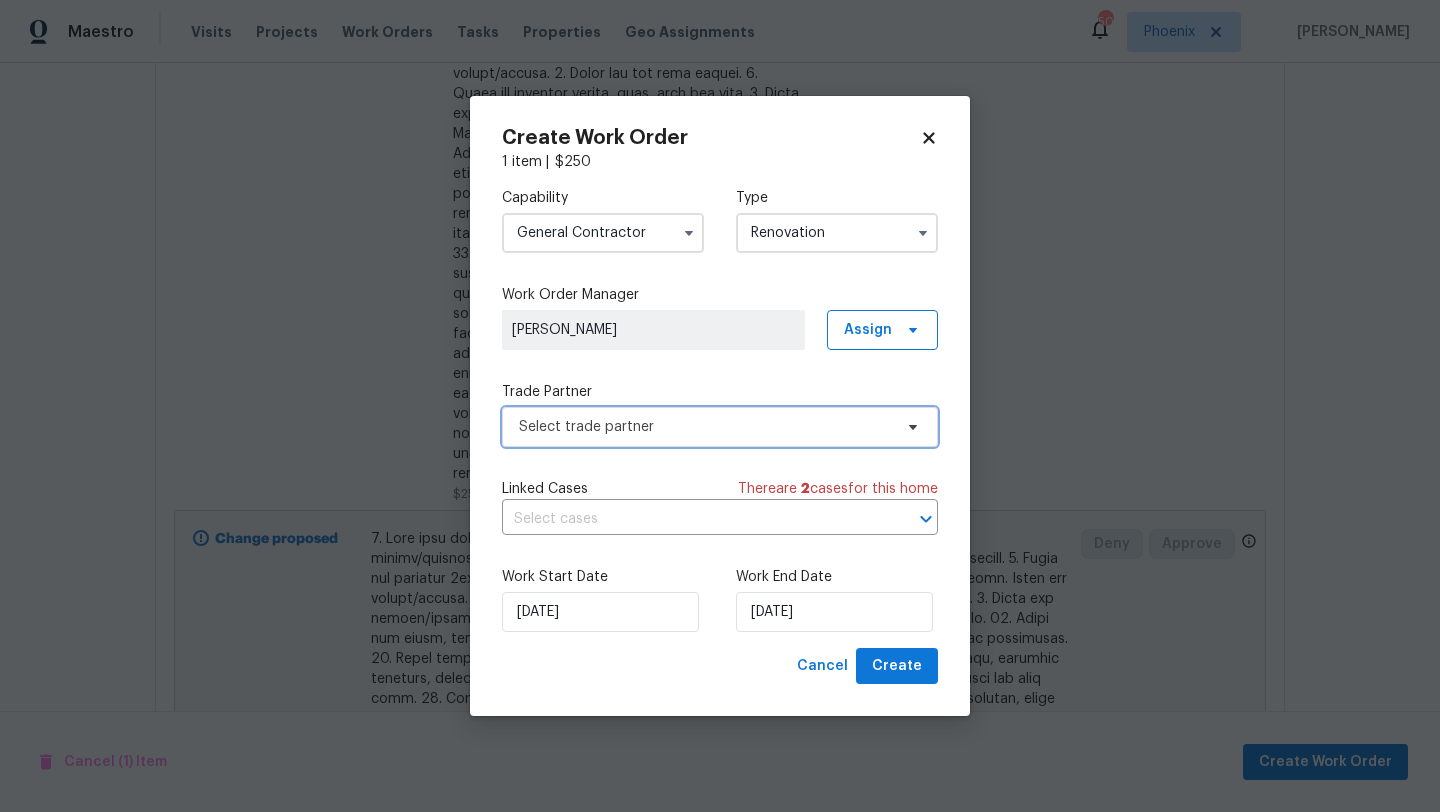 click on "Select trade partner" at bounding box center [720, 427] 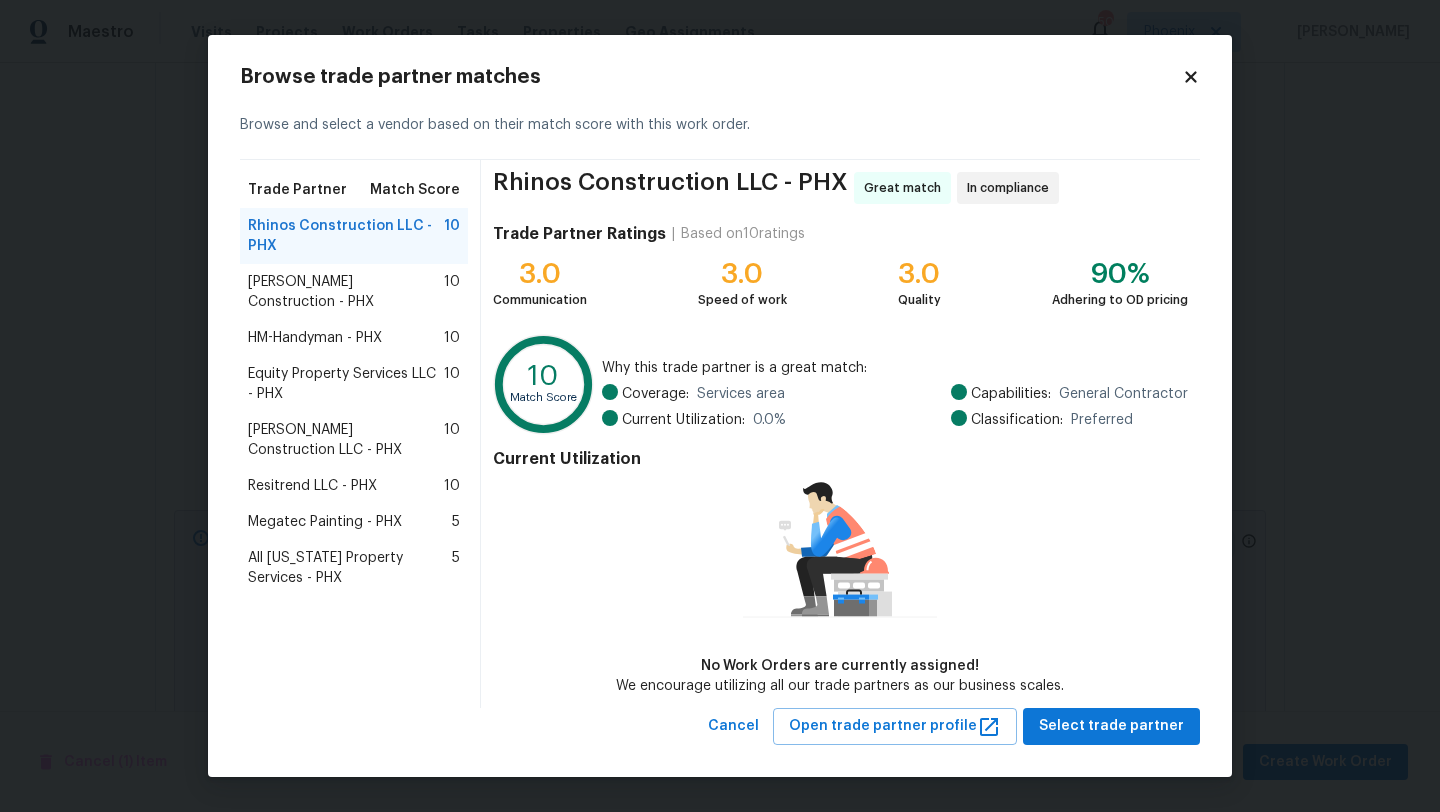 click on "Strasser Construction - PHX" at bounding box center (346, 292) 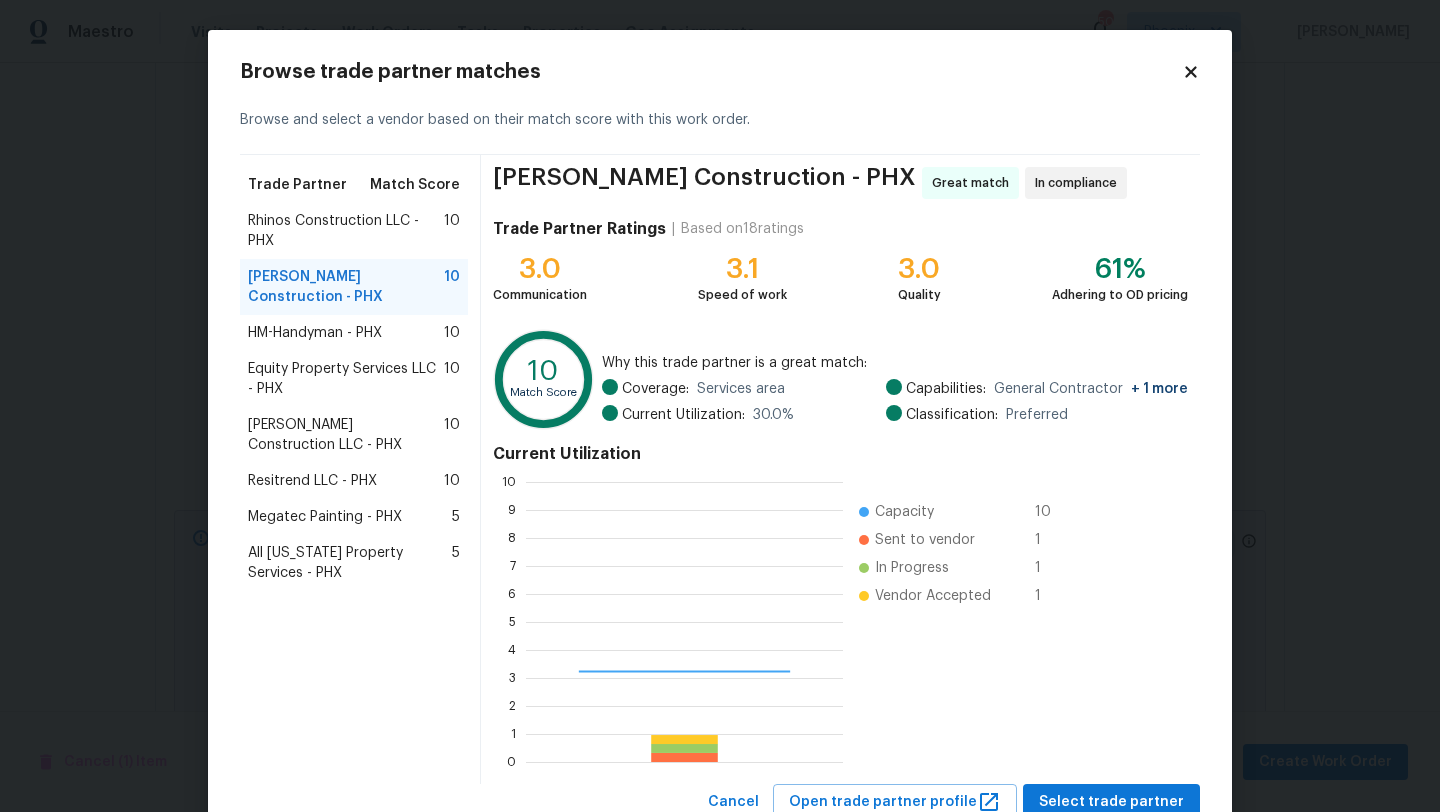 scroll, scrollTop: 2, scrollLeft: 2, axis: both 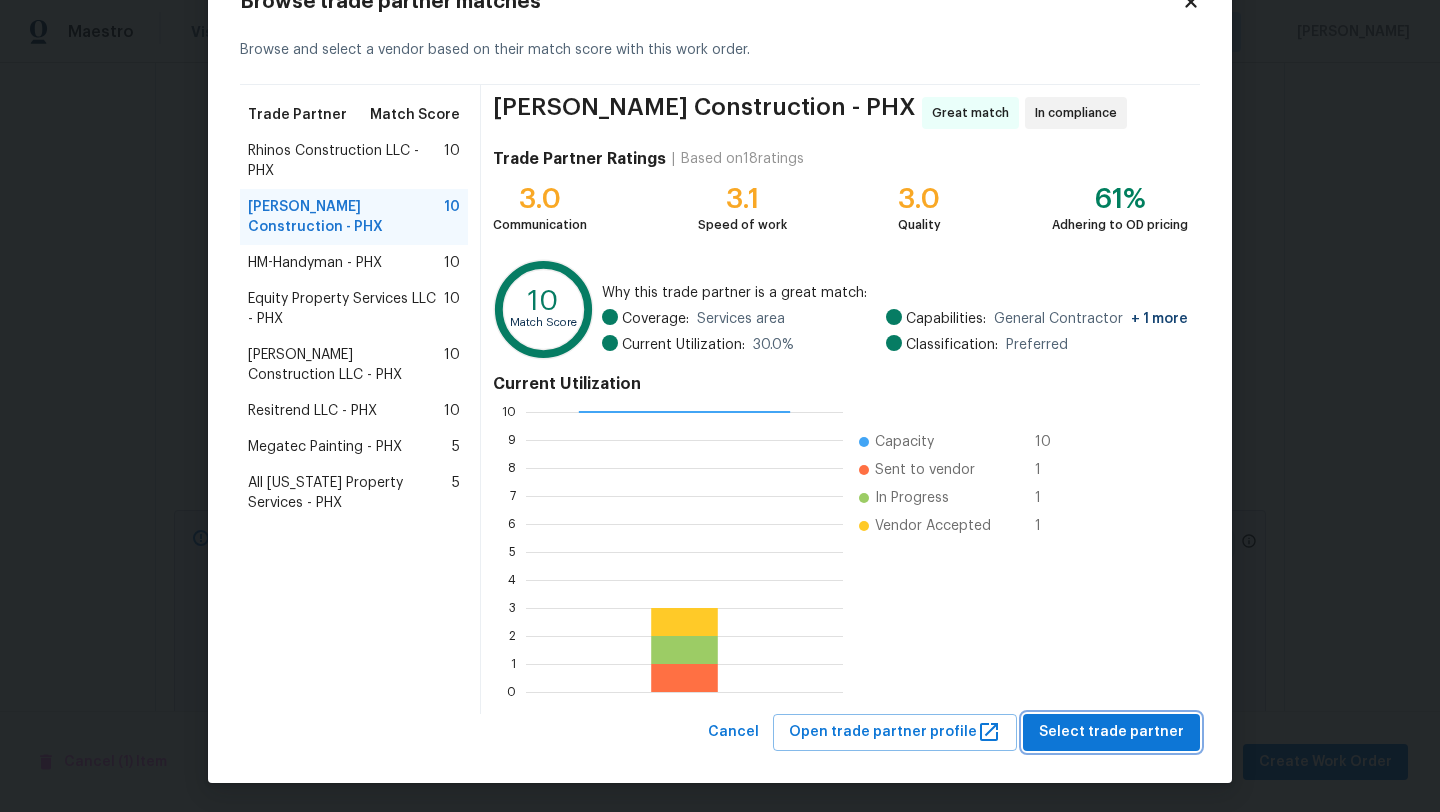 click on "Select trade partner" at bounding box center [1111, 732] 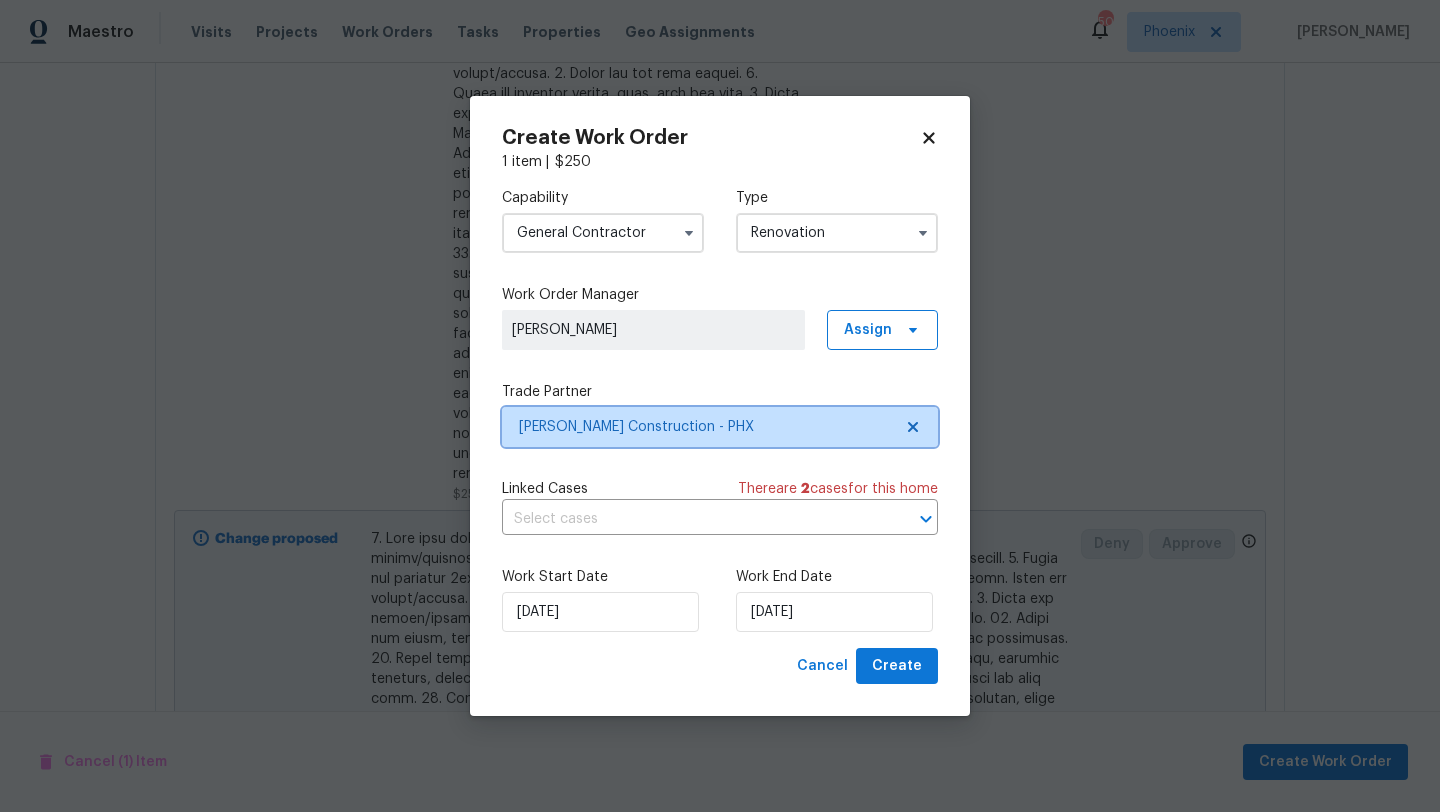 scroll, scrollTop: 0, scrollLeft: 0, axis: both 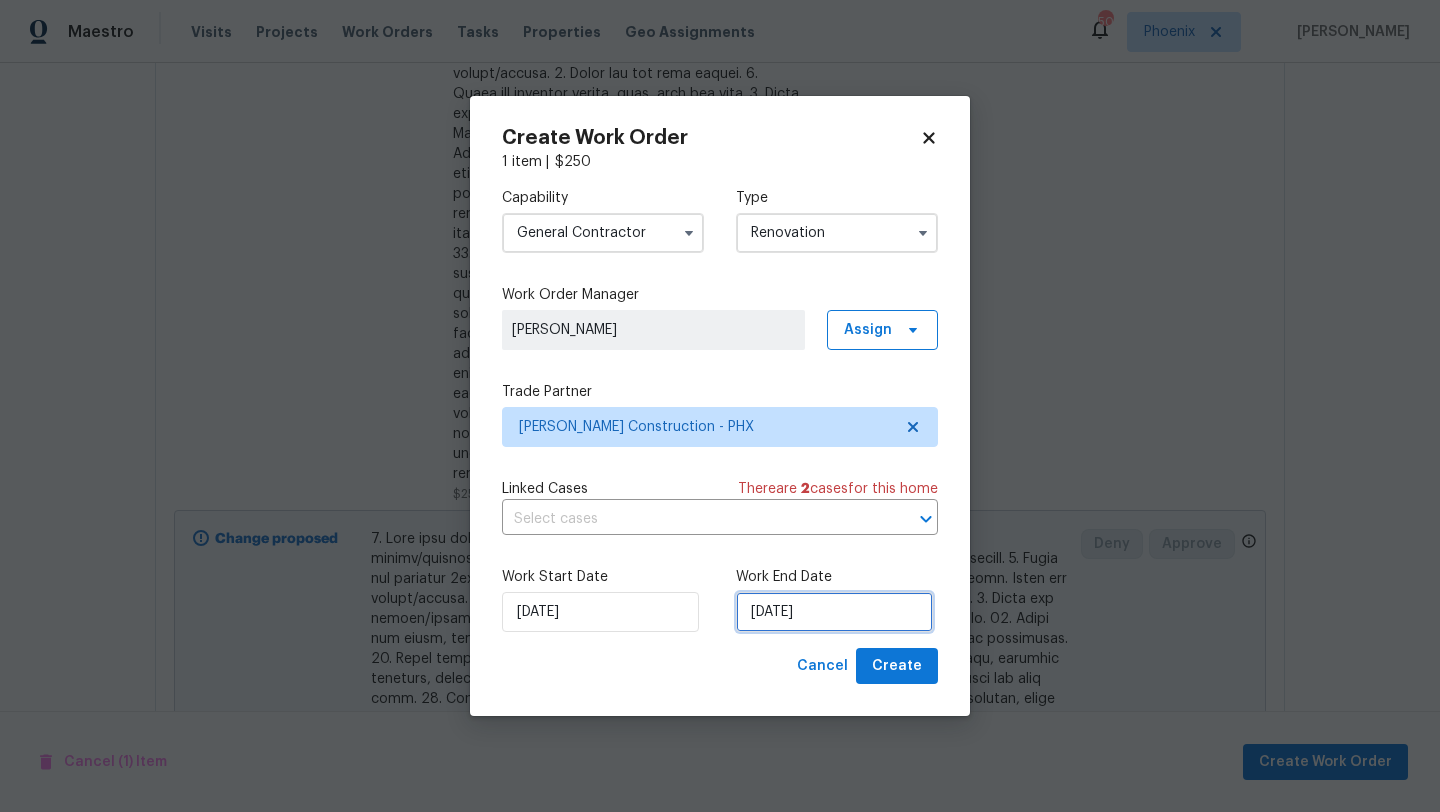 click on "7/22/2025" at bounding box center [834, 612] 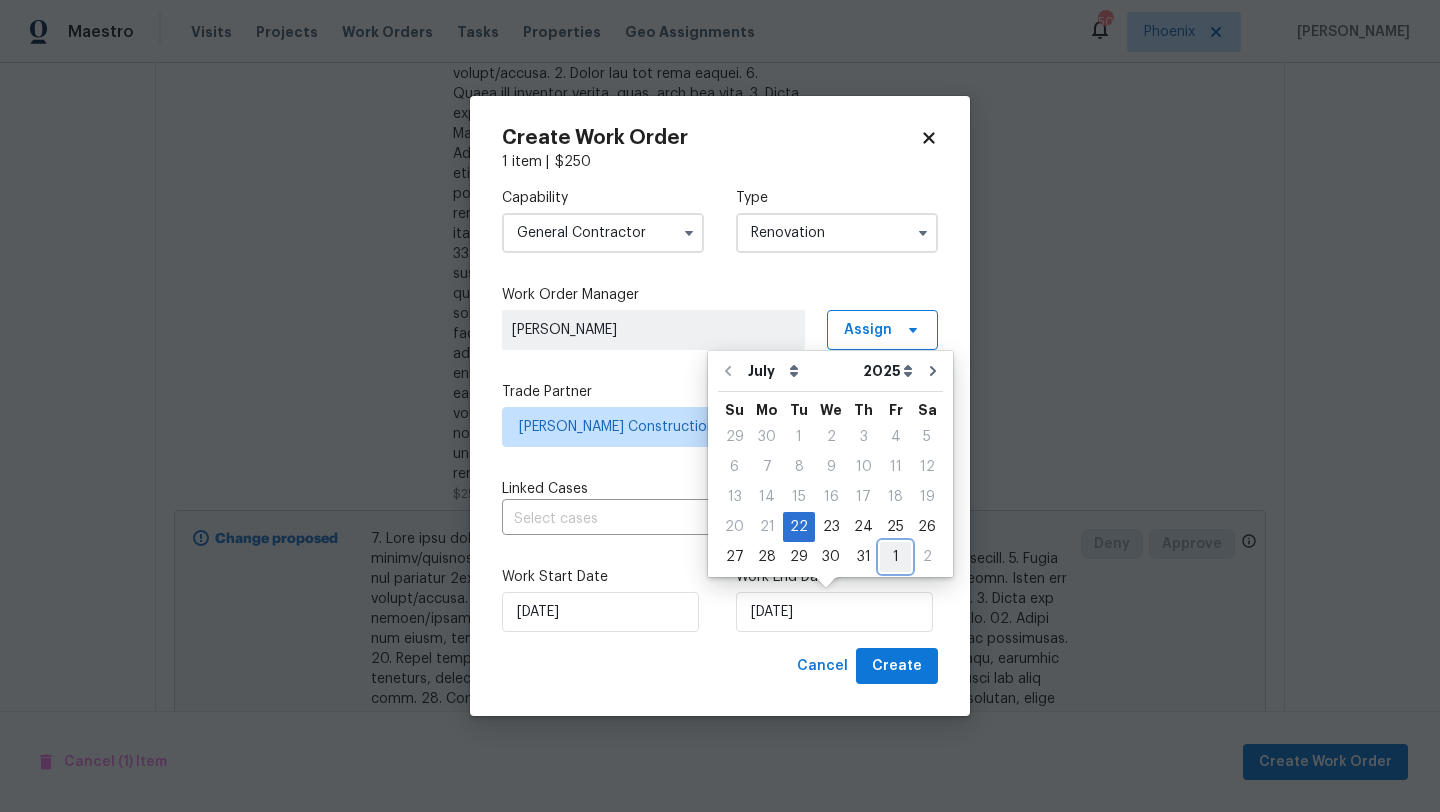 click on "1" at bounding box center (895, 557) 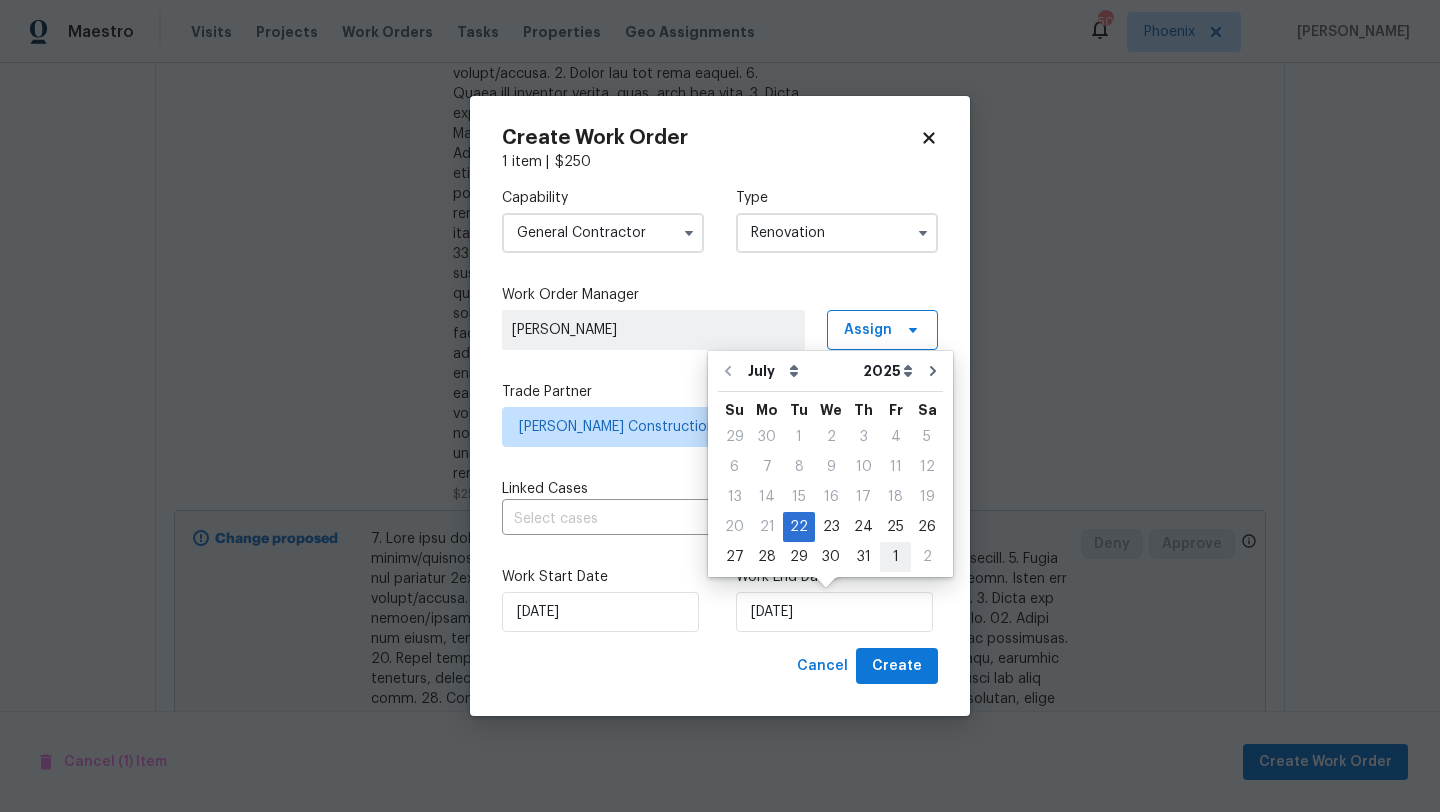 type on "[DATE]" 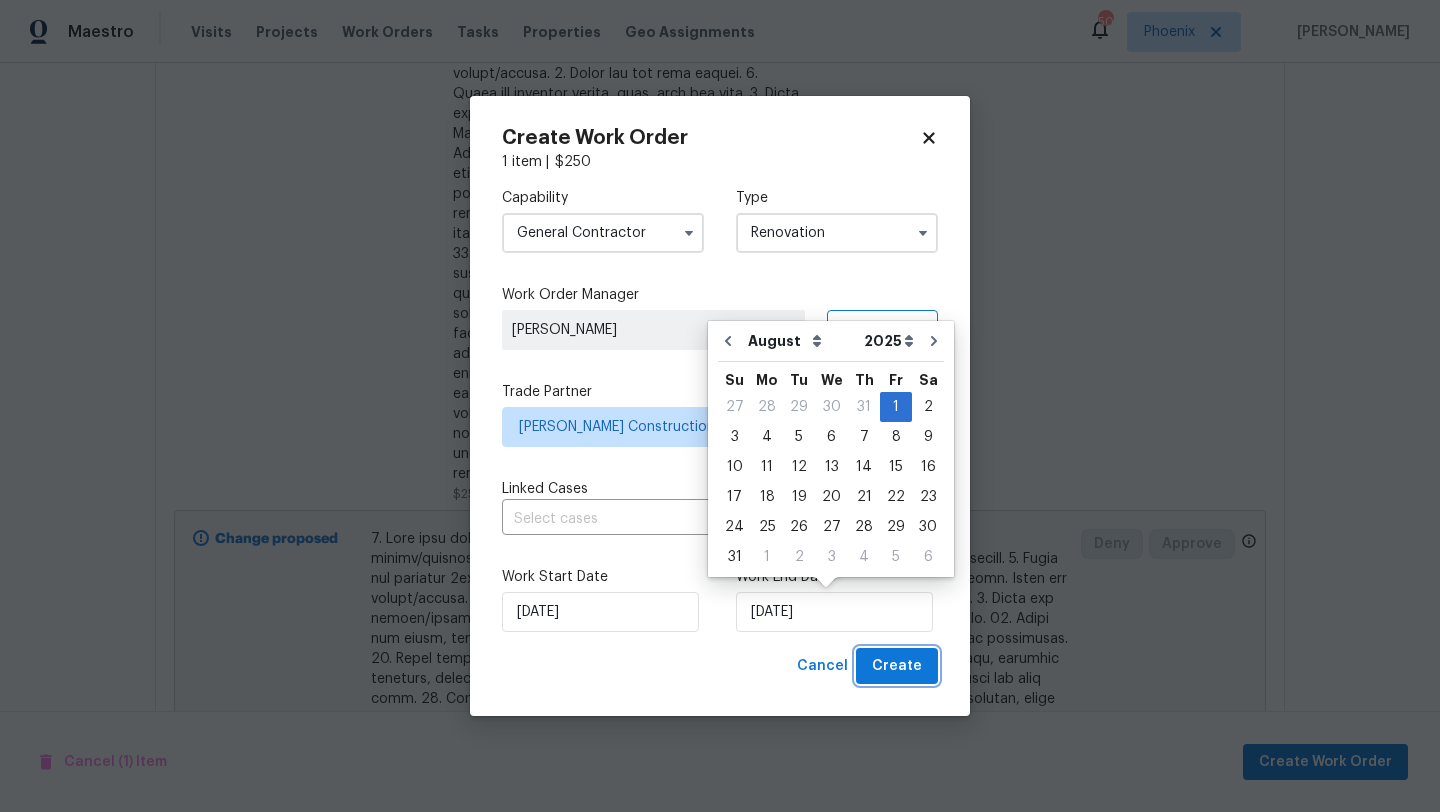click on "Create" at bounding box center [897, 666] 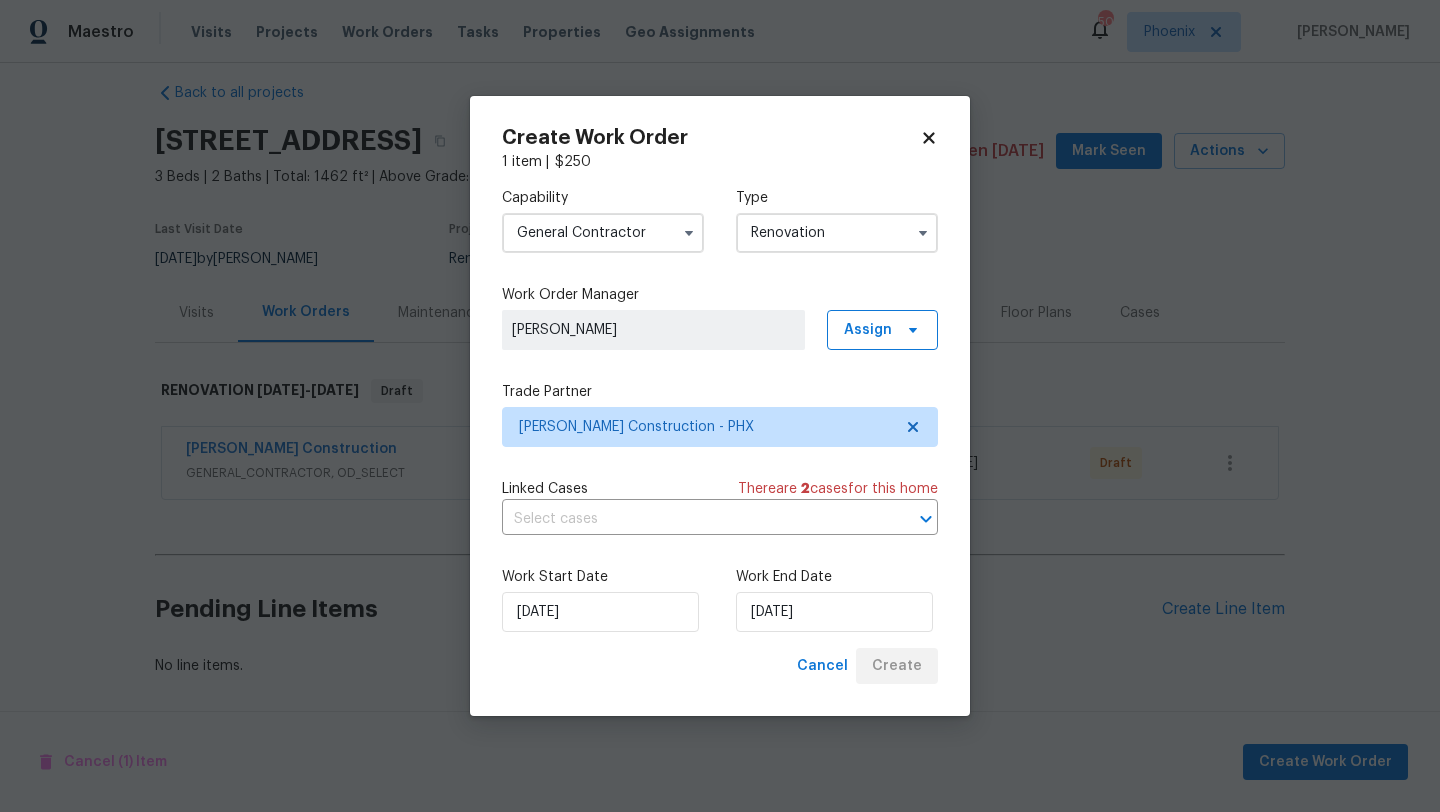 scroll, scrollTop: 20, scrollLeft: 0, axis: vertical 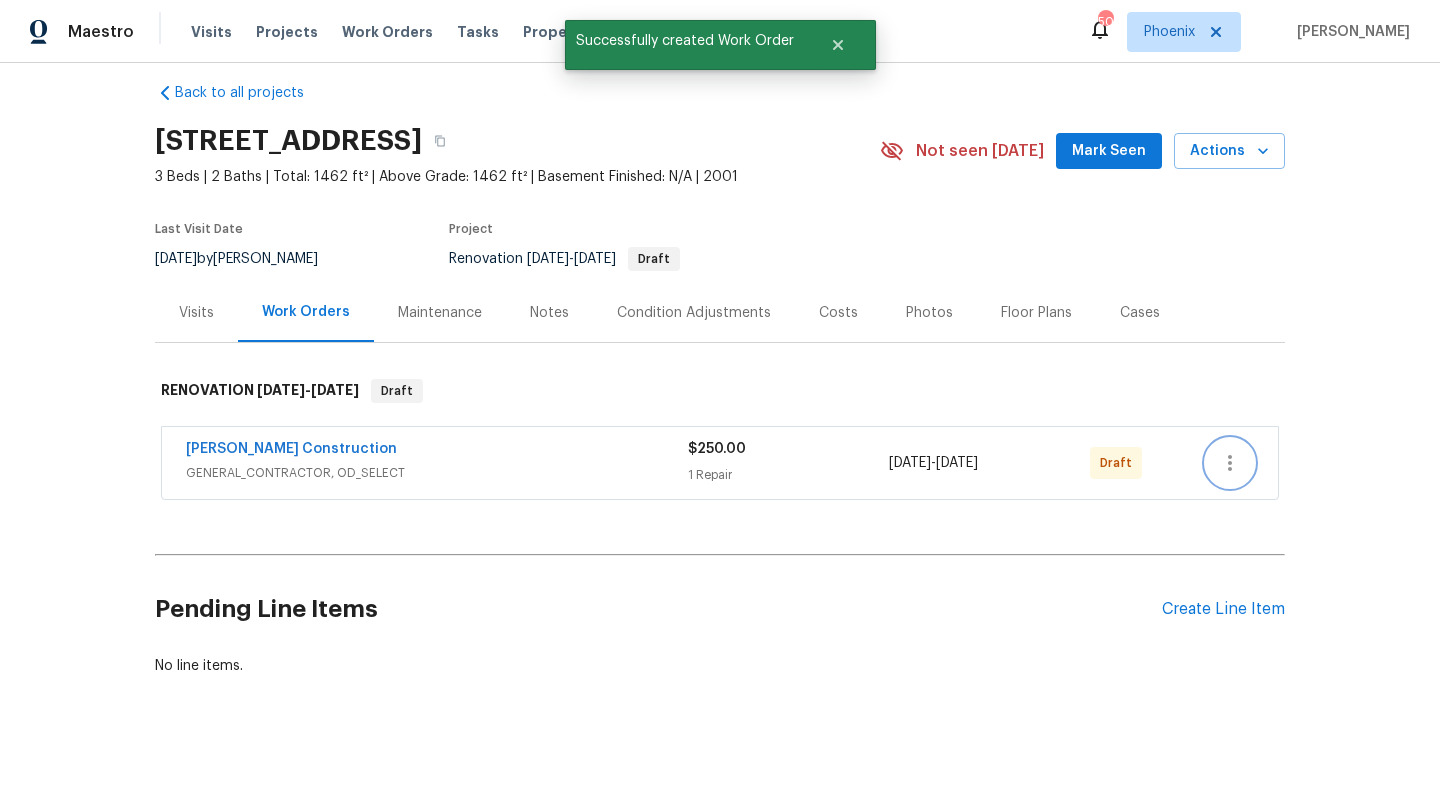 click 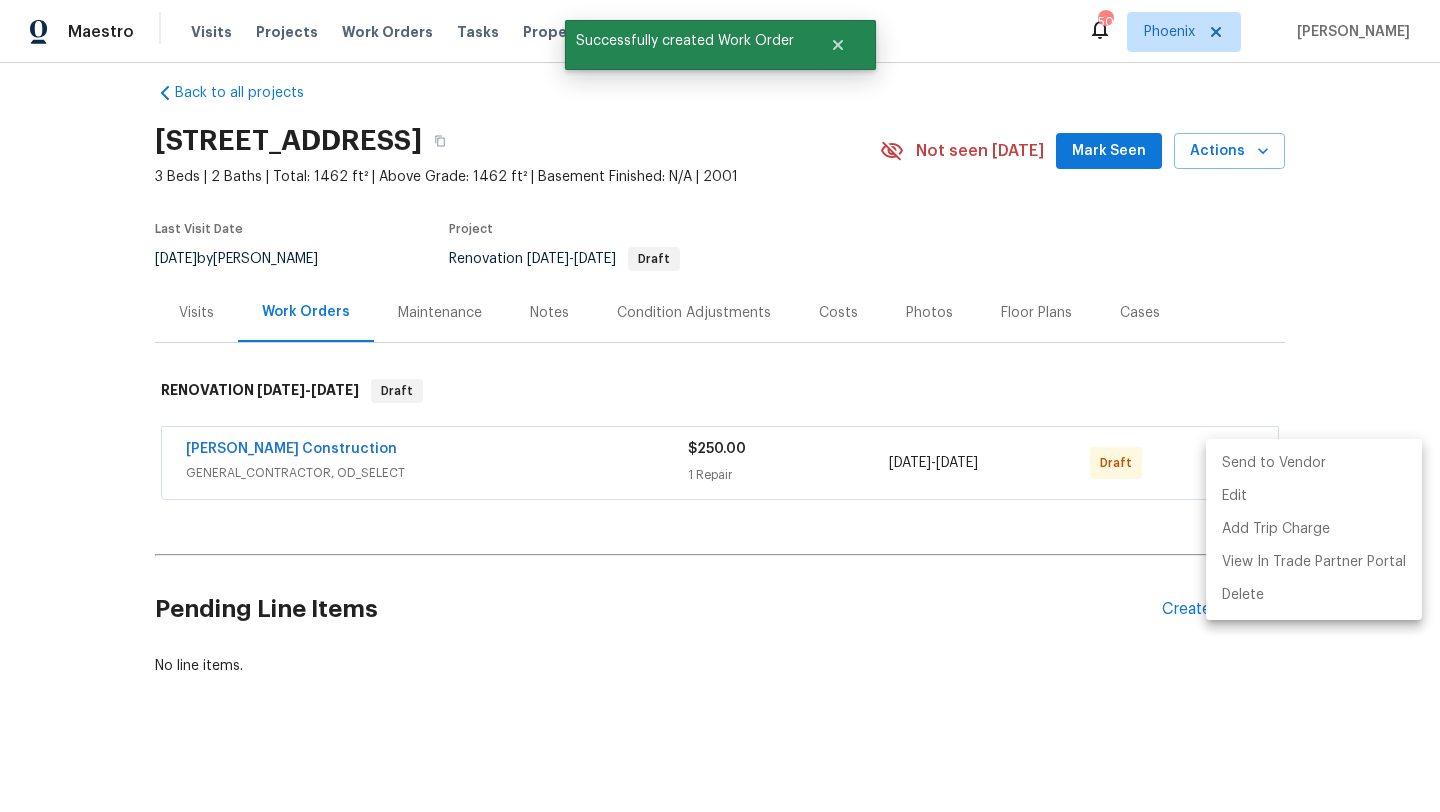 click on "Send to Vendor" at bounding box center (1314, 463) 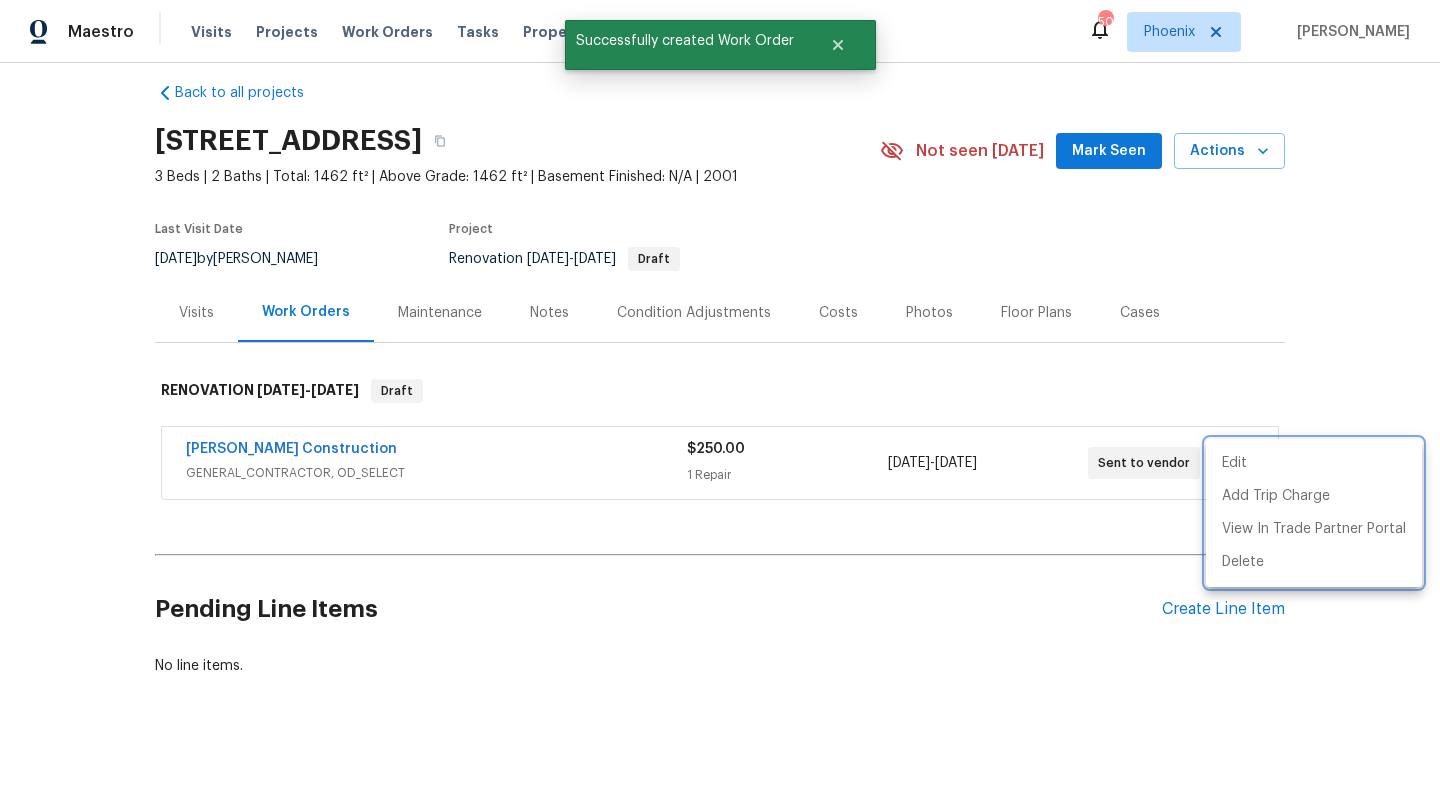 click at bounding box center [720, 406] 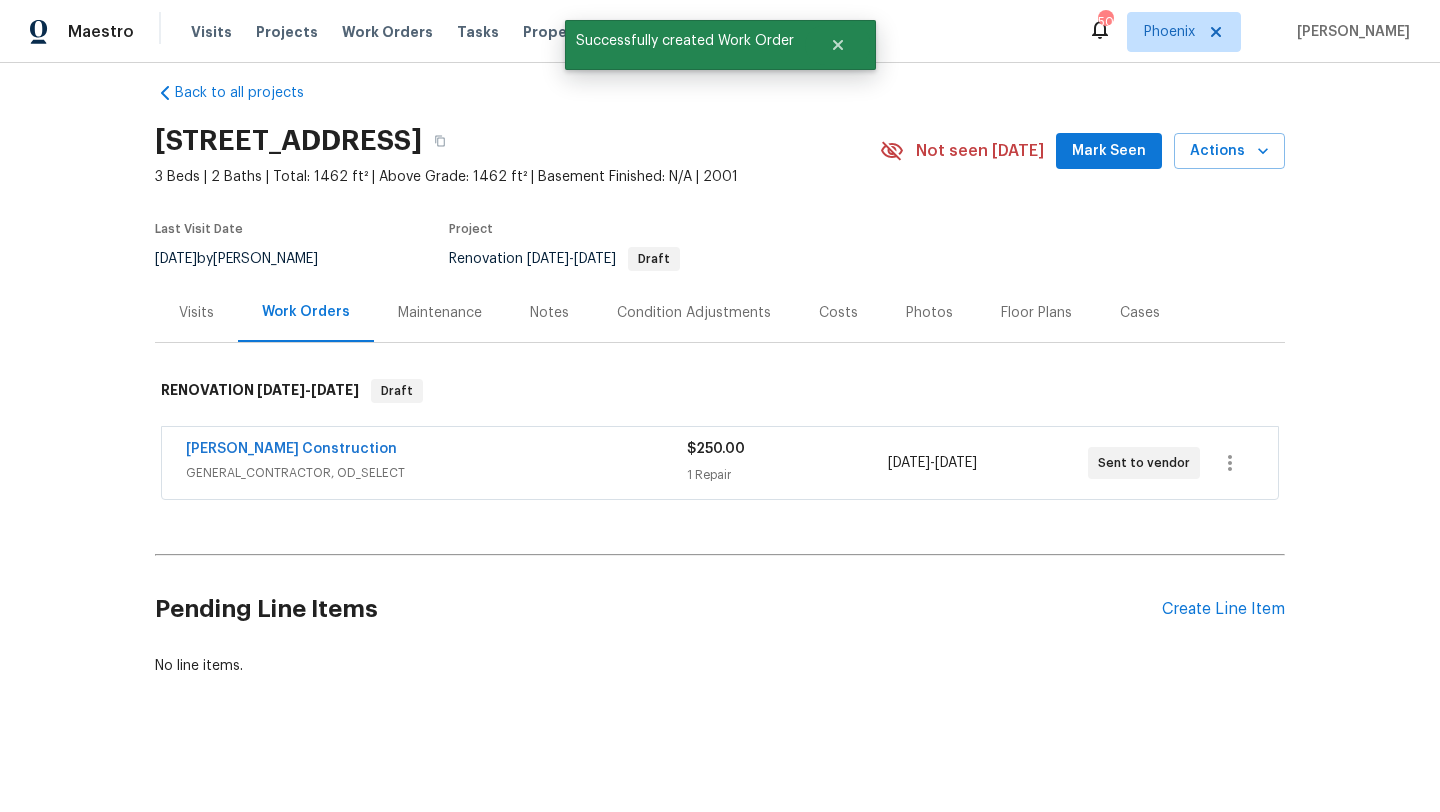 click on "Mark Seen" at bounding box center [1109, 151] 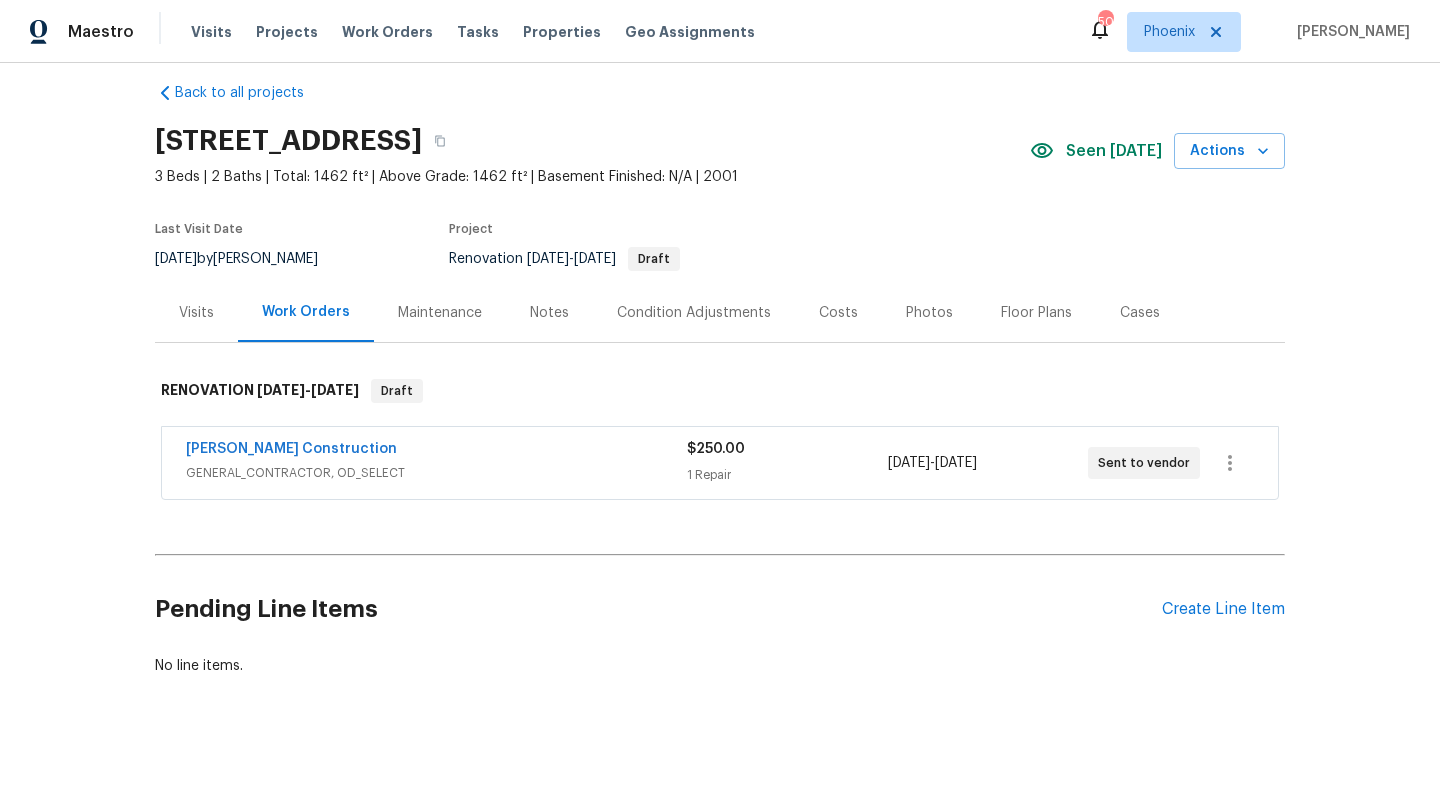 click on "Costs" at bounding box center [838, 313] 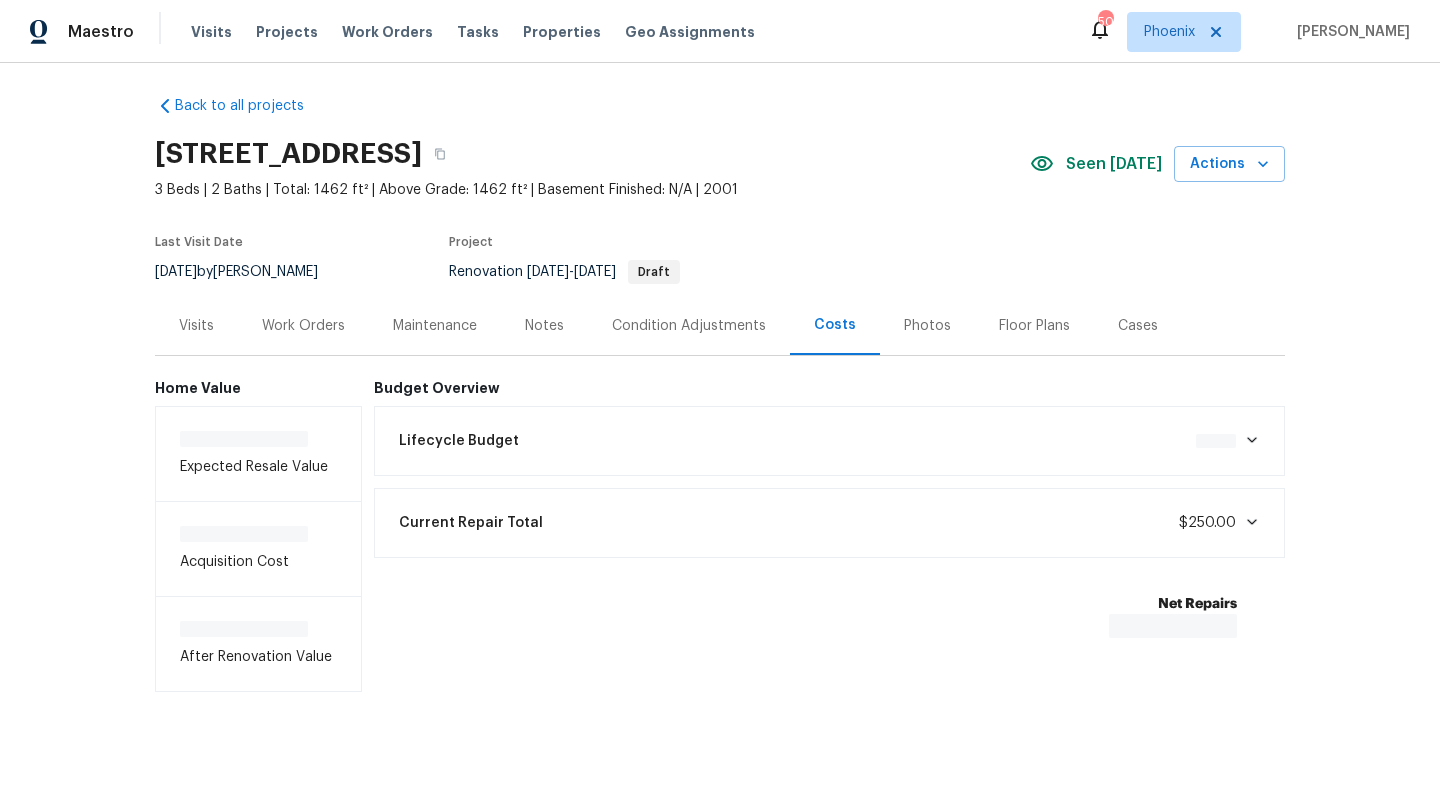 scroll, scrollTop: 11, scrollLeft: 0, axis: vertical 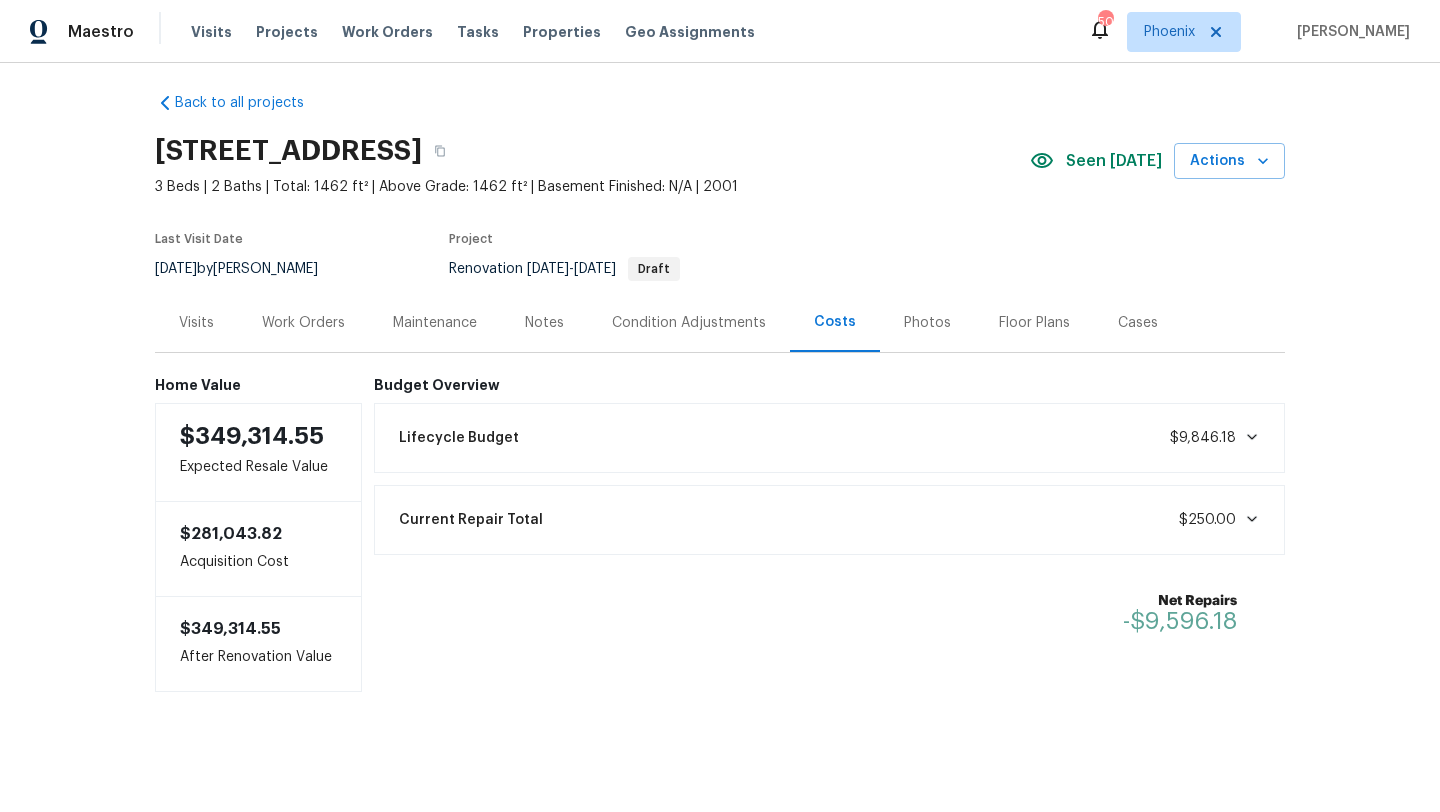 click on "Visits" at bounding box center [196, 323] 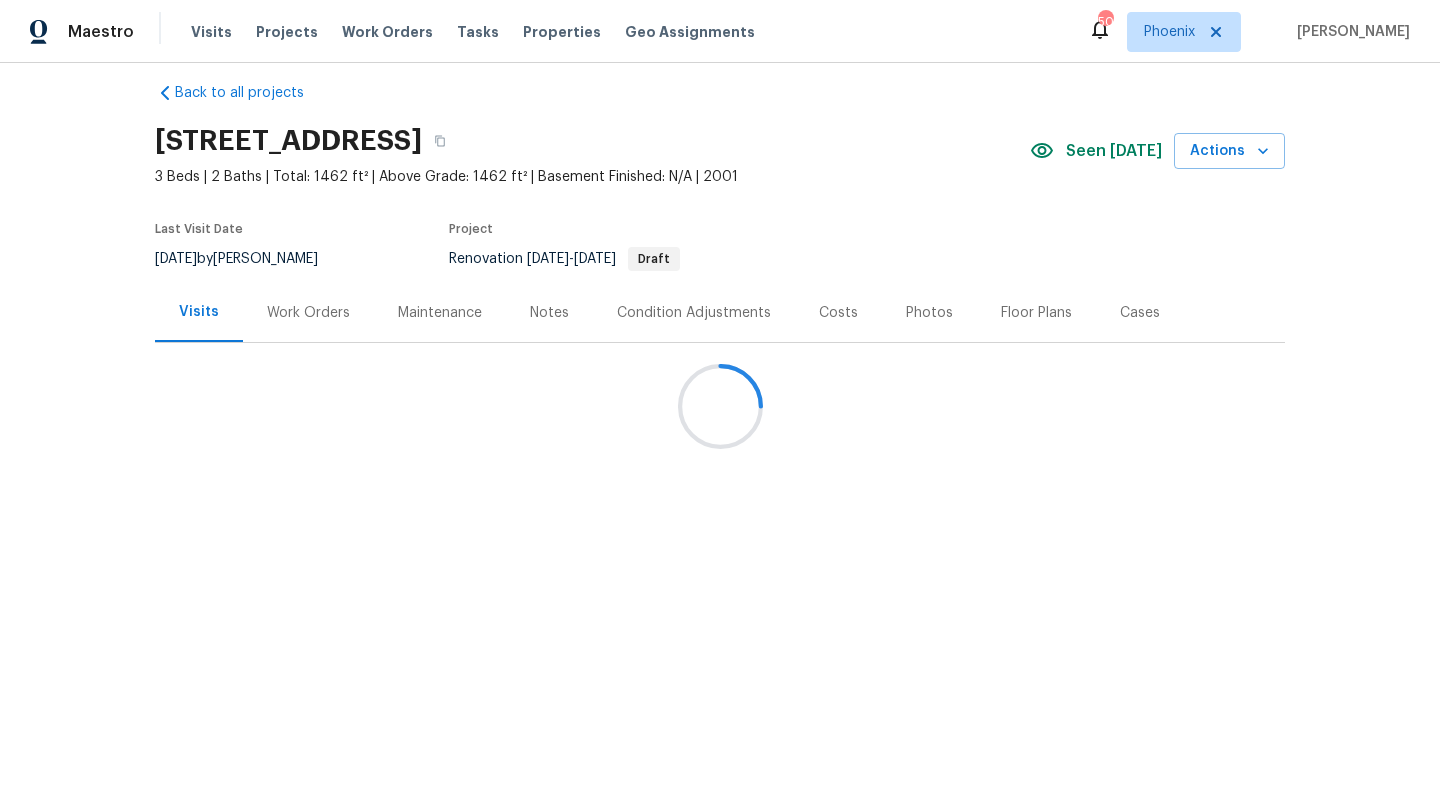 scroll, scrollTop: 0, scrollLeft: 0, axis: both 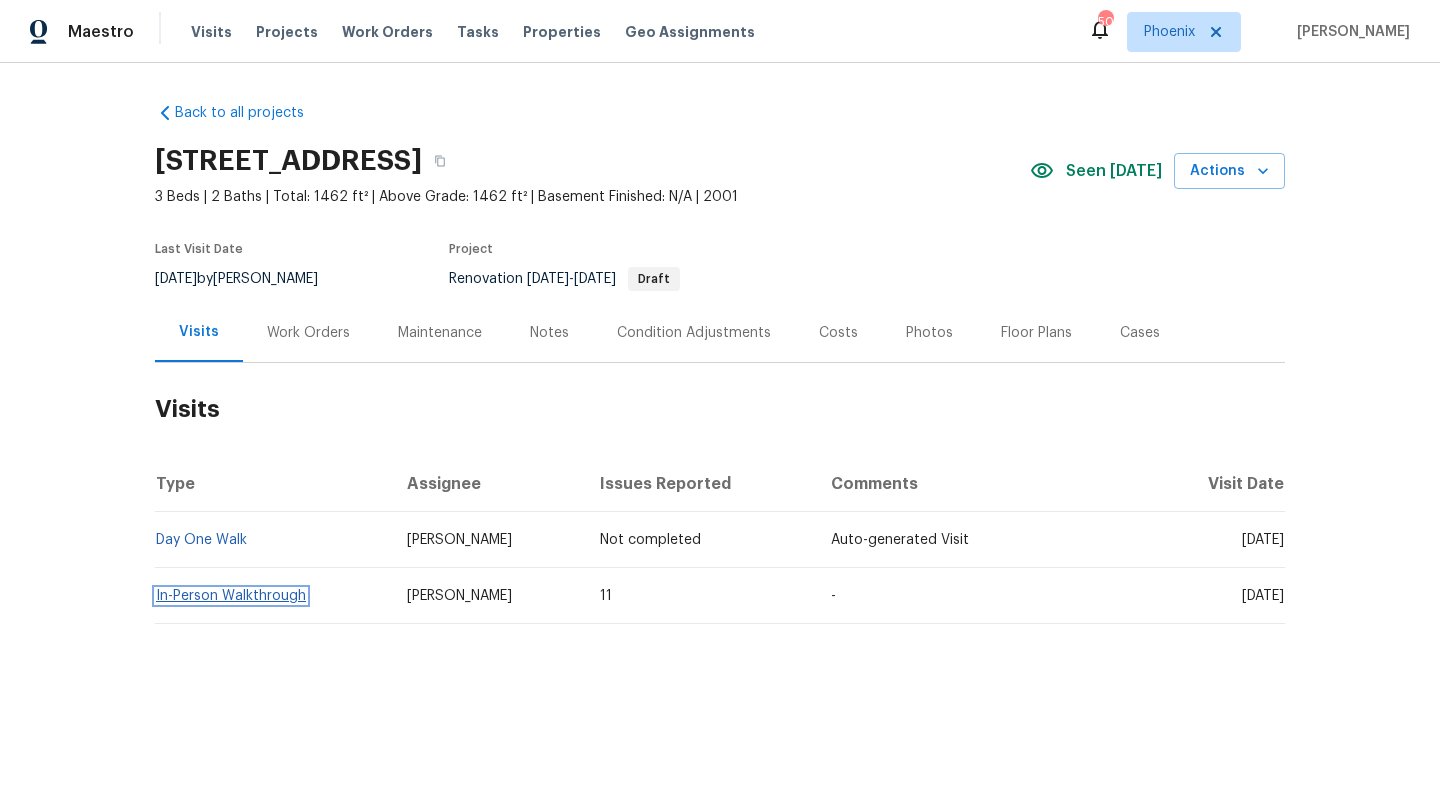 click on "In-Person Walkthrough" at bounding box center (231, 596) 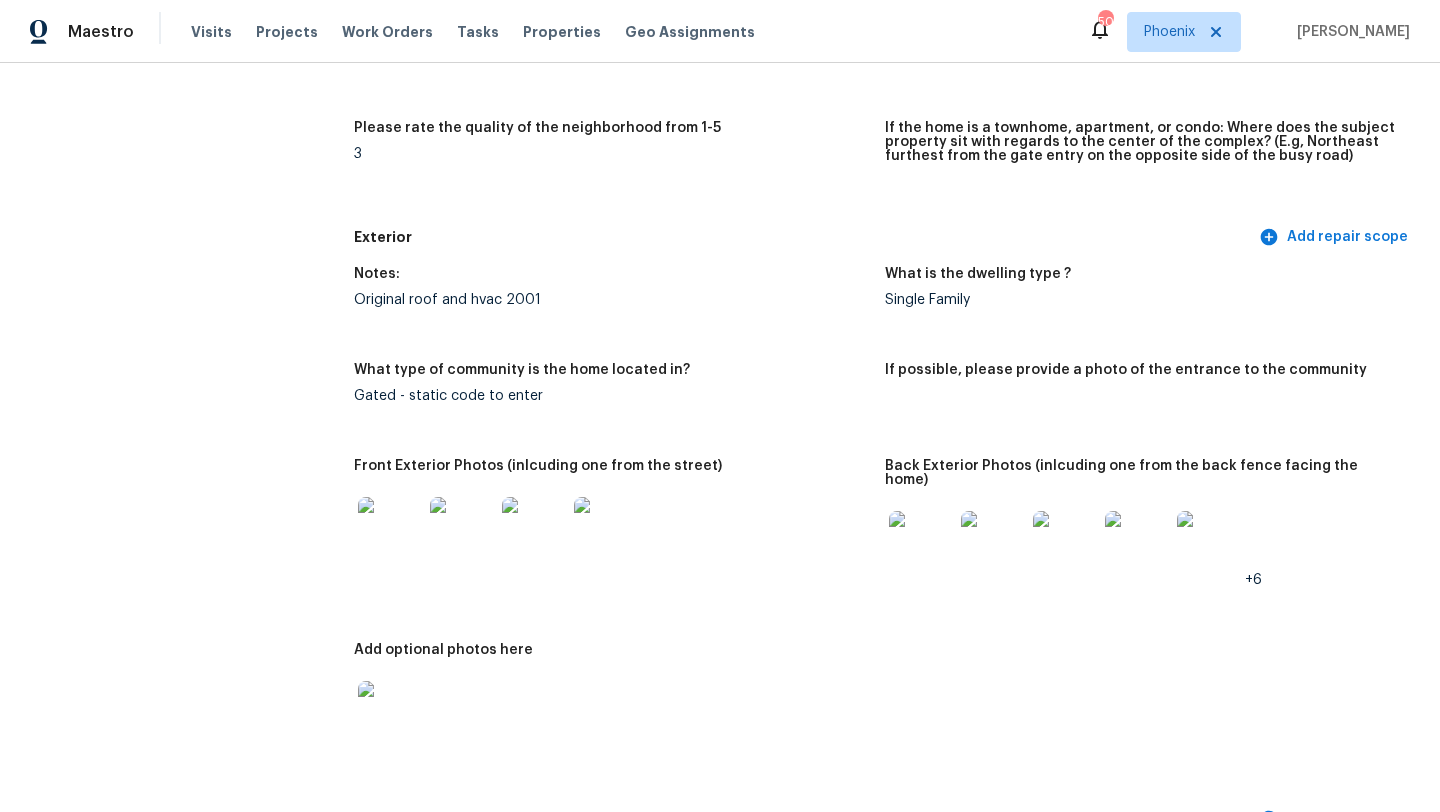 scroll, scrollTop: 799, scrollLeft: 0, axis: vertical 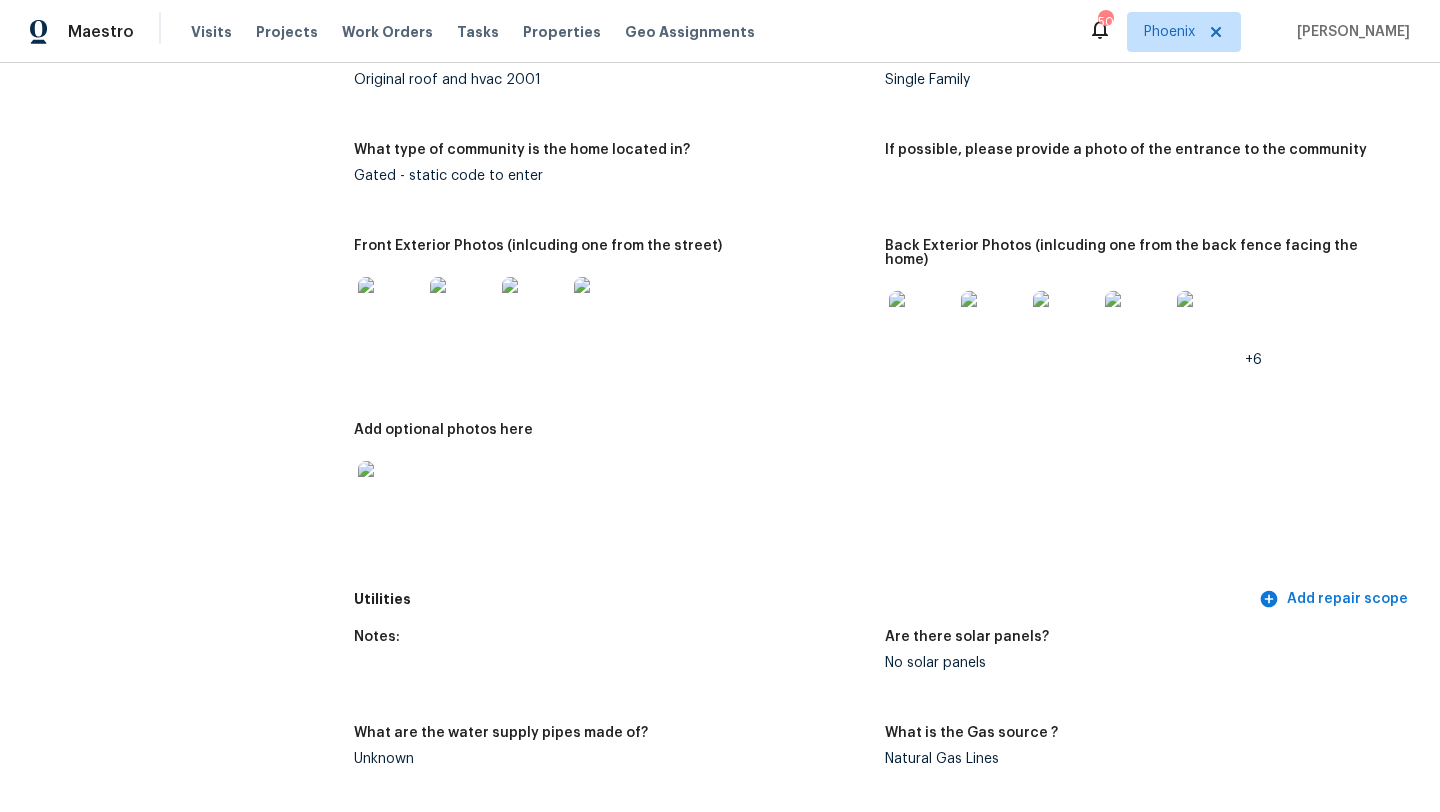 click at bounding box center [921, 323] 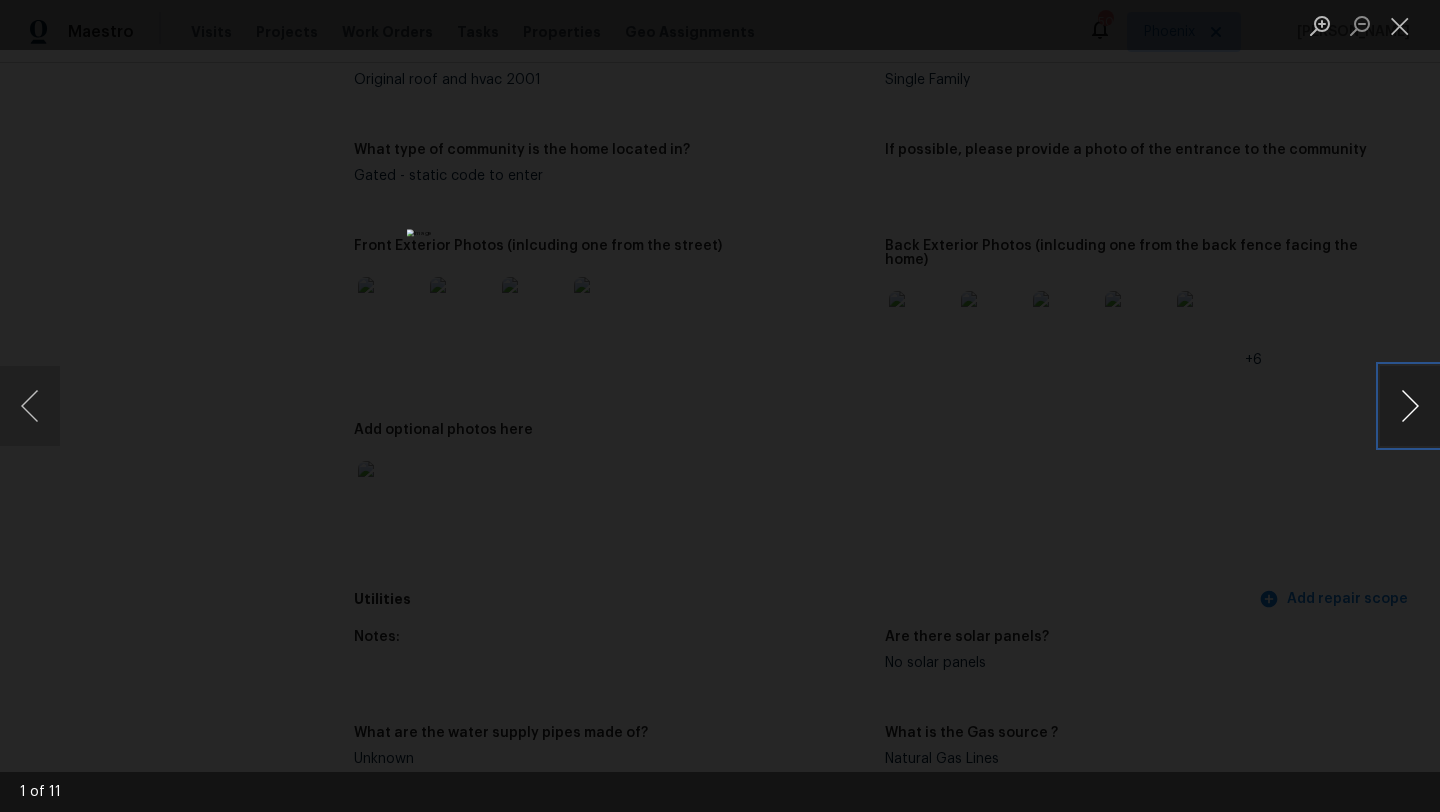 click at bounding box center (1410, 406) 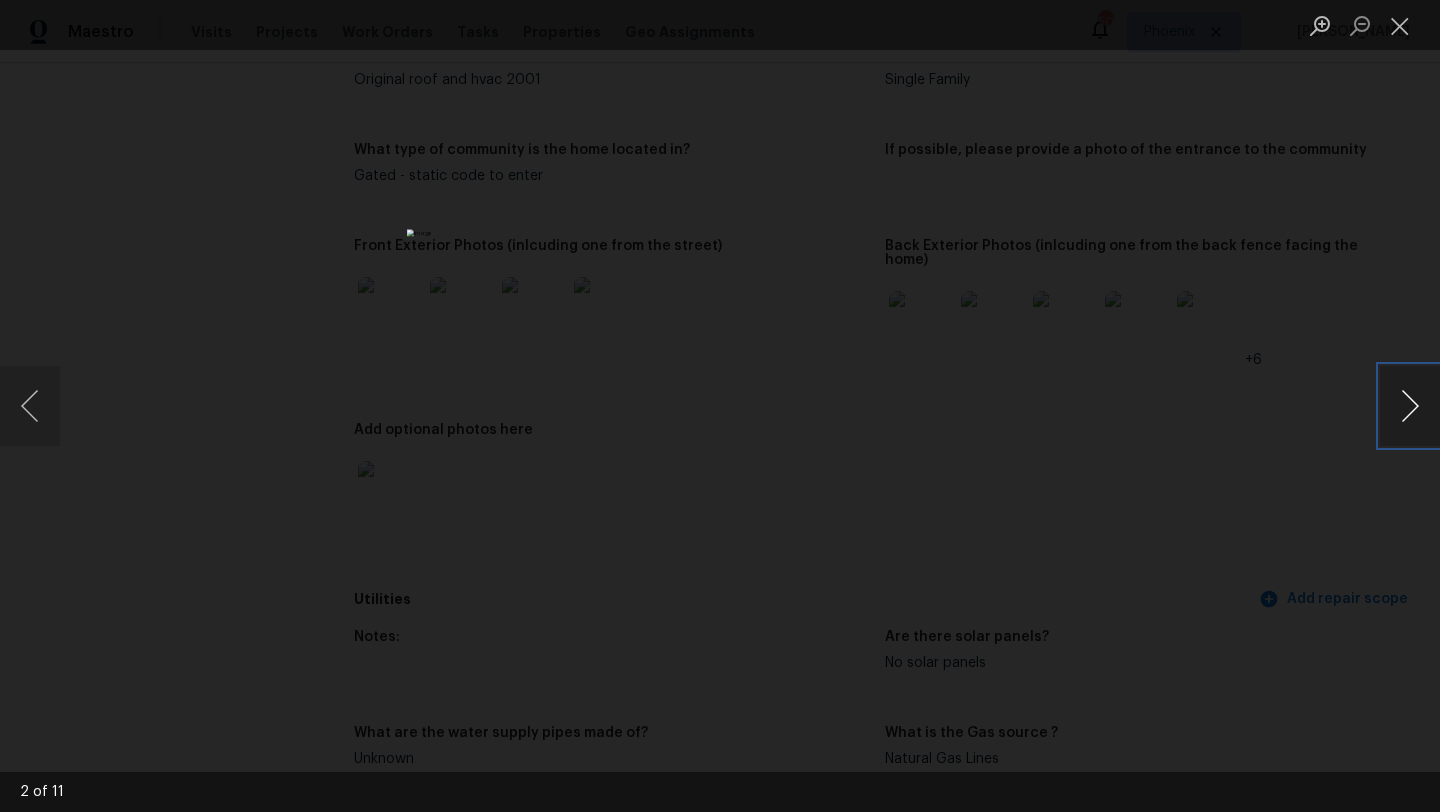 click at bounding box center [1410, 406] 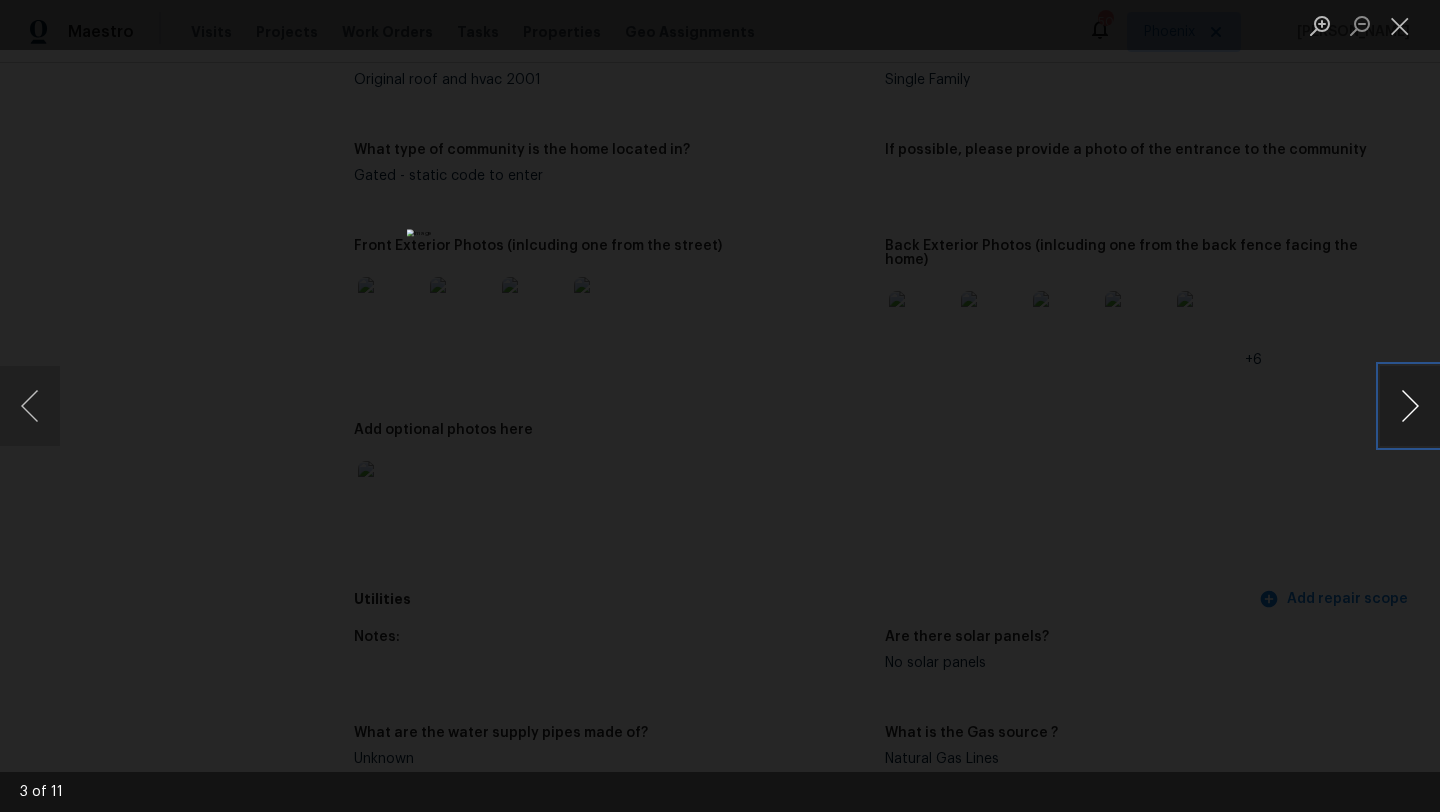 click at bounding box center [1410, 406] 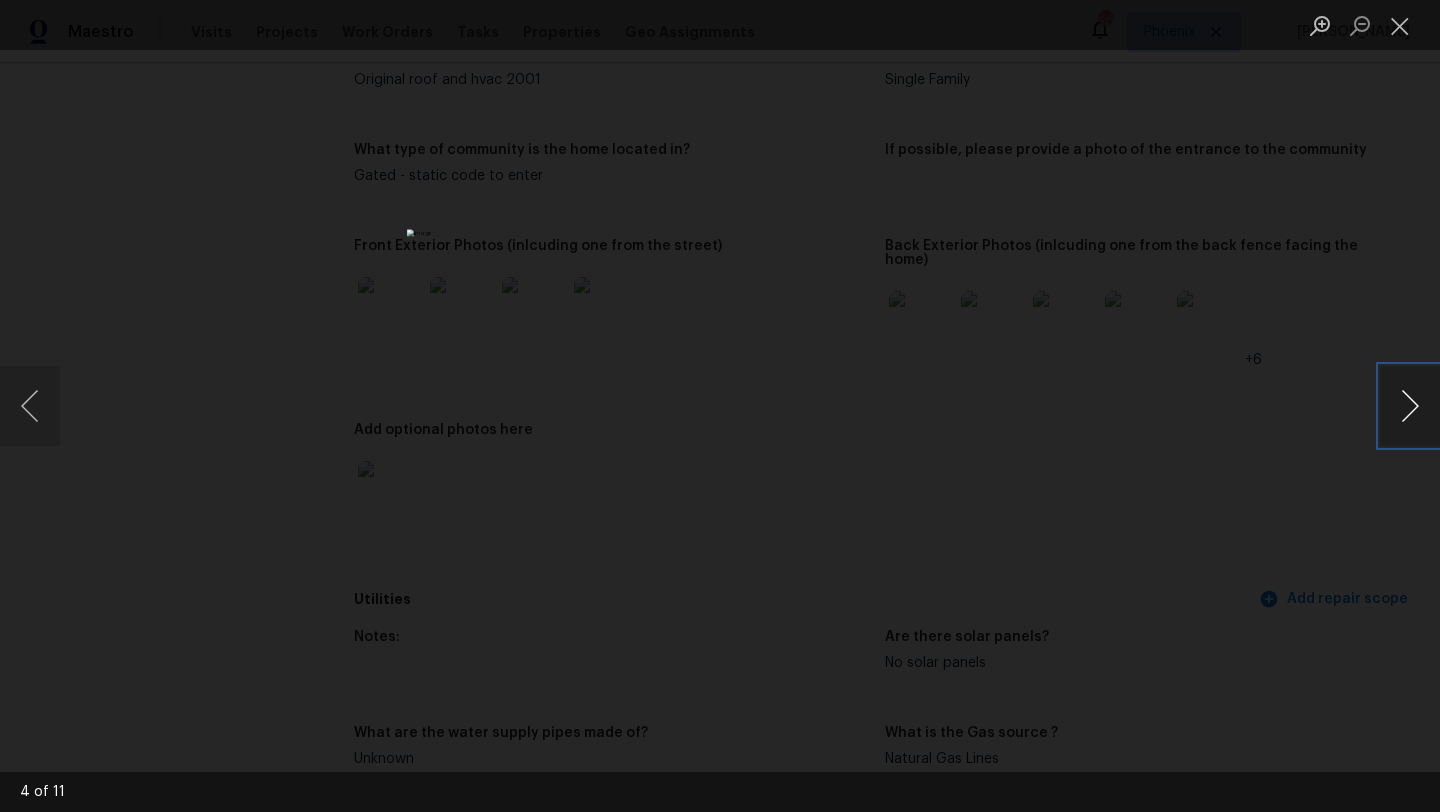 click at bounding box center [1410, 406] 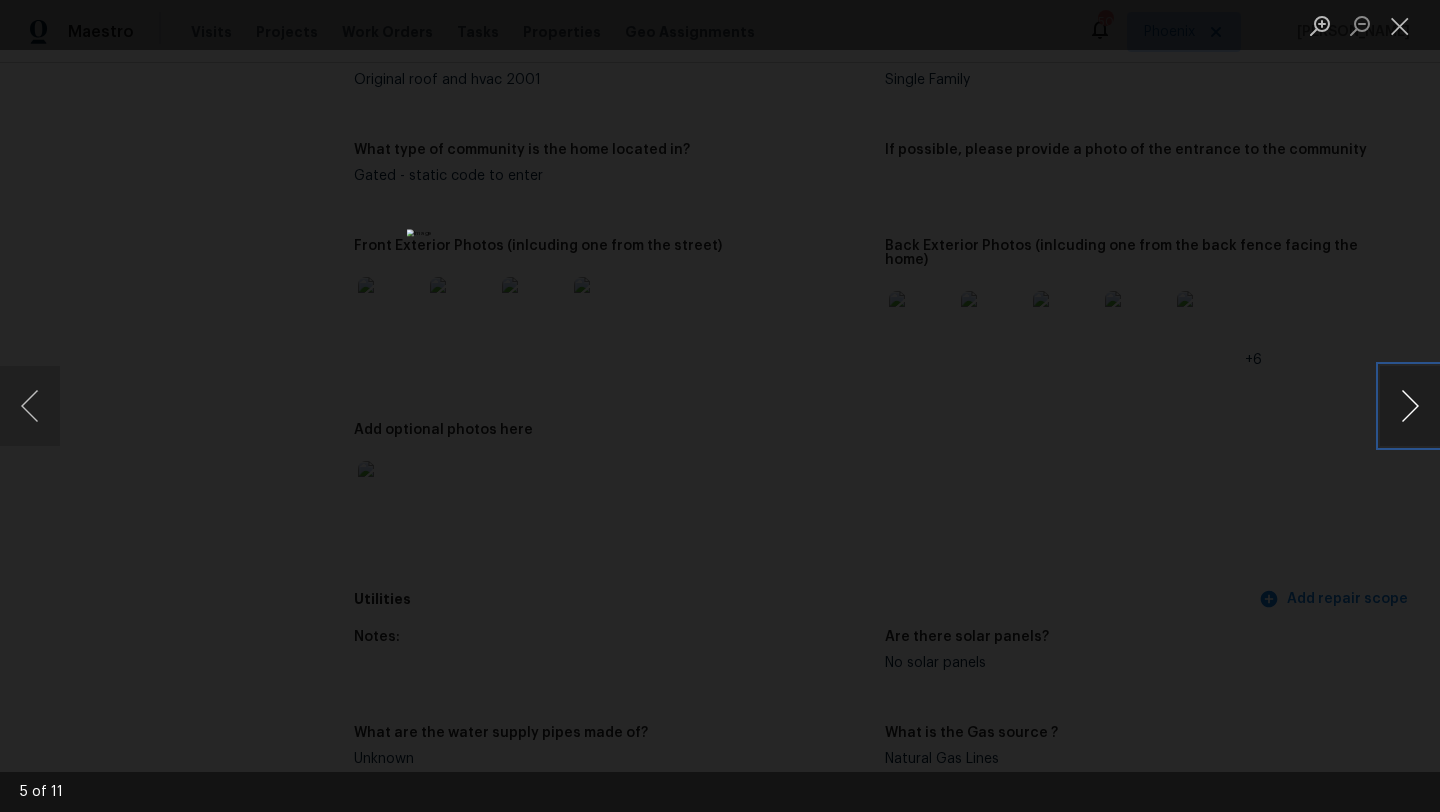 click at bounding box center (1410, 406) 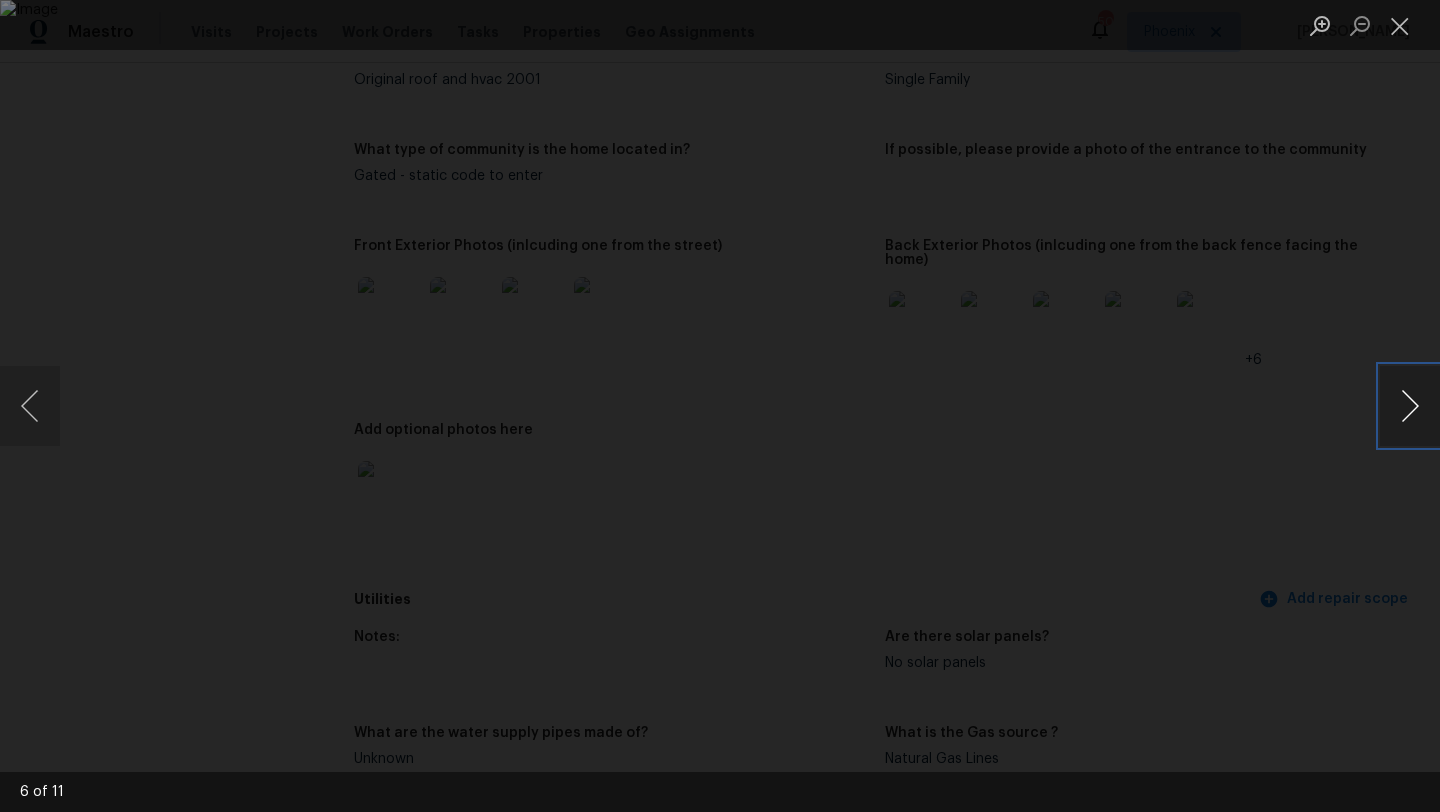 click at bounding box center [1410, 406] 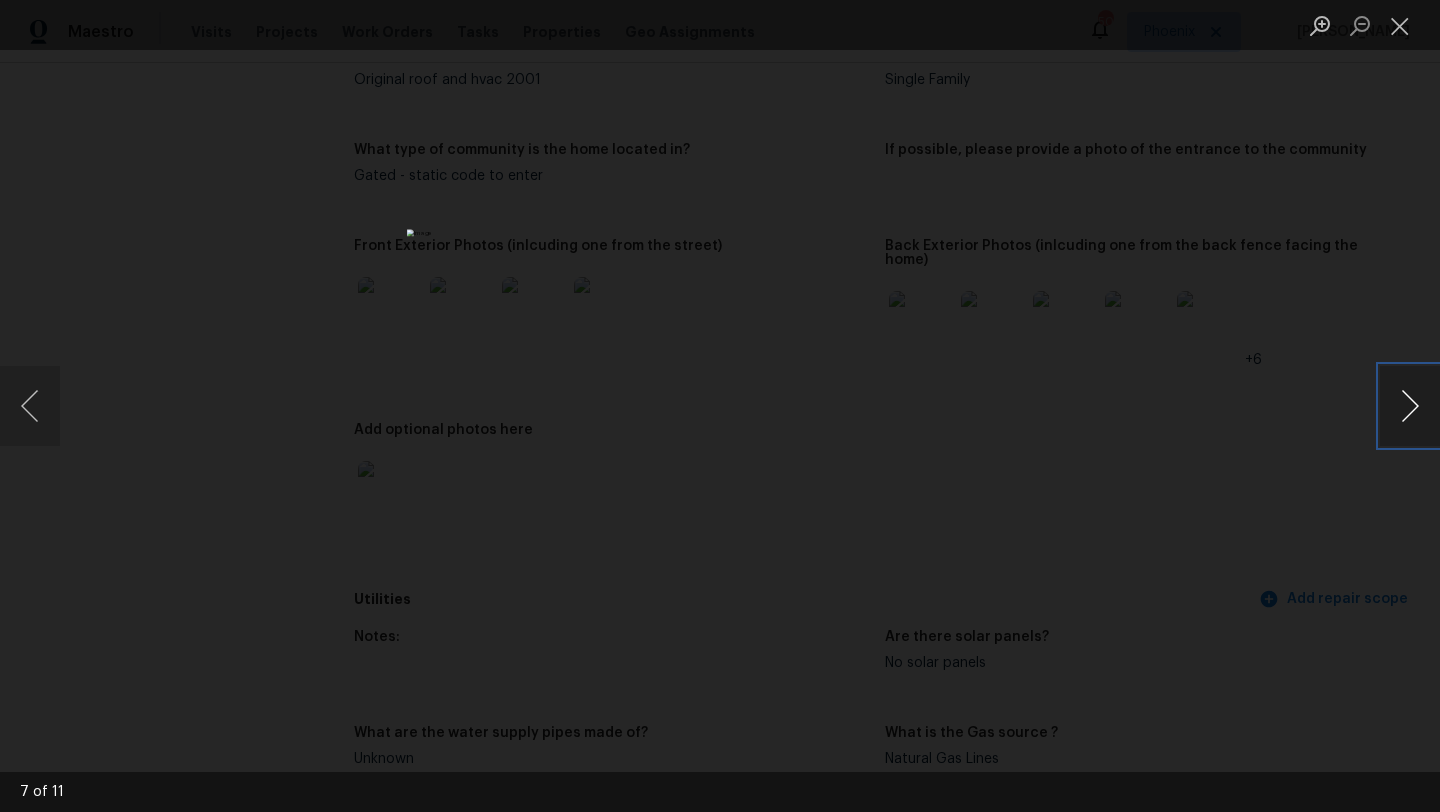click at bounding box center [1410, 406] 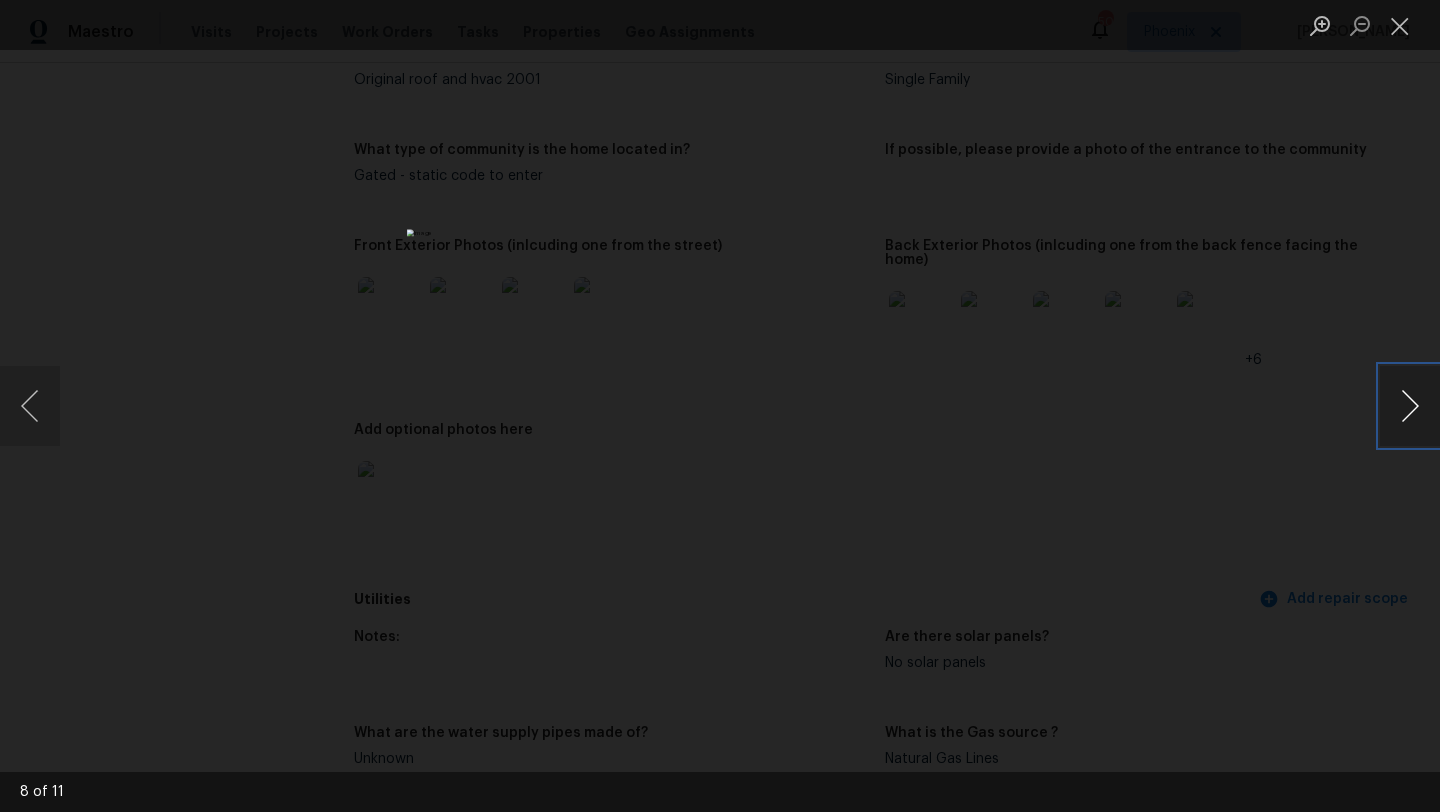click at bounding box center [1410, 406] 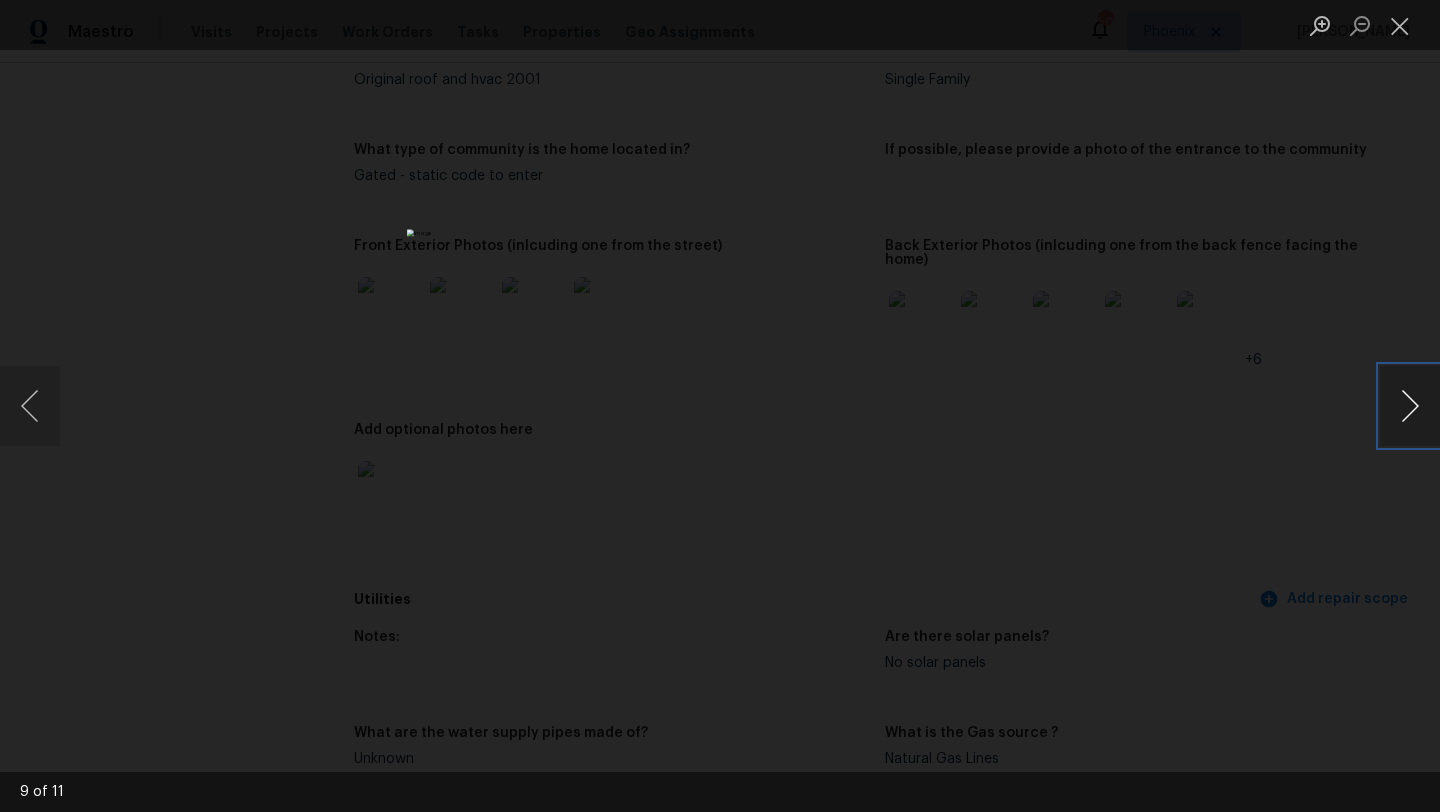 click at bounding box center [1410, 406] 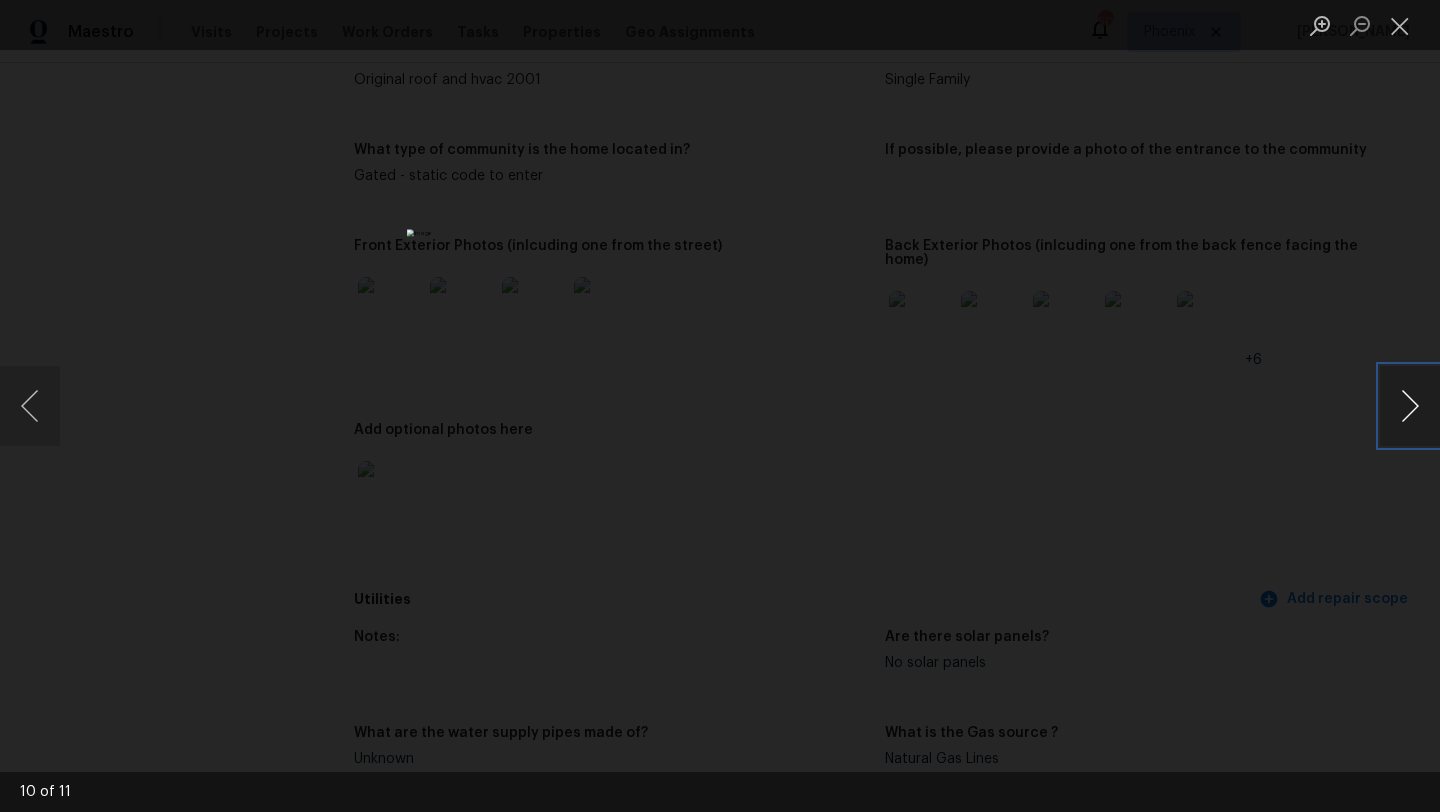 click at bounding box center (1410, 406) 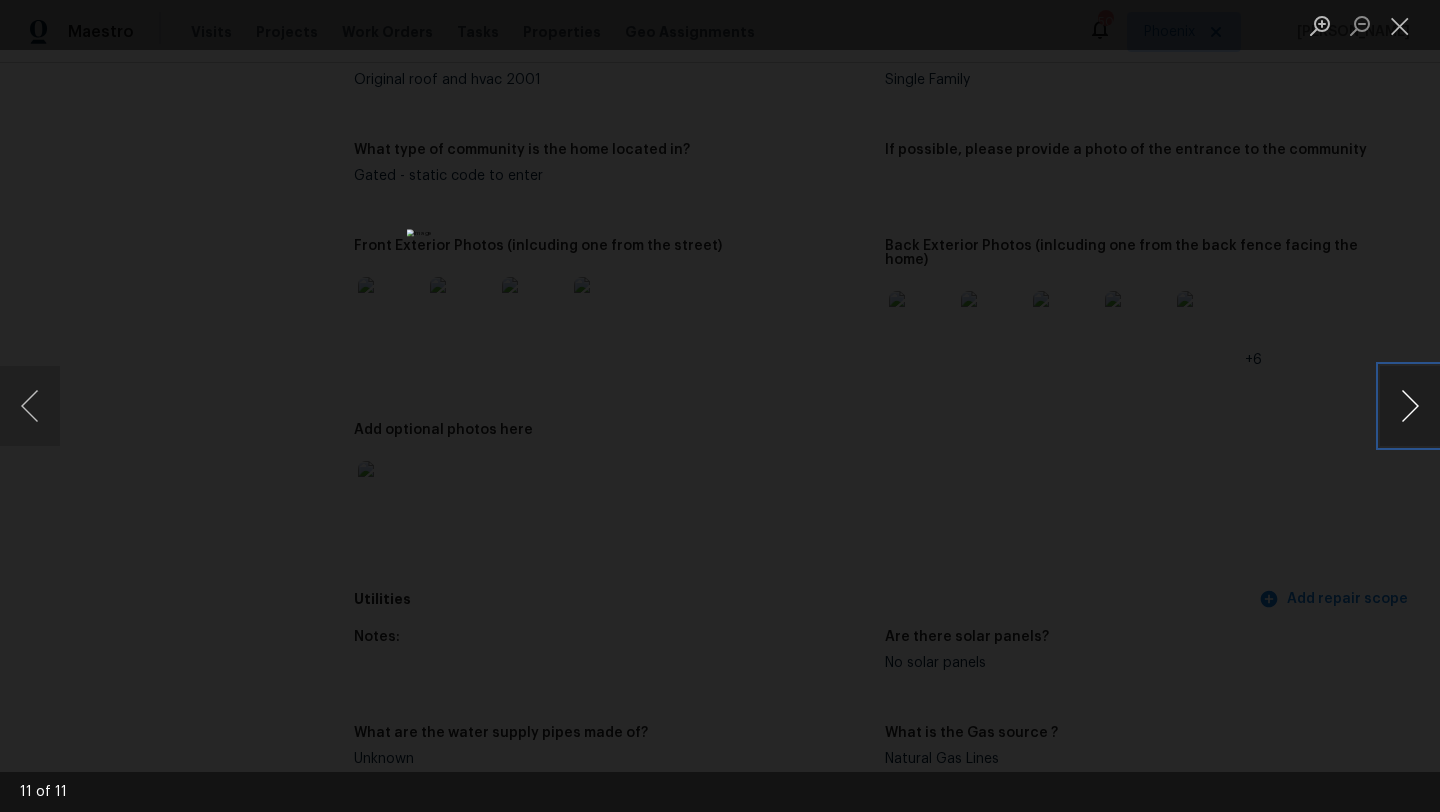 click at bounding box center [1410, 406] 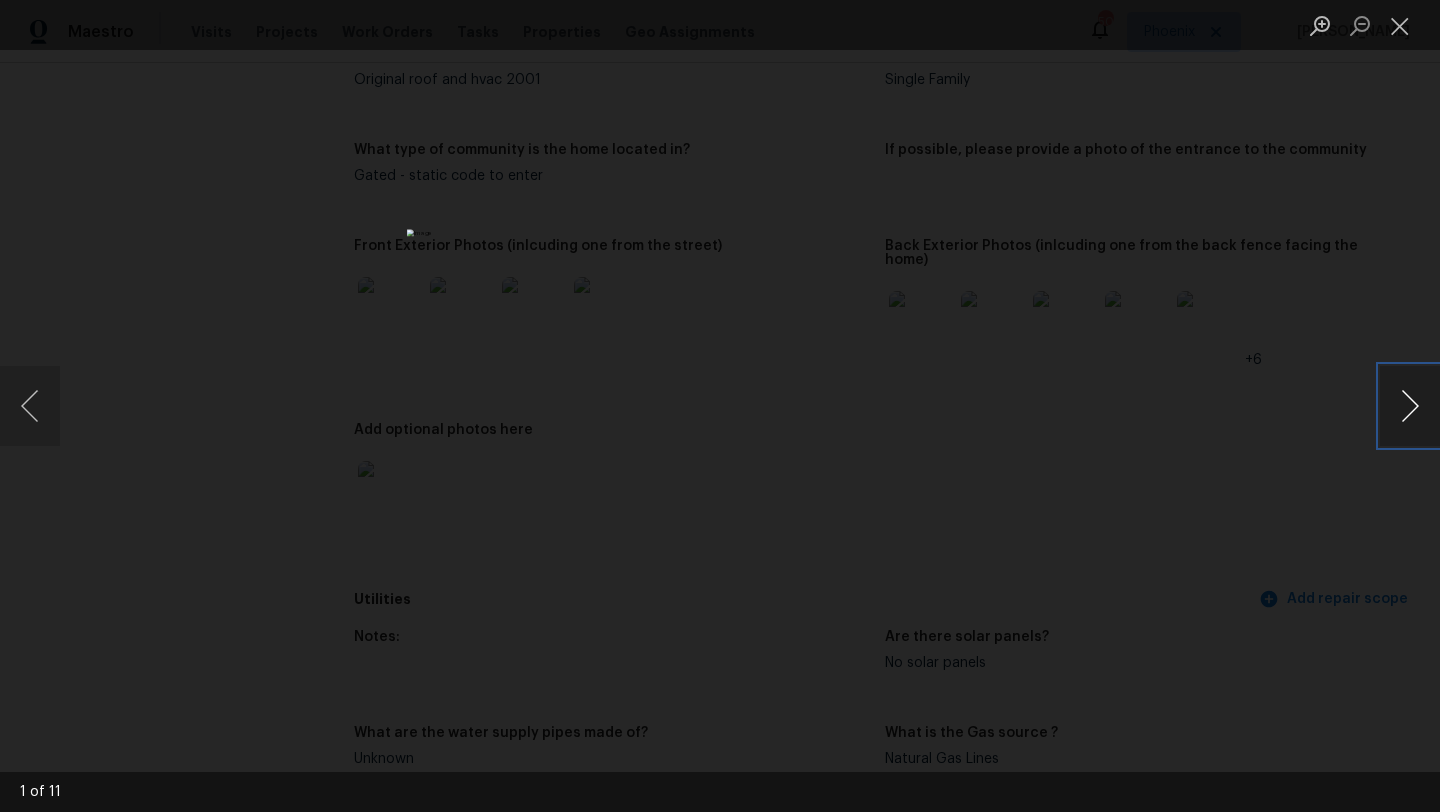 click at bounding box center [1410, 406] 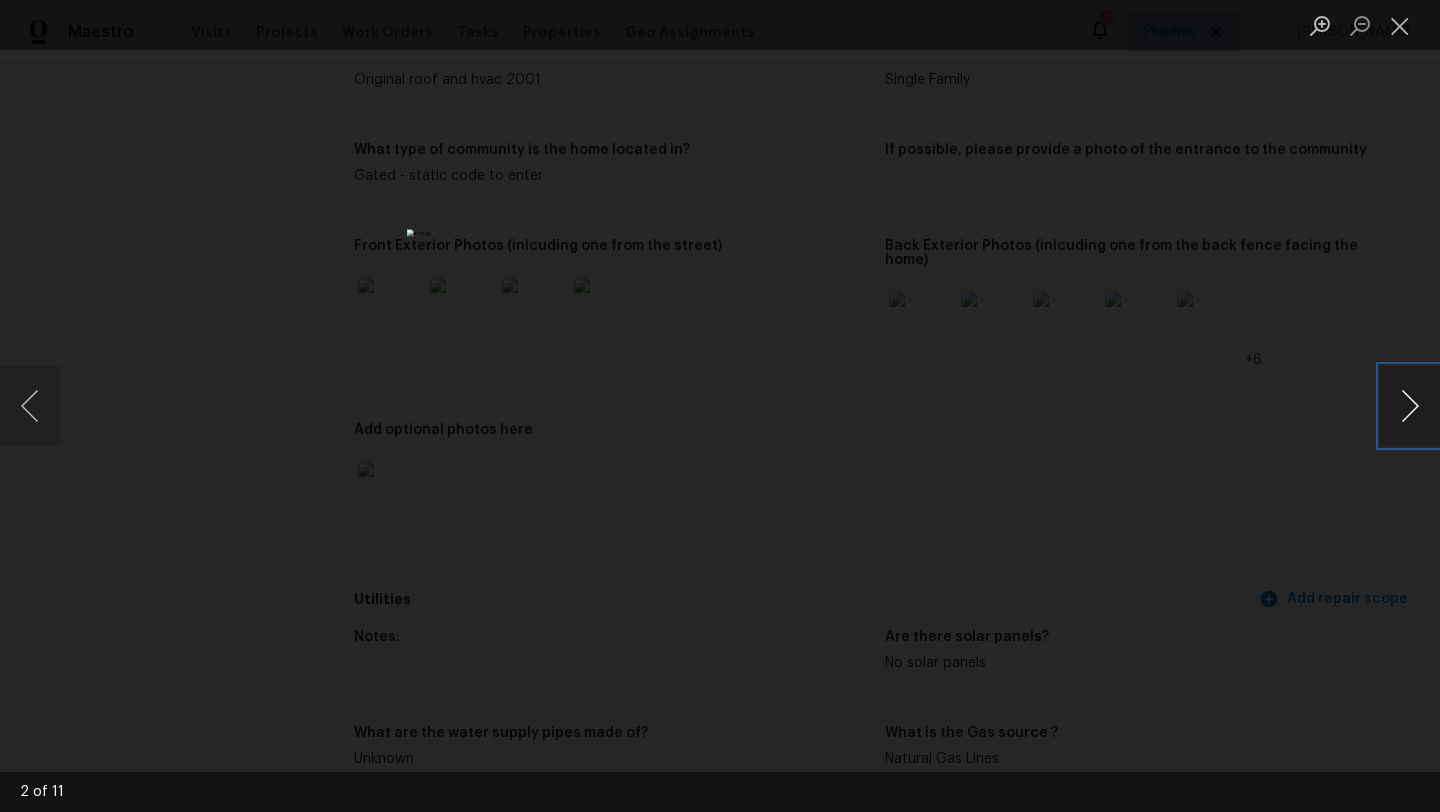 click at bounding box center [1410, 406] 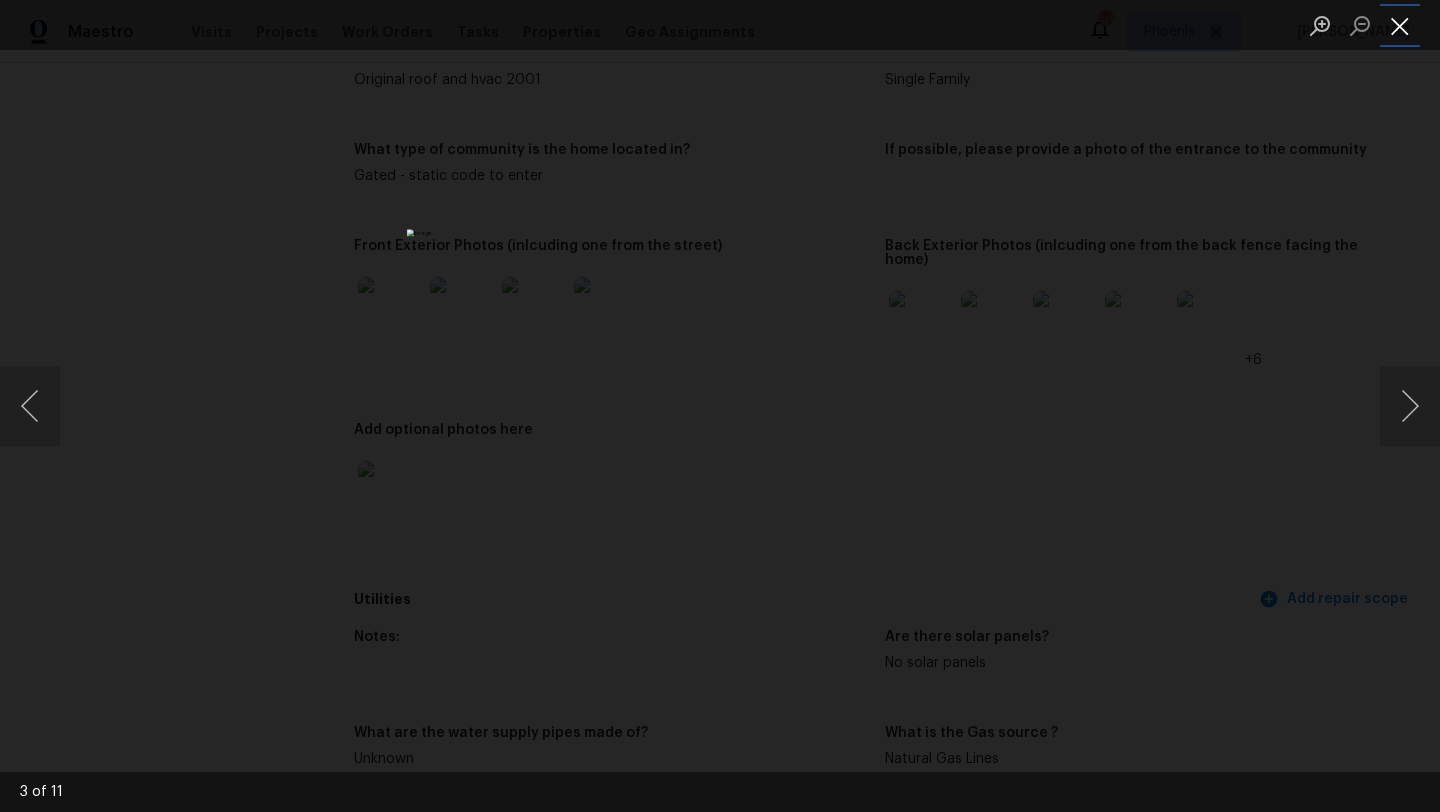 click at bounding box center [1400, 25] 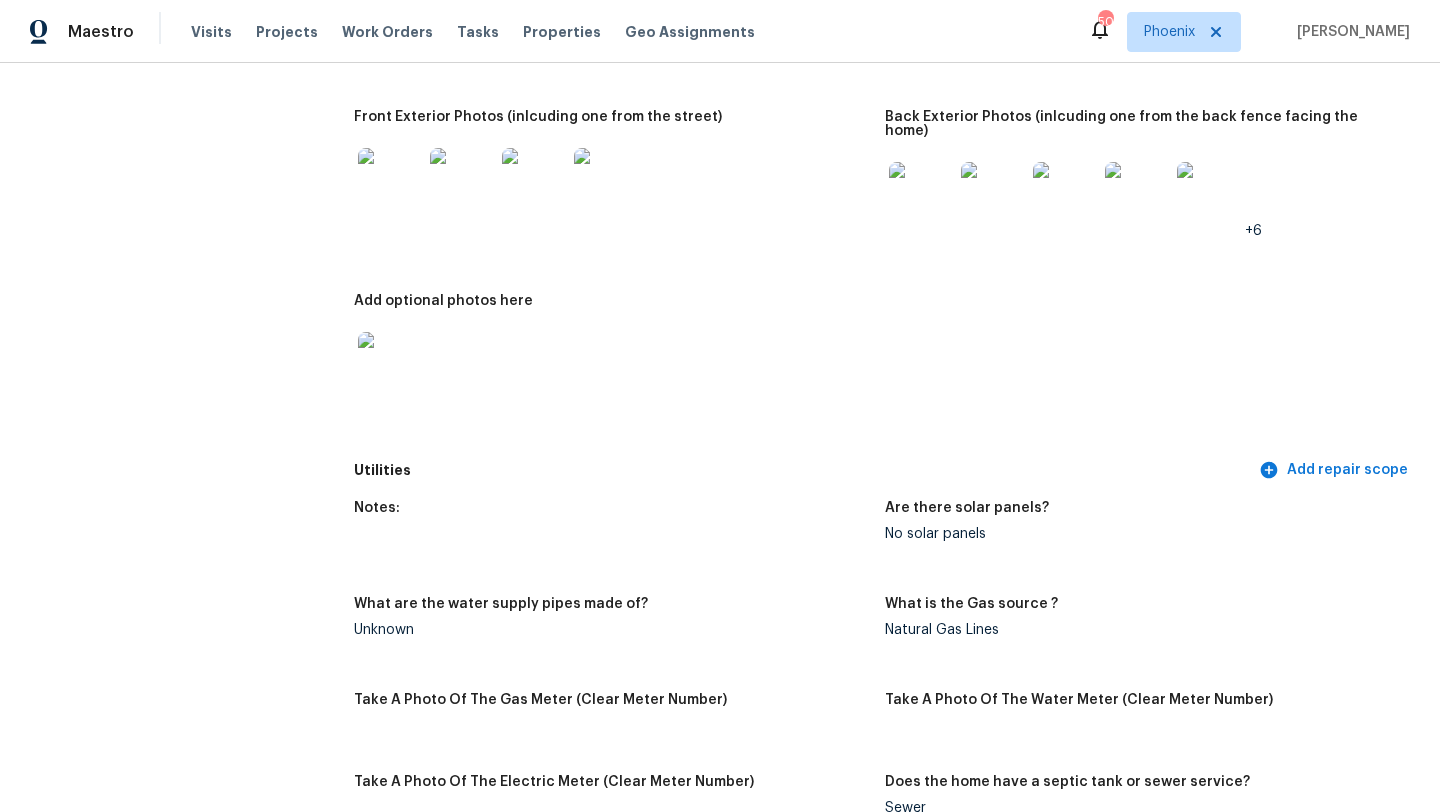 scroll, scrollTop: 1299, scrollLeft: 0, axis: vertical 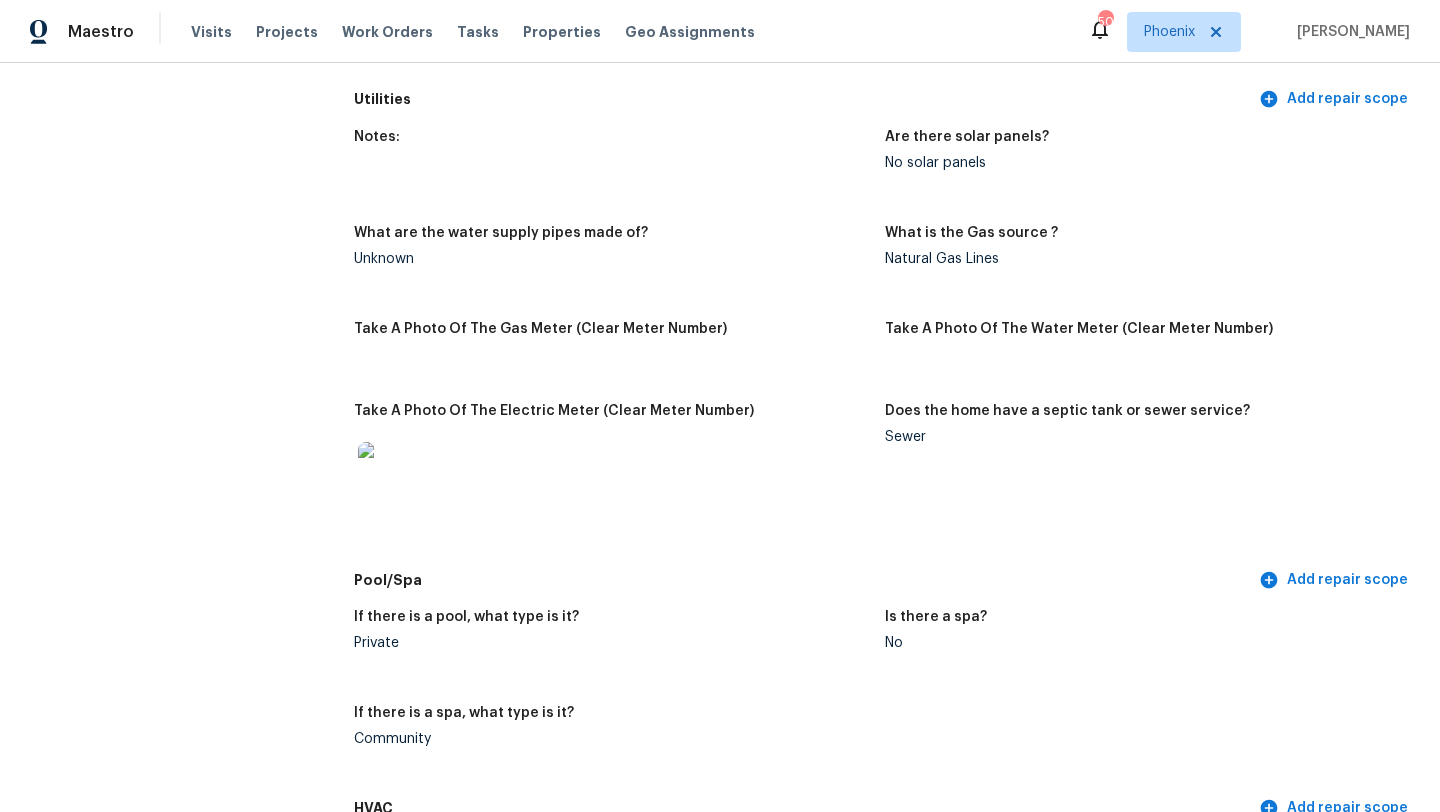 click at bounding box center (390, 474) 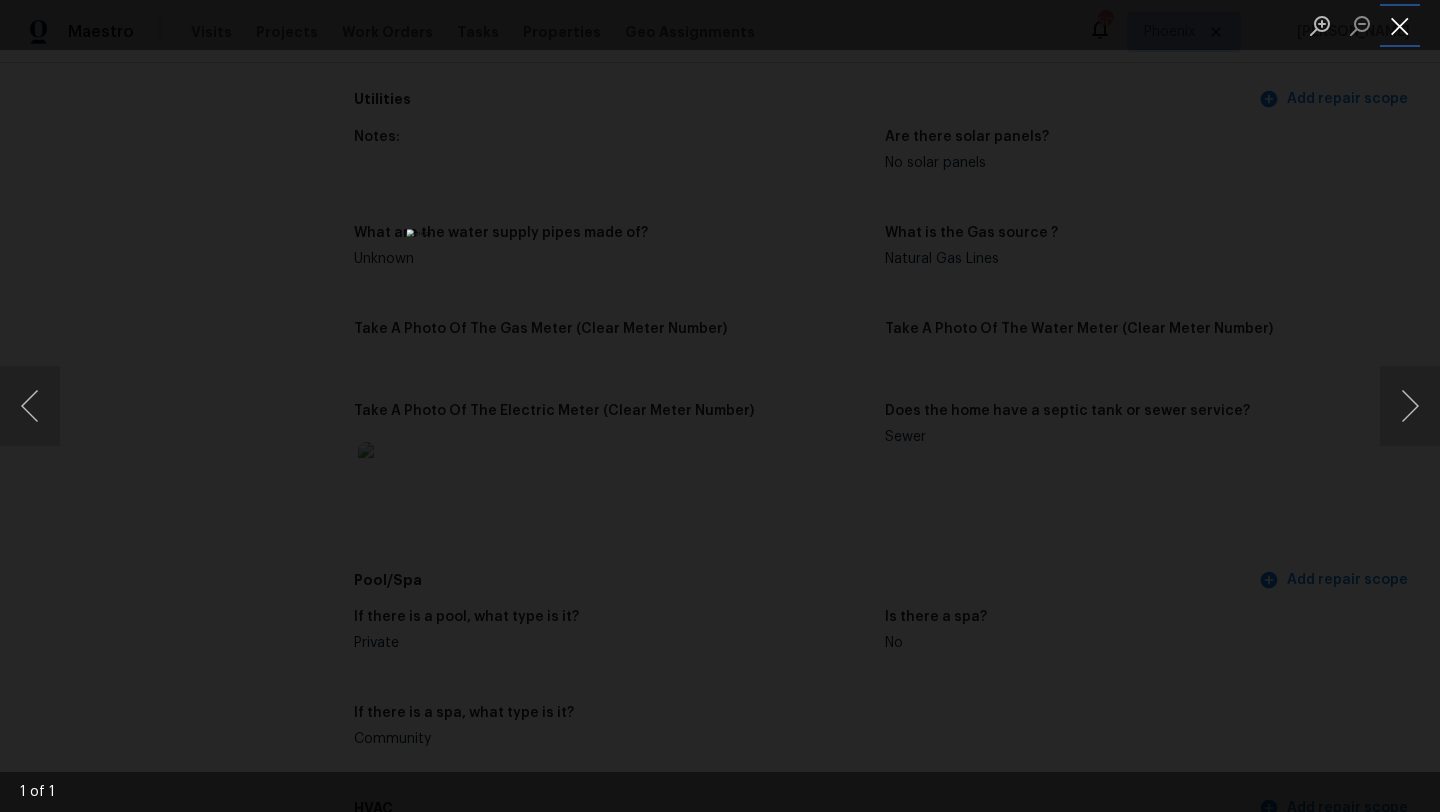 click at bounding box center [1400, 25] 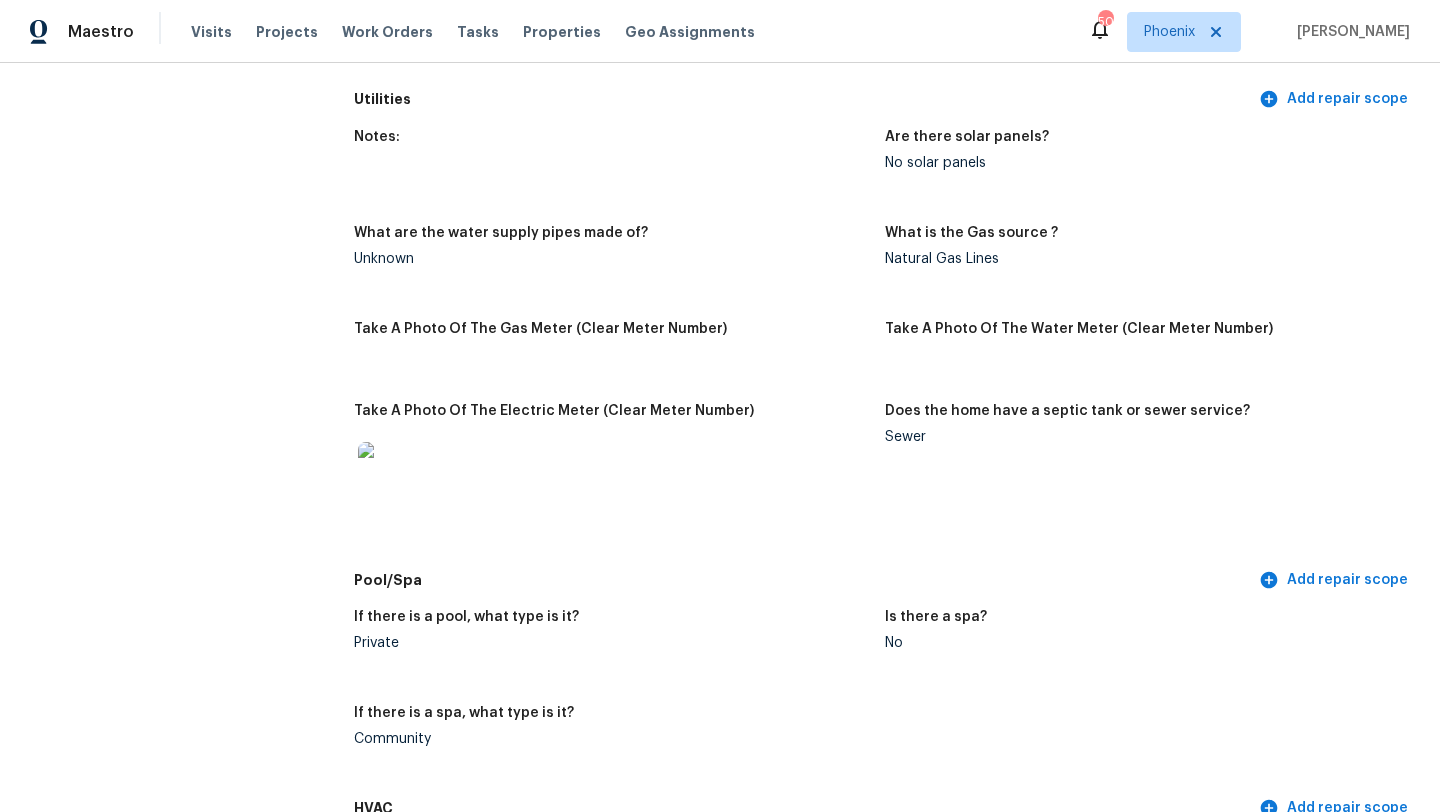 scroll, scrollTop: 0, scrollLeft: 0, axis: both 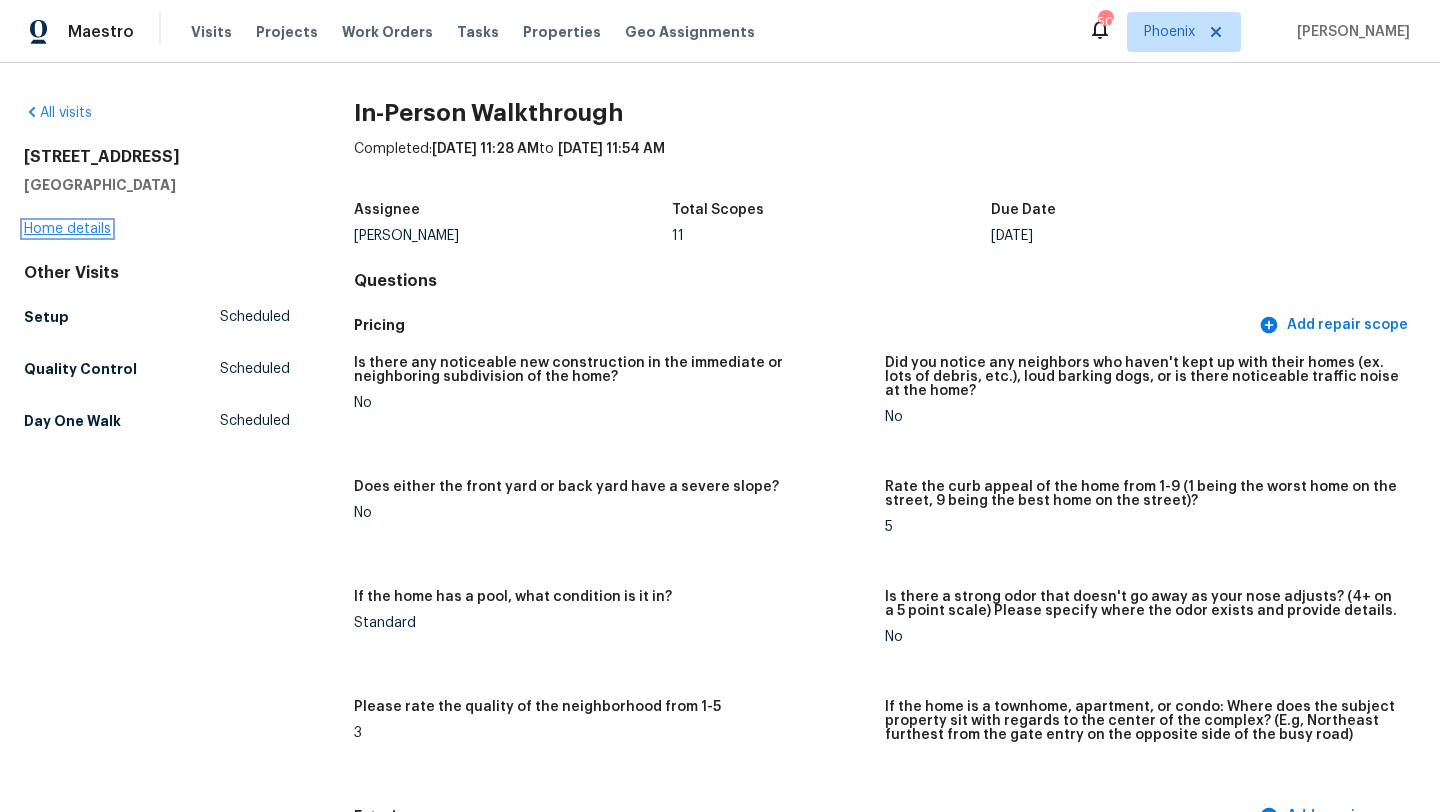 click on "Home details" at bounding box center [67, 229] 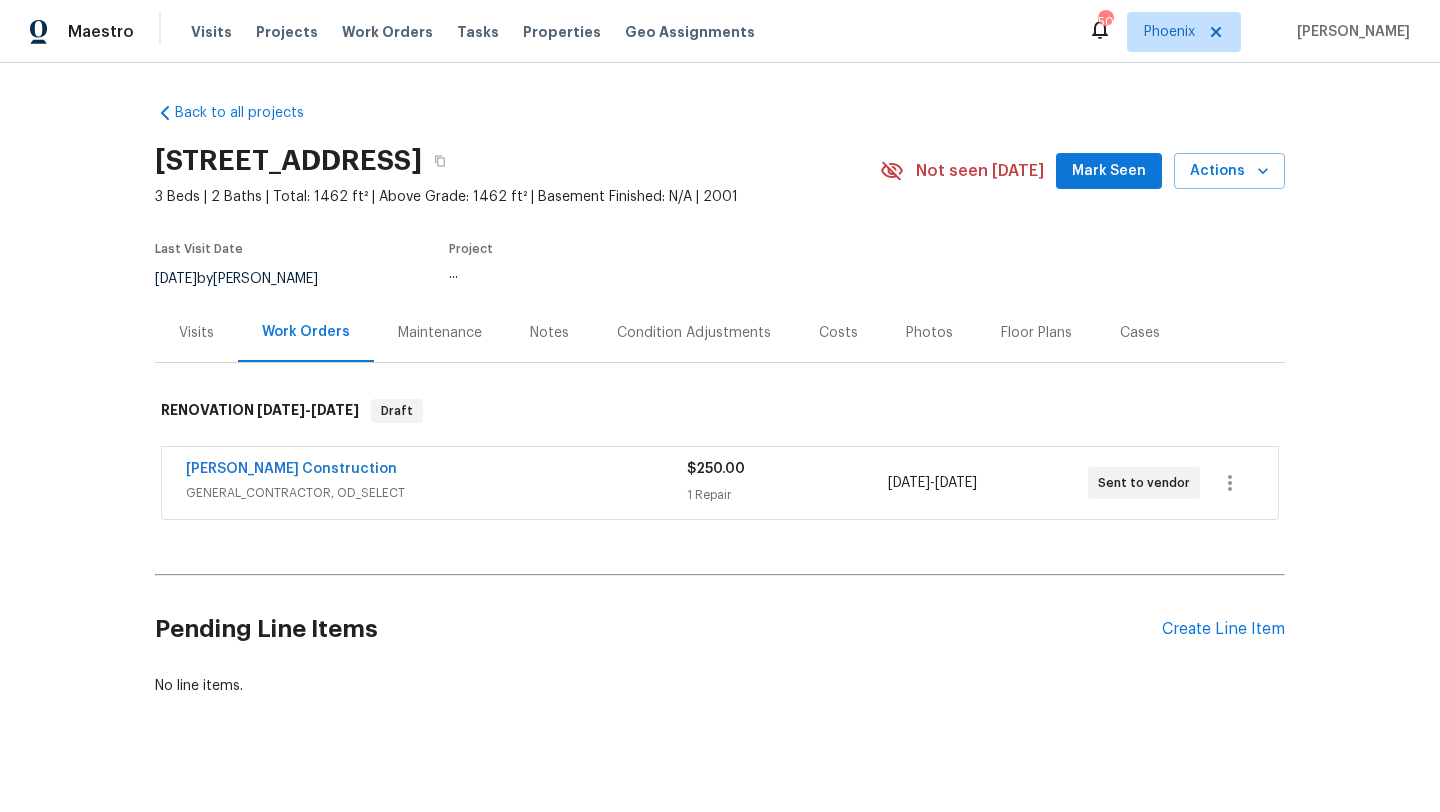 click on "Costs" at bounding box center (838, 333) 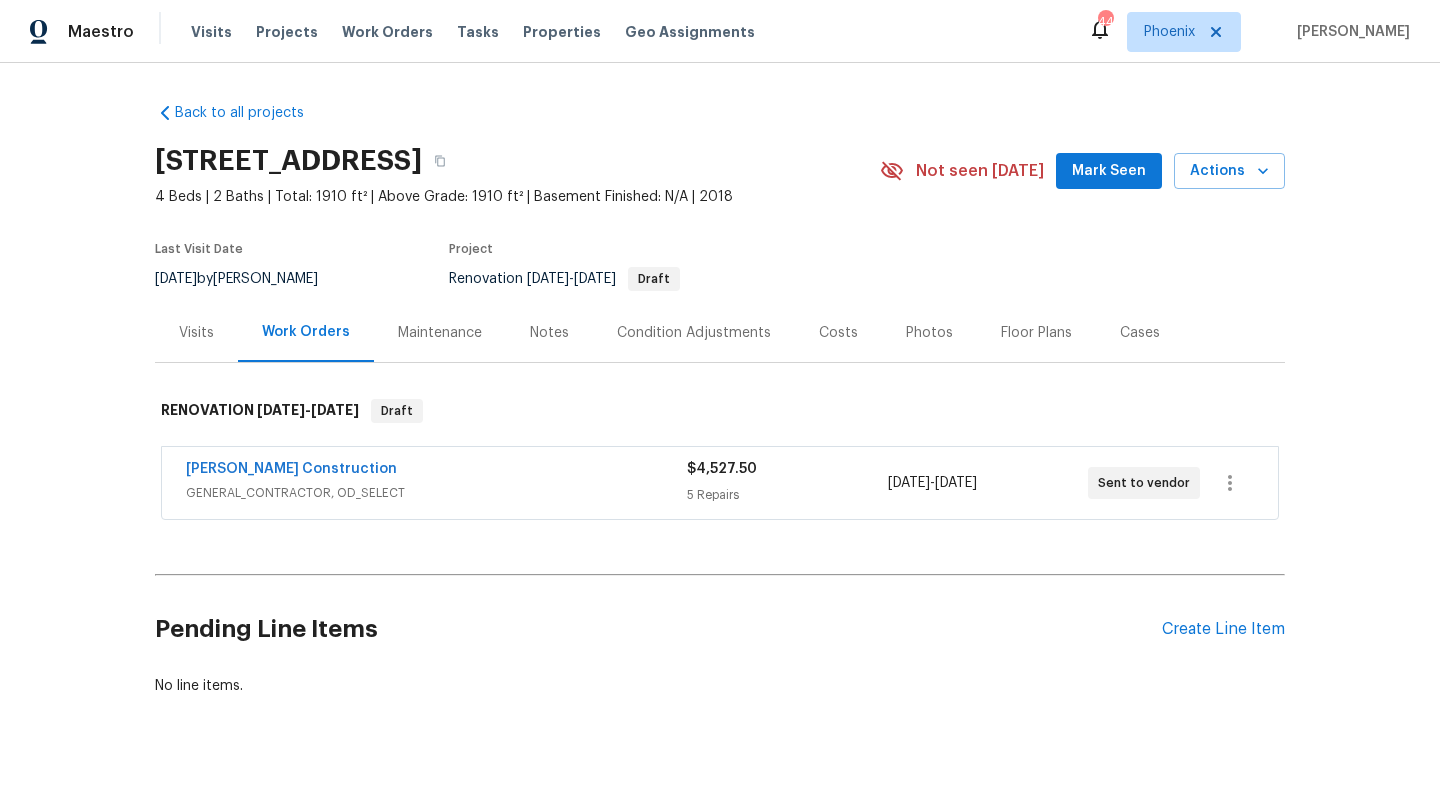 scroll, scrollTop: 0, scrollLeft: 0, axis: both 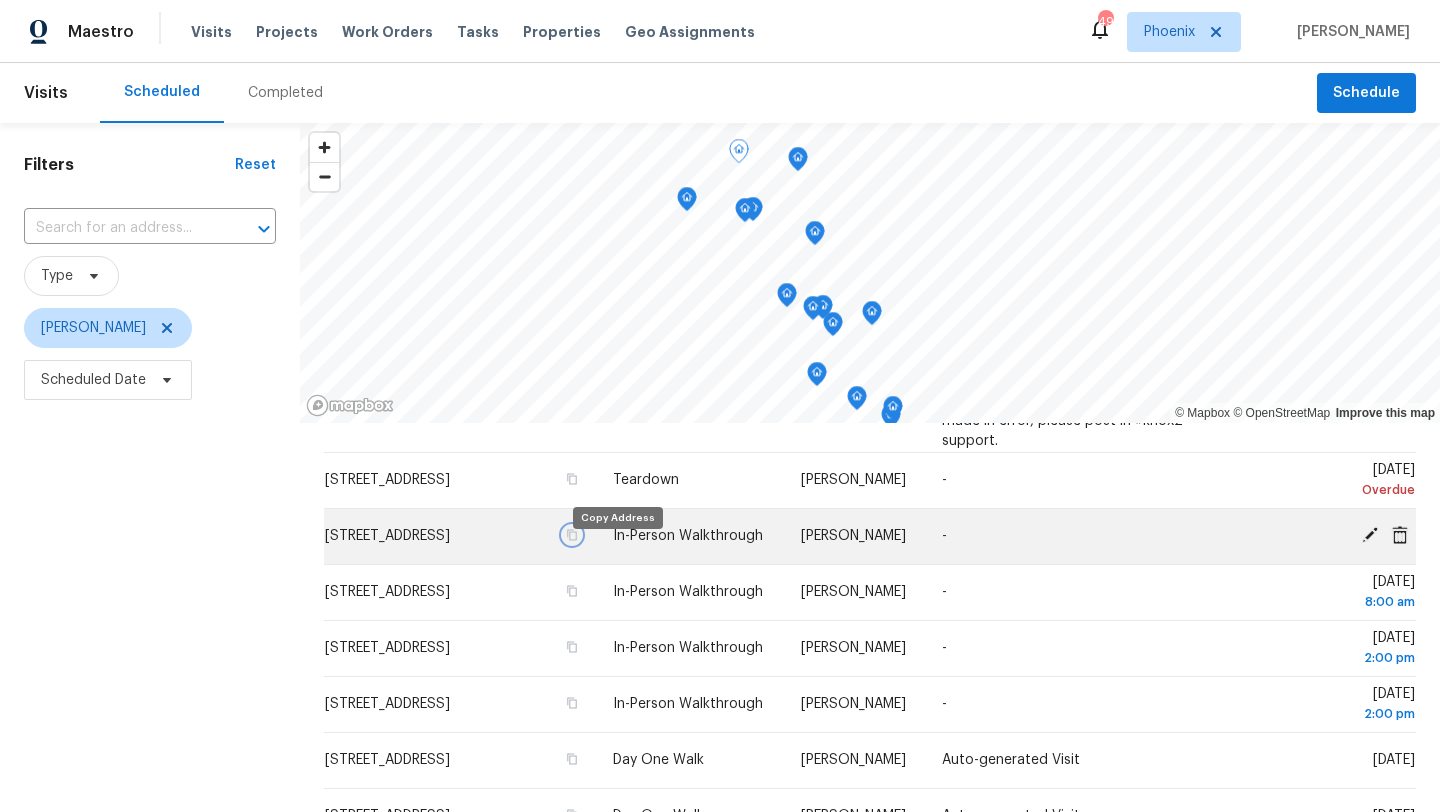 click at bounding box center [572, 535] 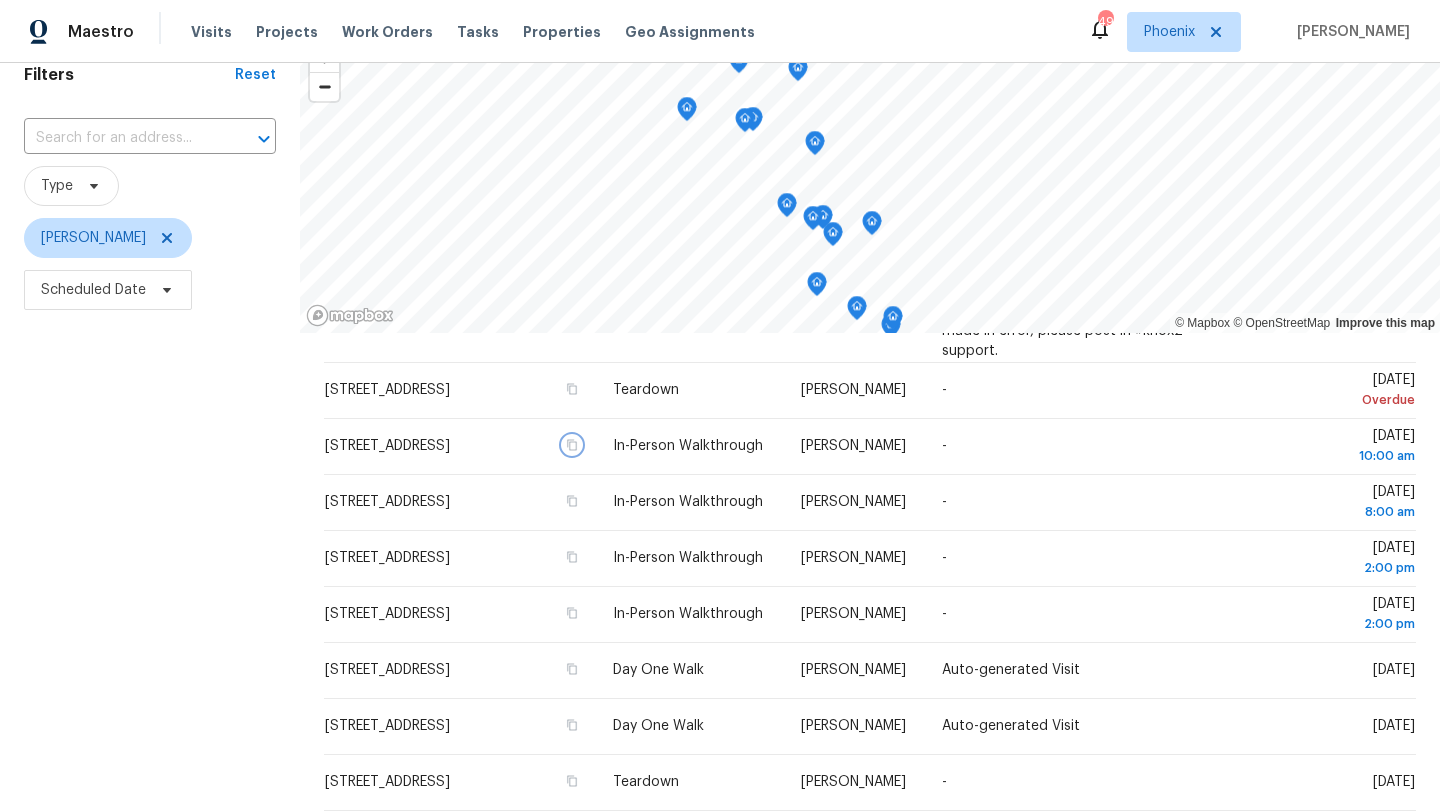 scroll, scrollTop: 93, scrollLeft: 0, axis: vertical 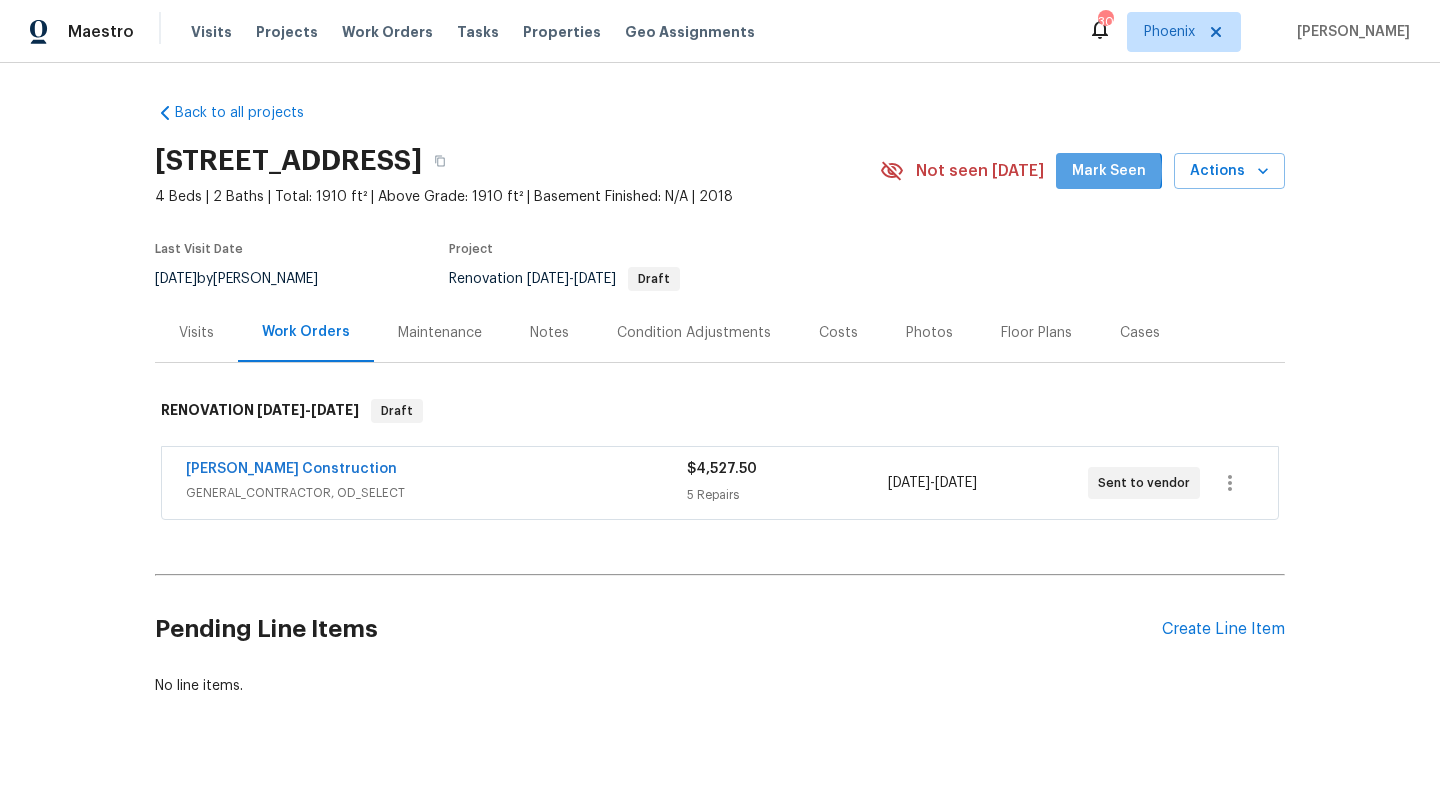 click on "Mark Seen" at bounding box center [1109, 171] 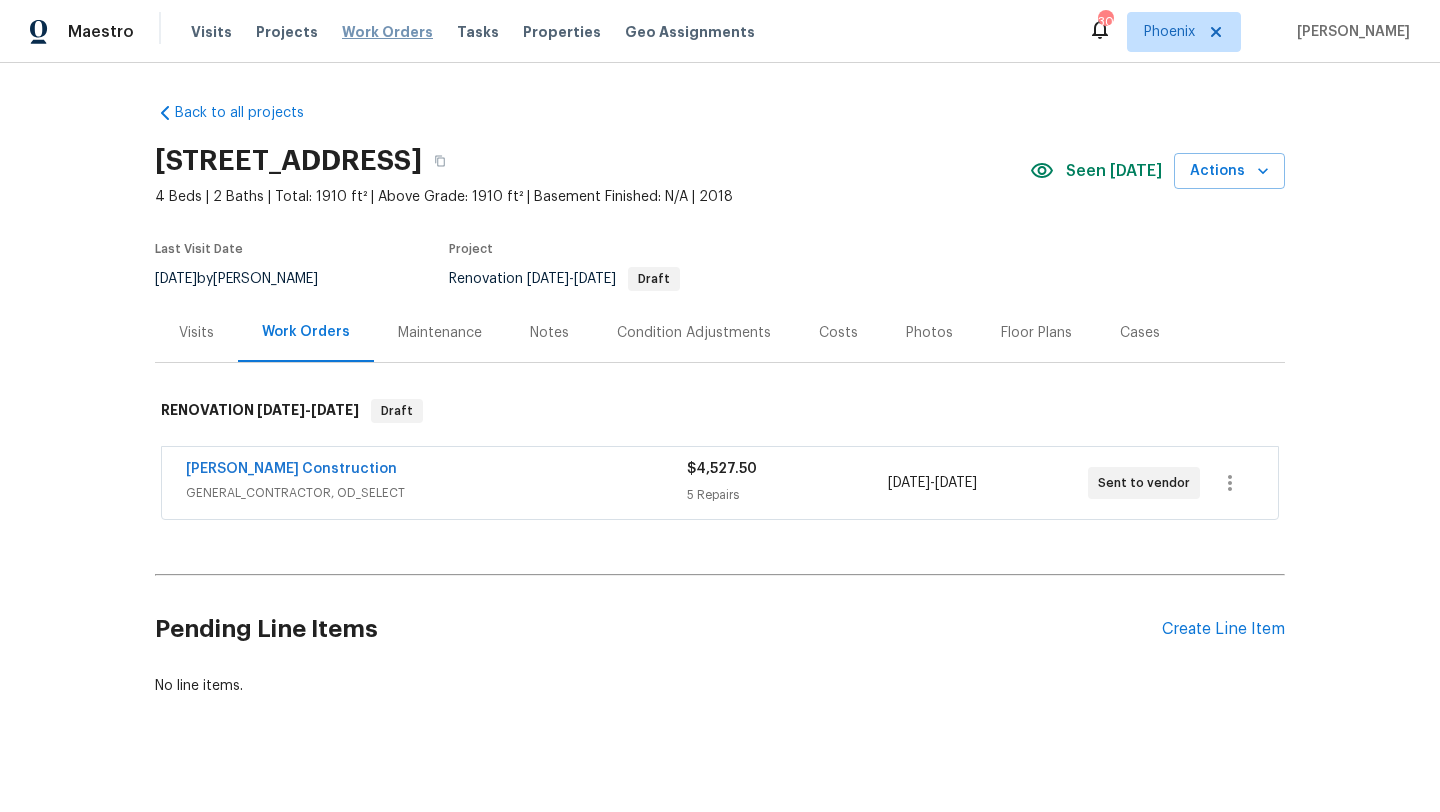 click on "Work Orders" at bounding box center (387, 32) 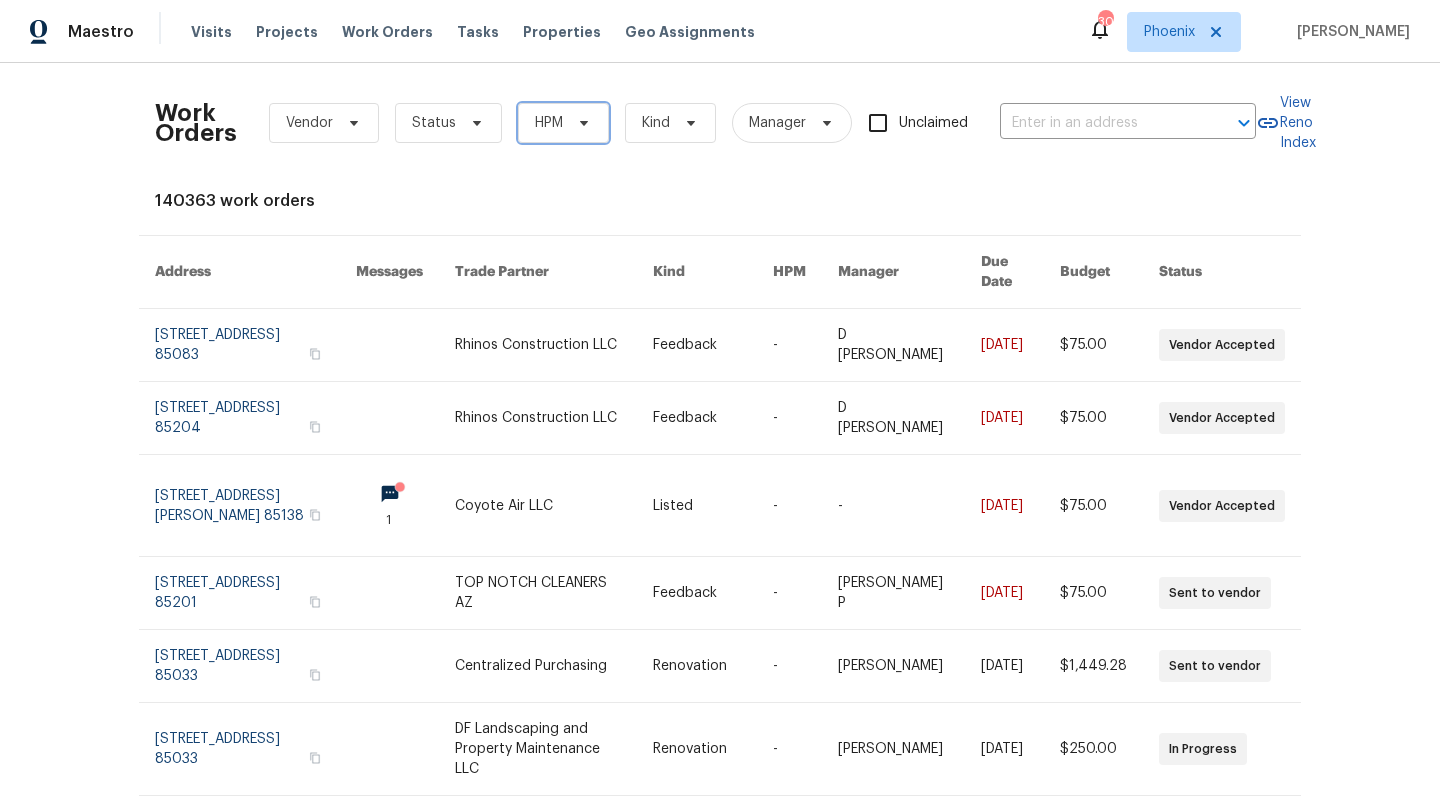 click on "HPM" at bounding box center [563, 123] 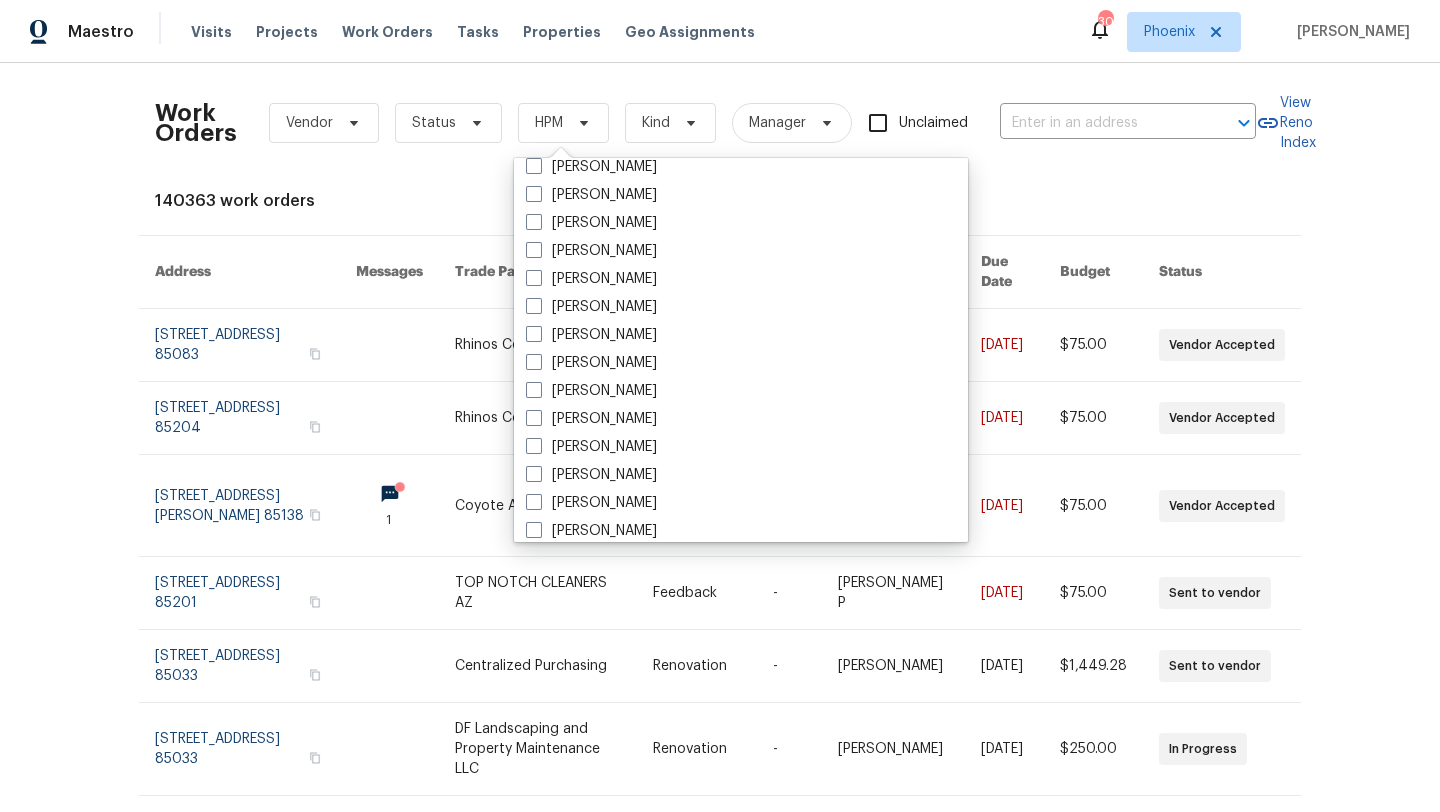 scroll, scrollTop: 1200, scrollLeft: 0, axis: vertical 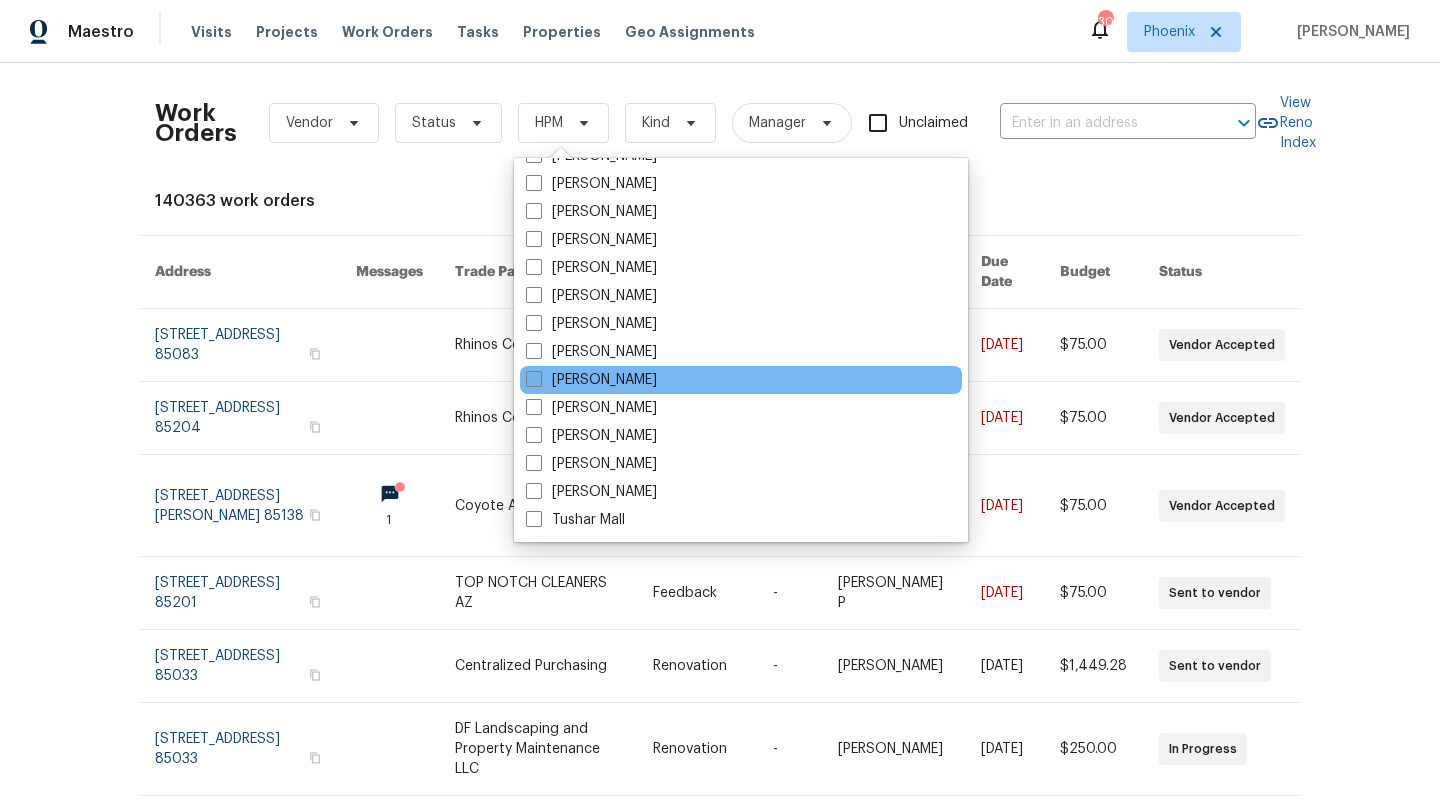 click at bounding box center [534, 379] 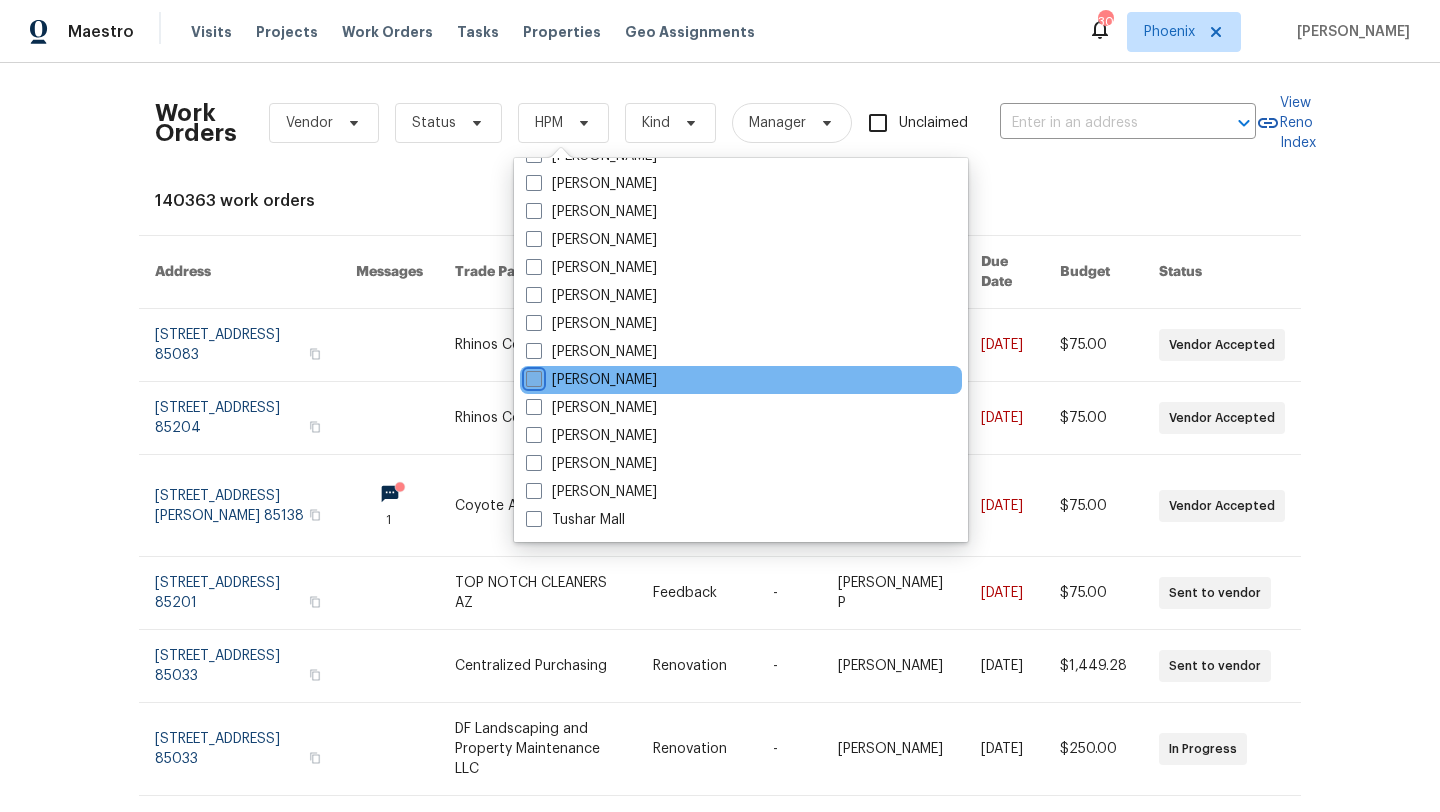 click on "[PERSON_NAME]" at bounding box center [532, 376] 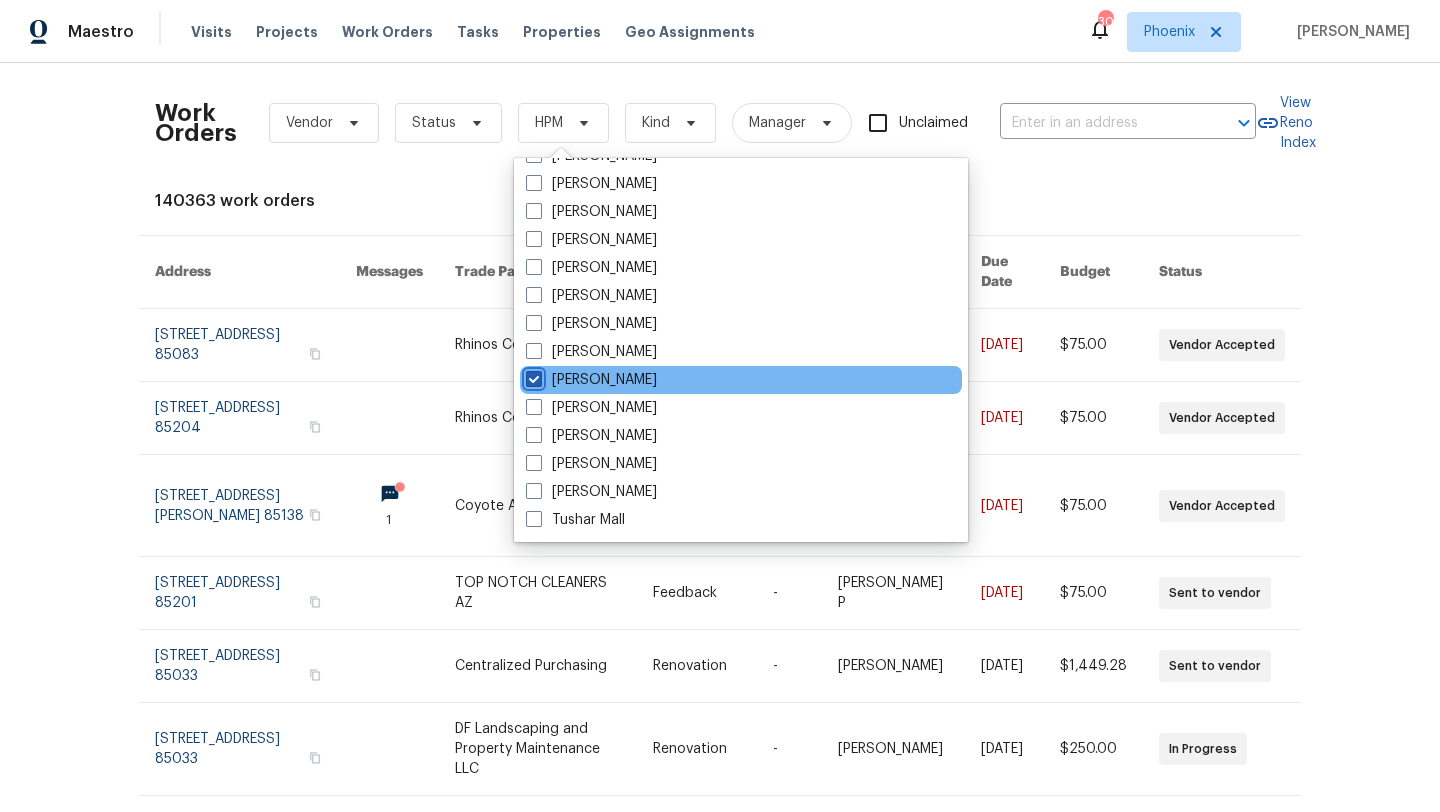 checkbox on "true" 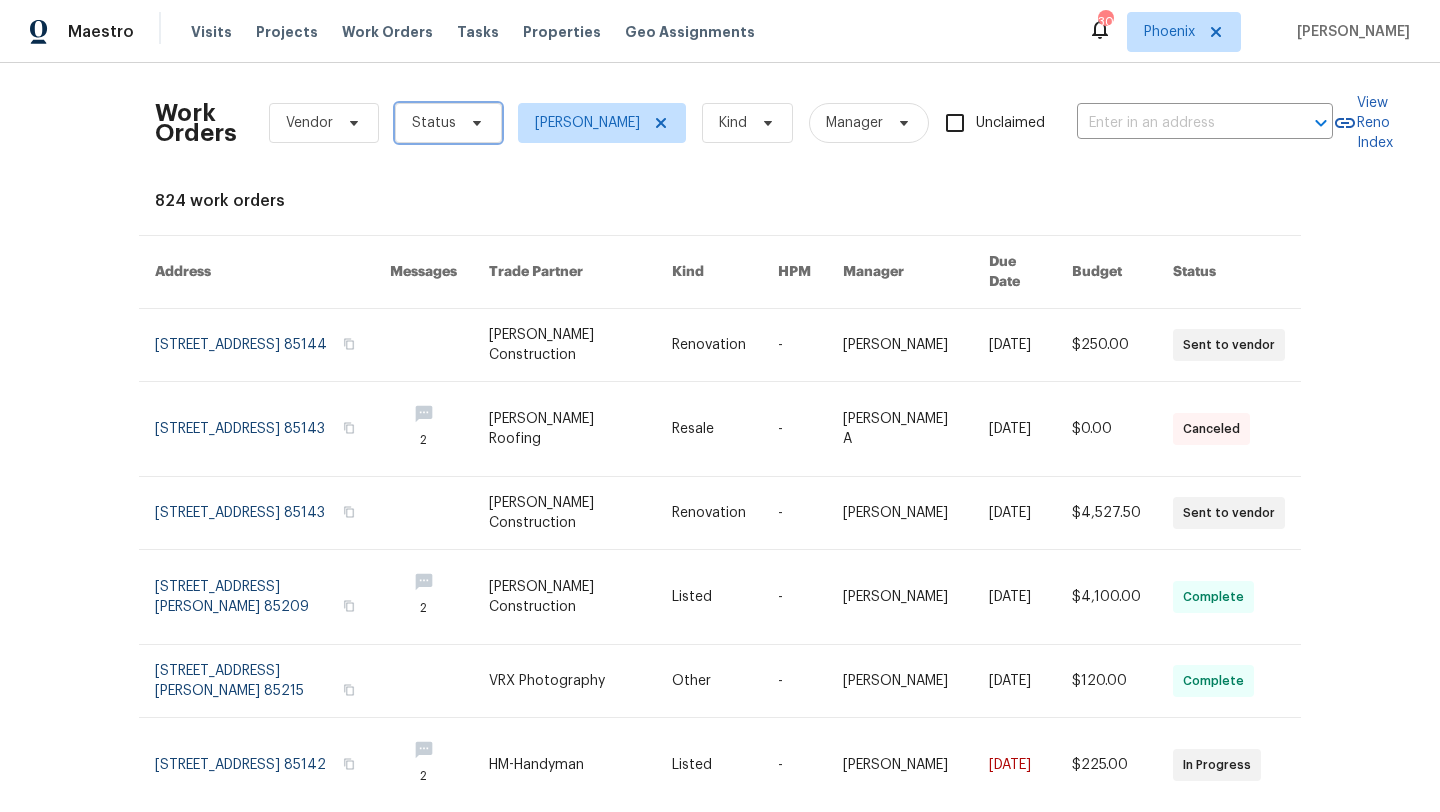 click on "Status" at bounding box center [448, 123] 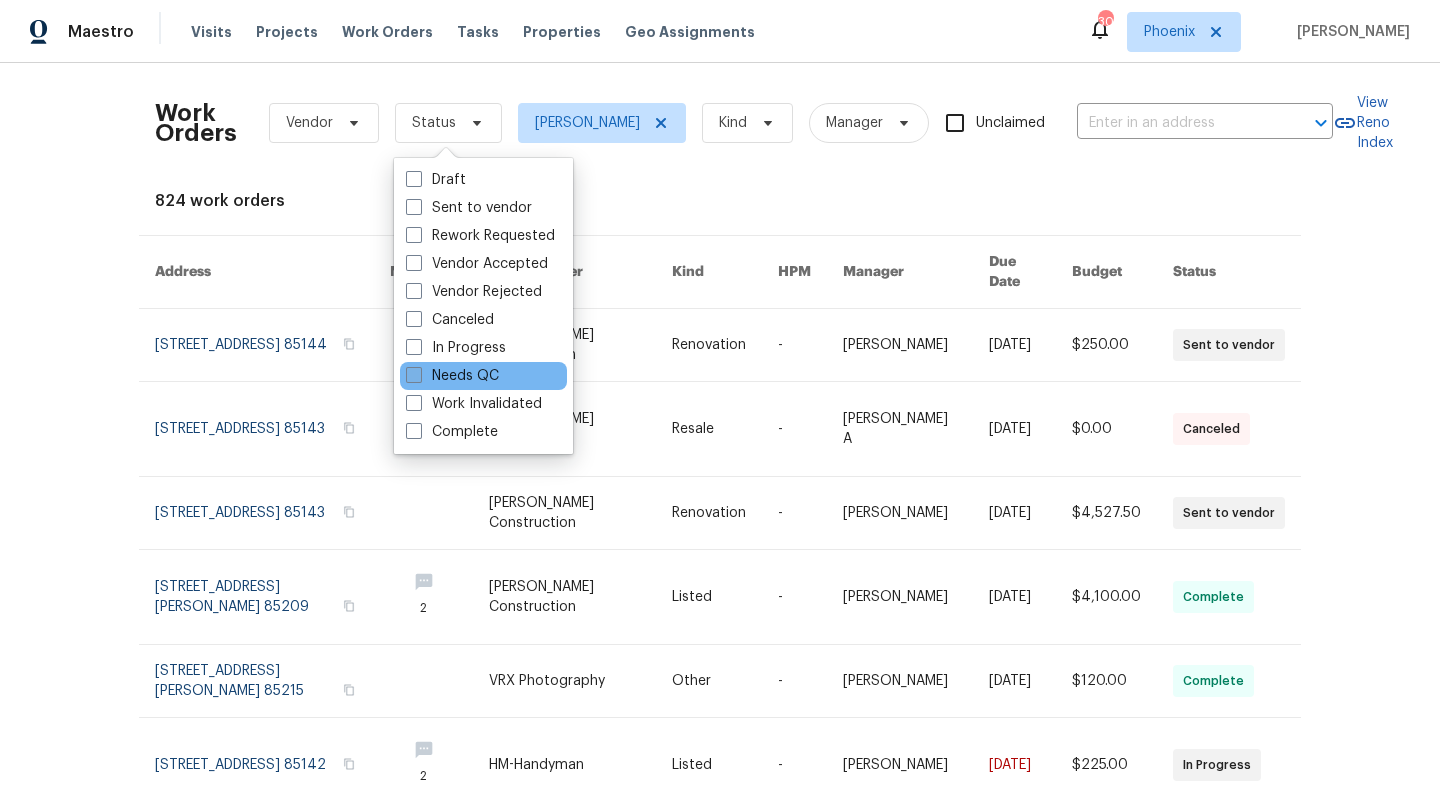 click at bounding box center (414, 375) 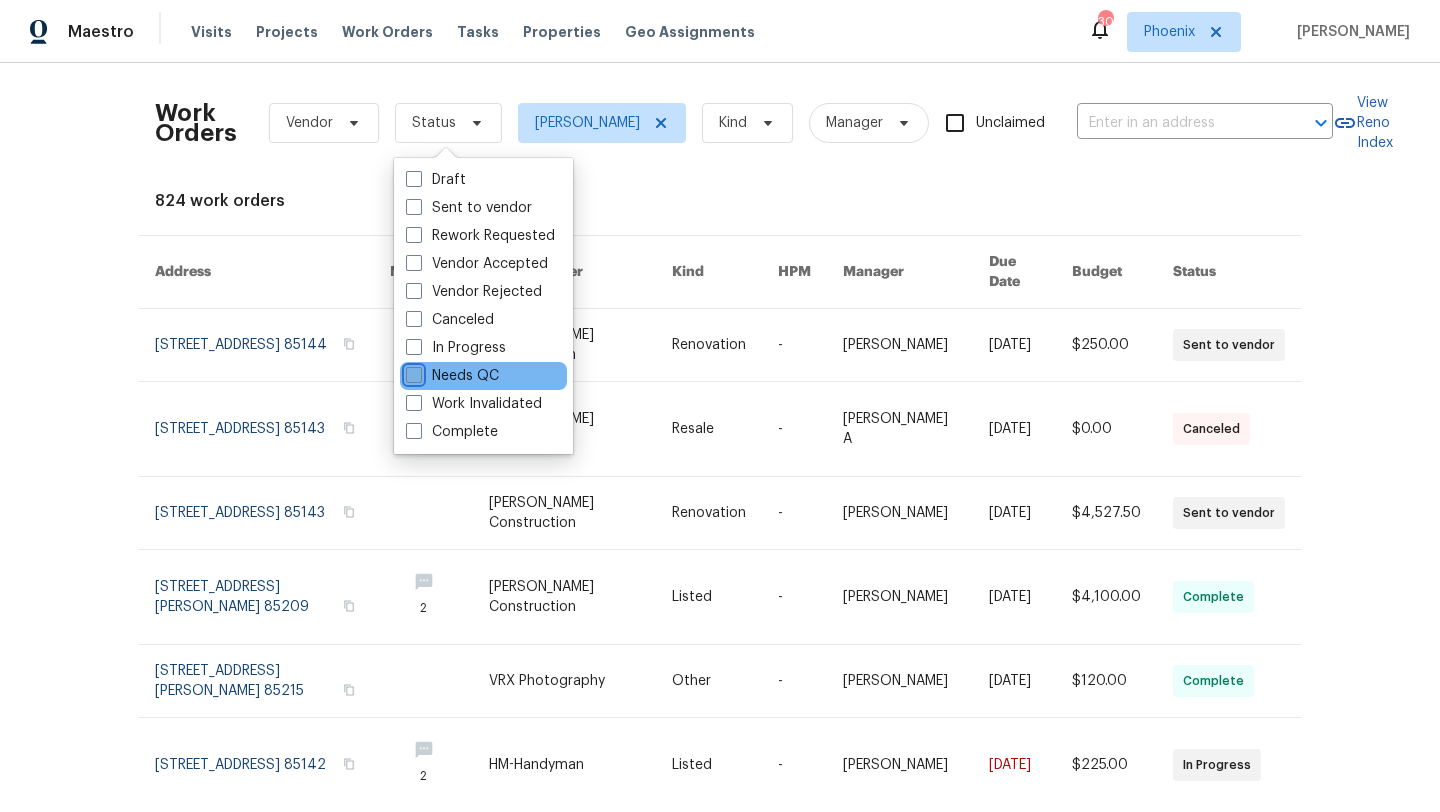 click on "Needs QC" at bounding box center [412, 372] 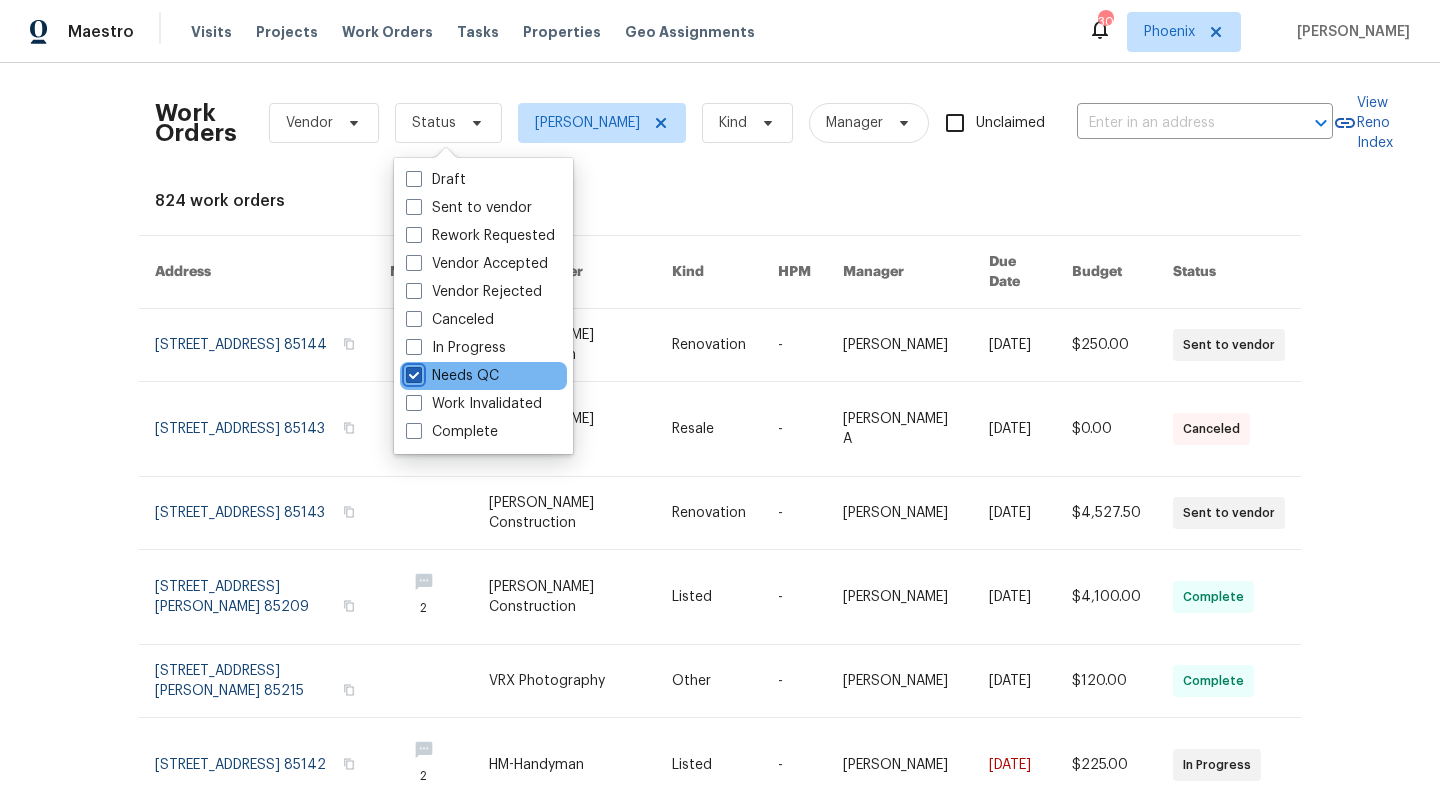 checkbox on "true" 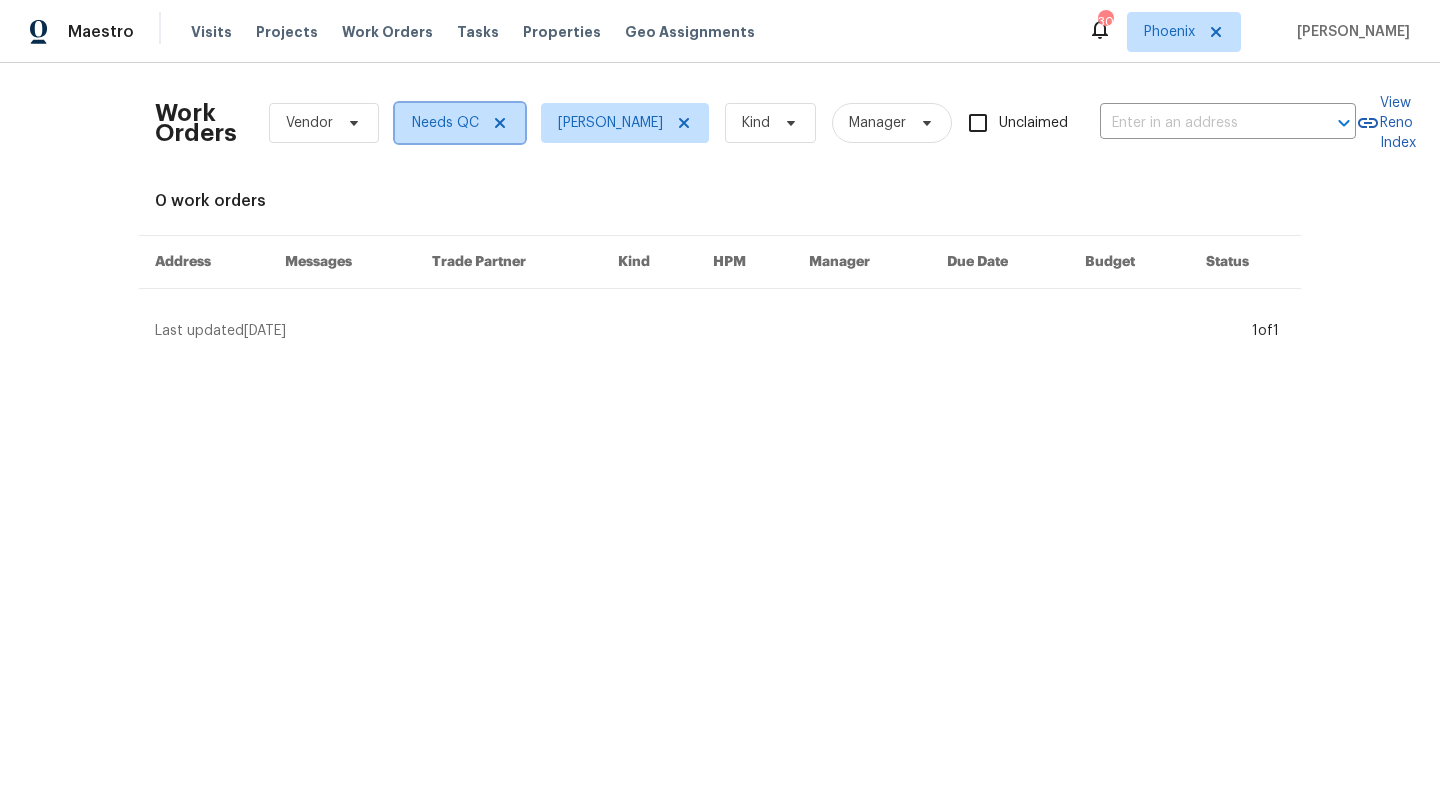 click 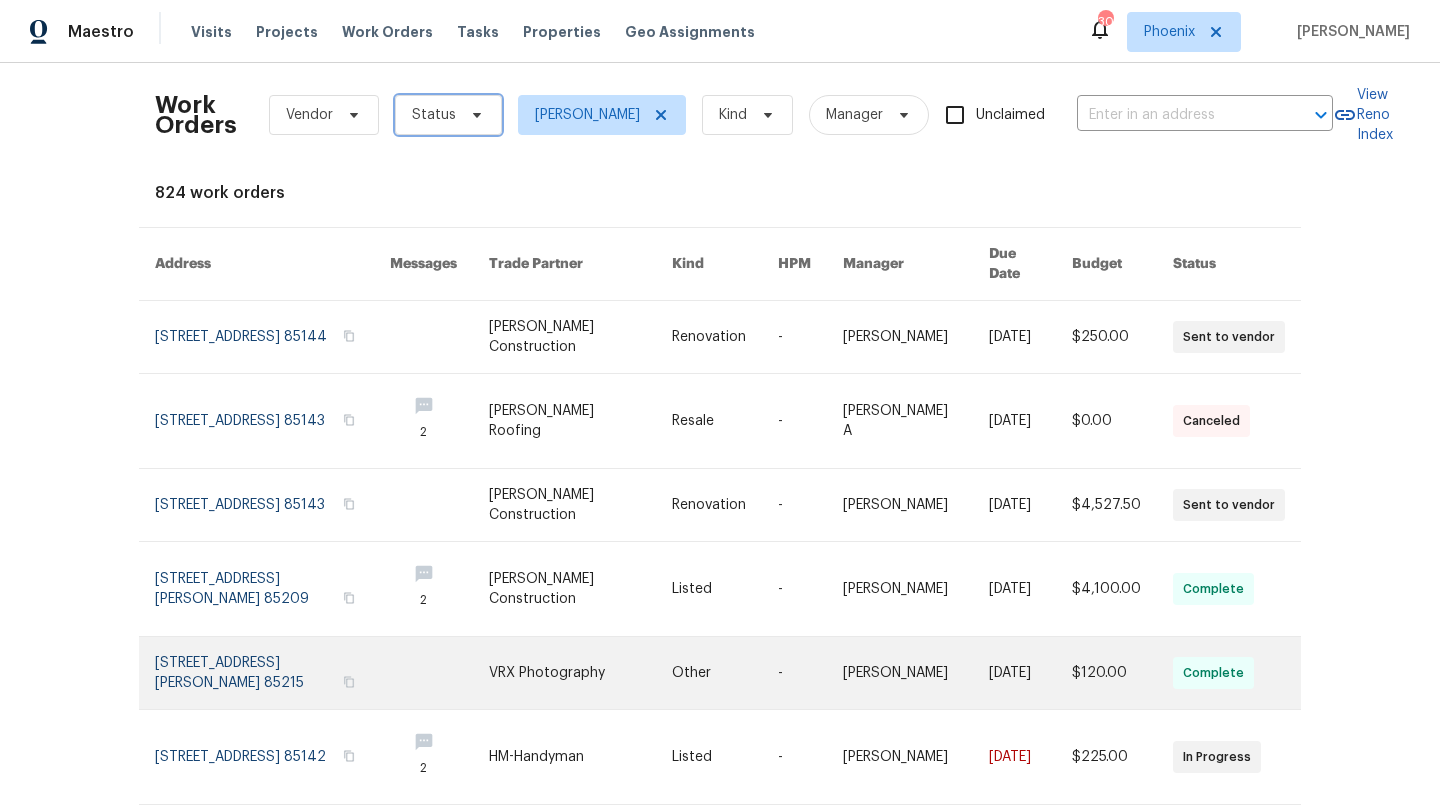 scroll, scrollTop: 0, scrollLeft: 0, axis: both 